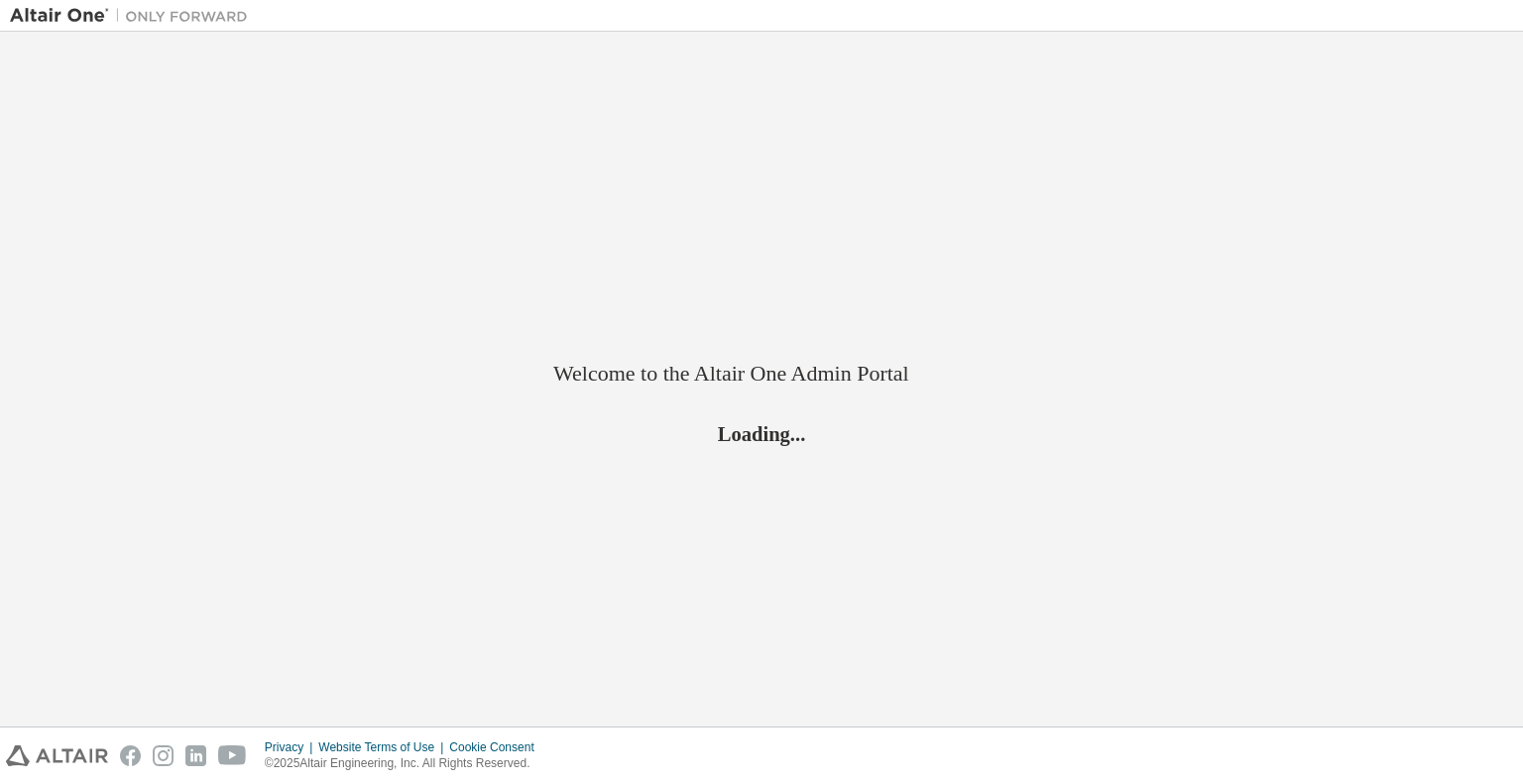 scroll, scrollTop: 0, scrollLeft: 0, axis: both 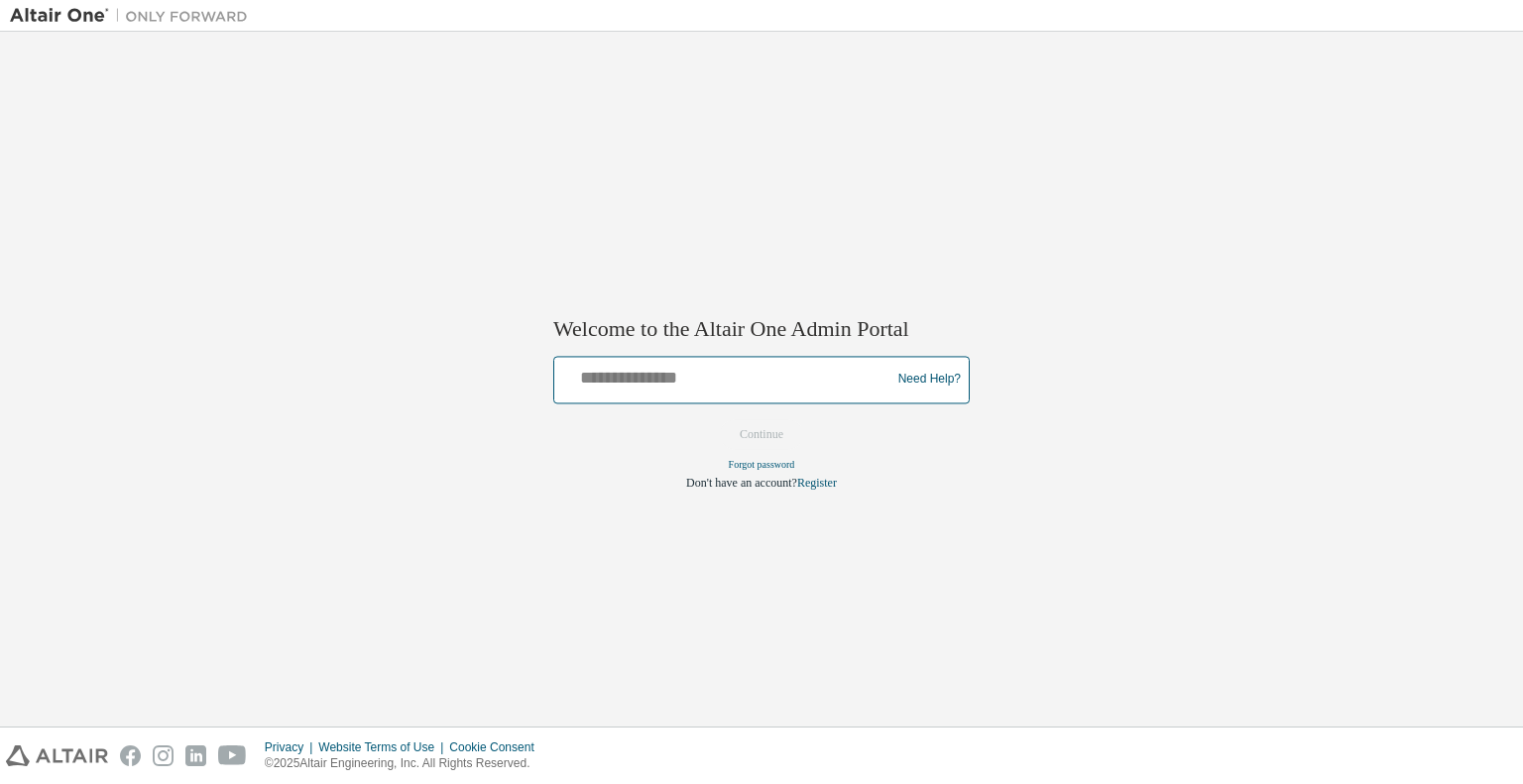 click at bounding box center (725, 375) 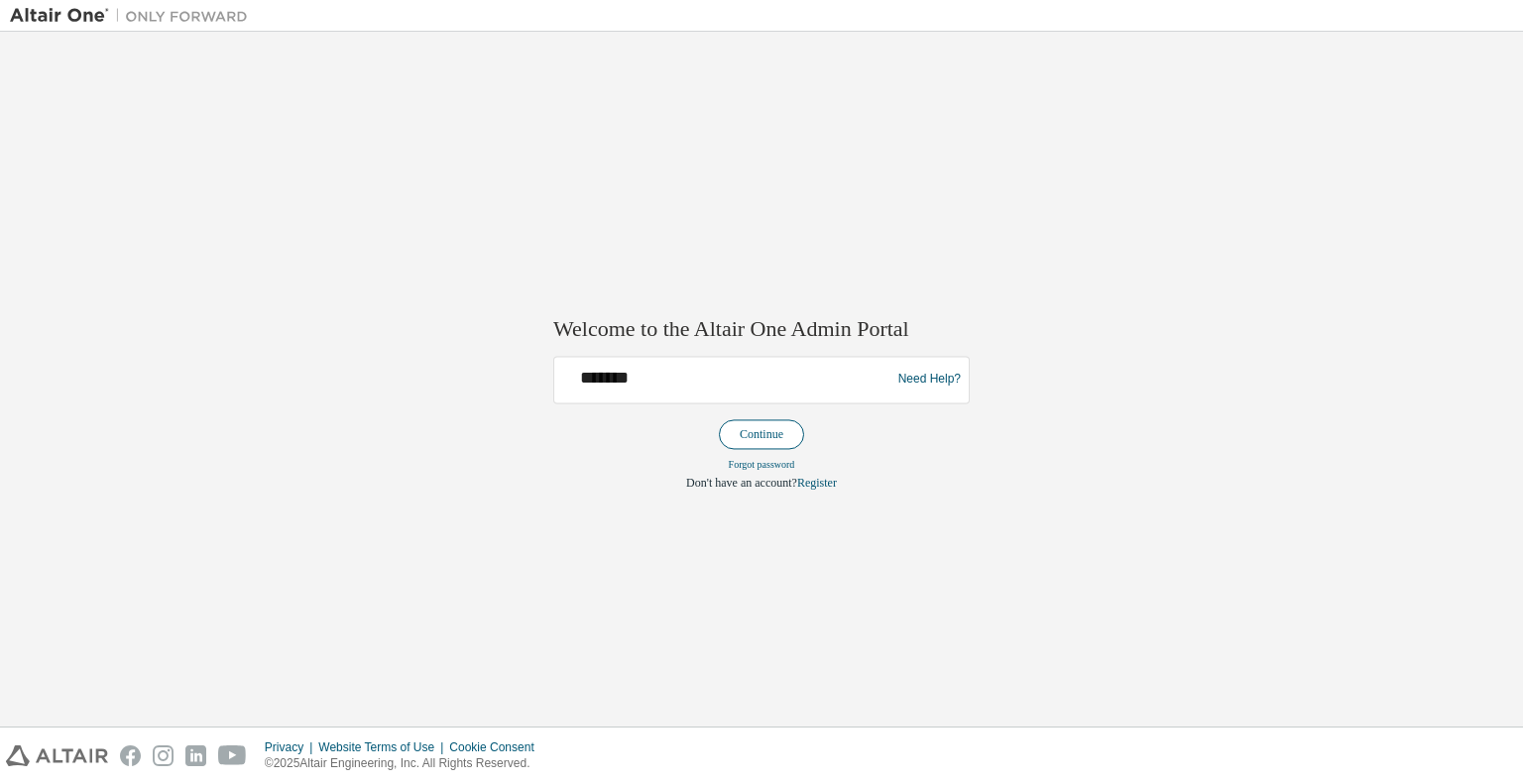 click on "Continue" at bounding box center [762, 434] 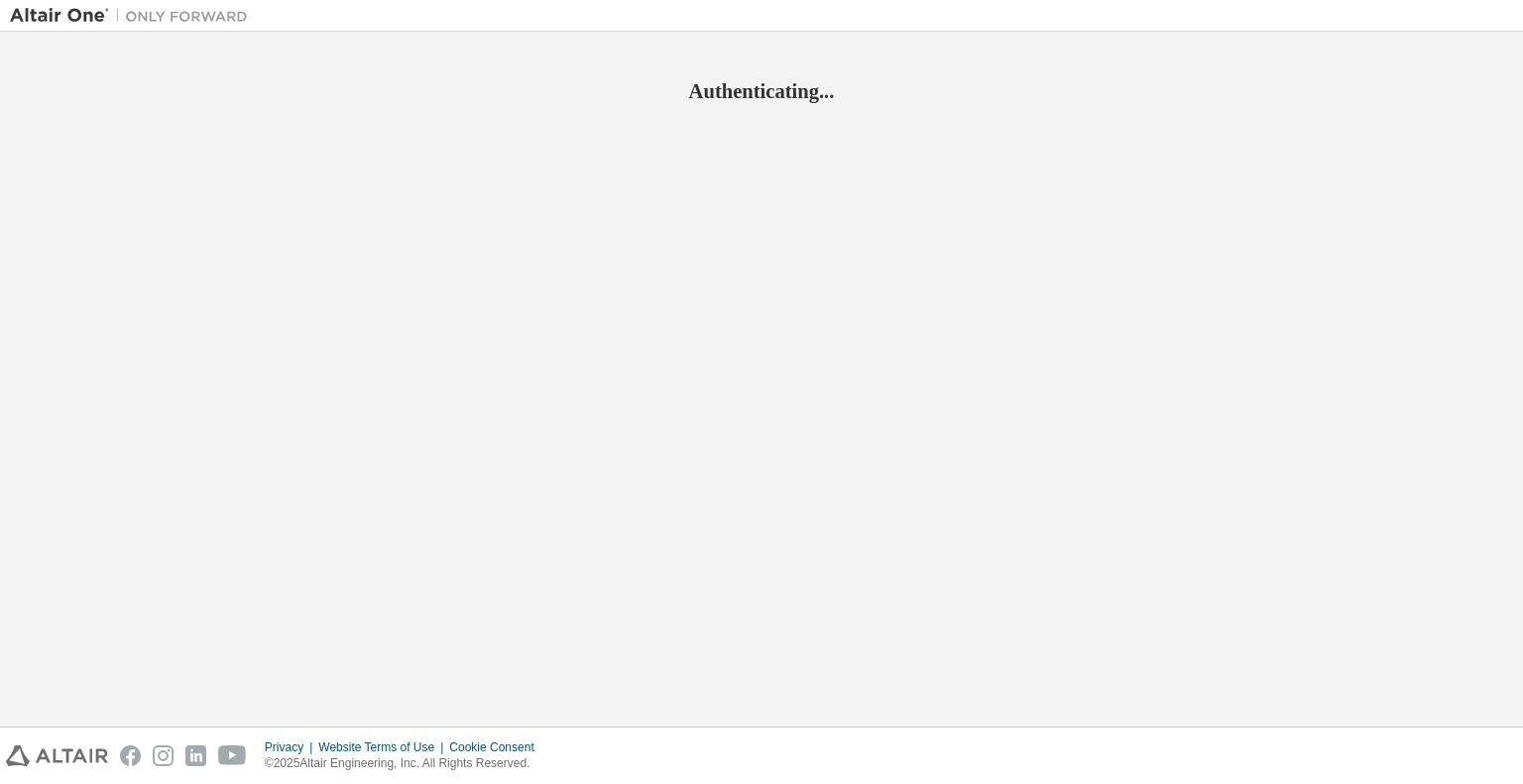 scroll, scrollTop: 0, scrollLeft: 0, axis: both 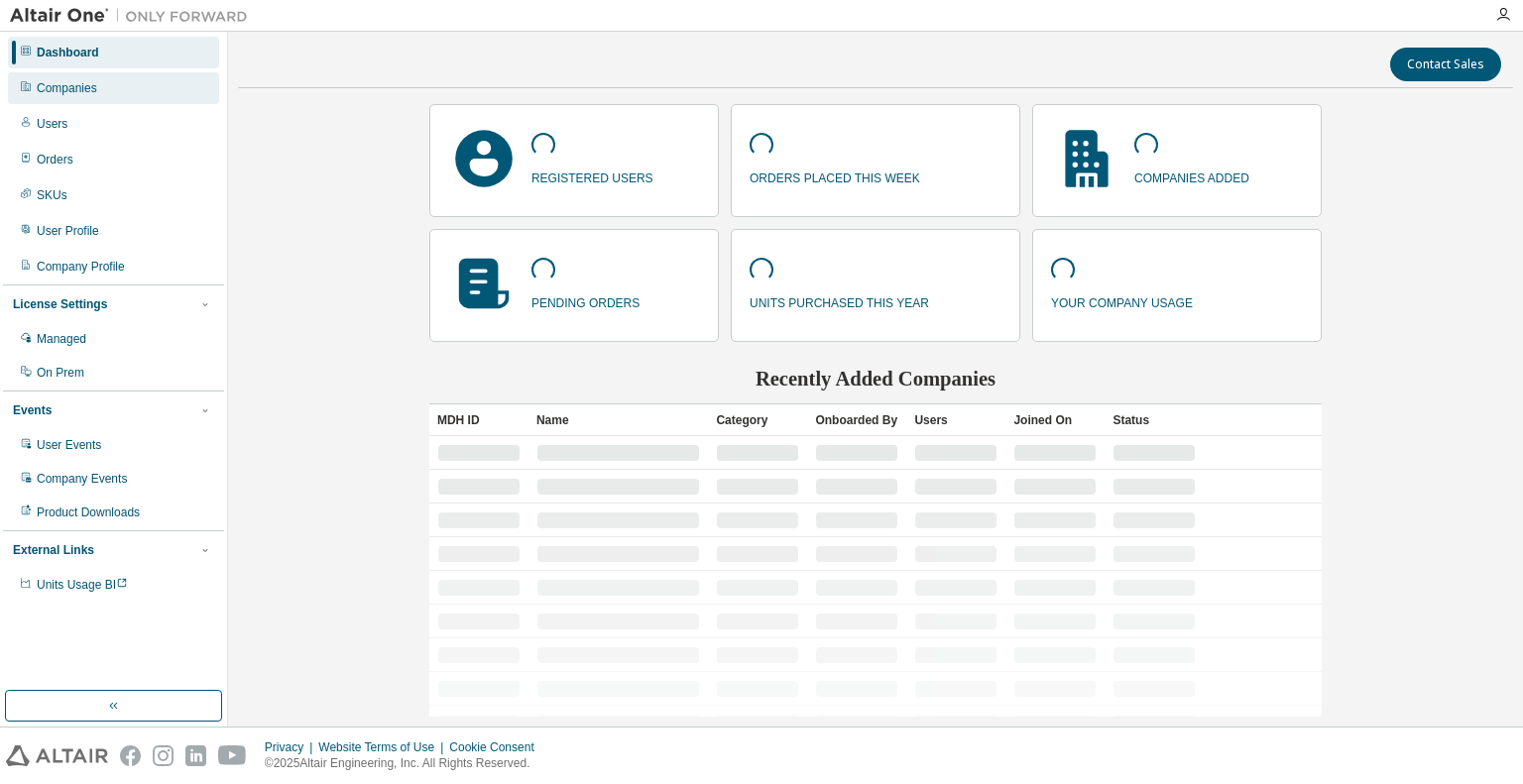 click on "Companies" at bounding box center [66, 88] 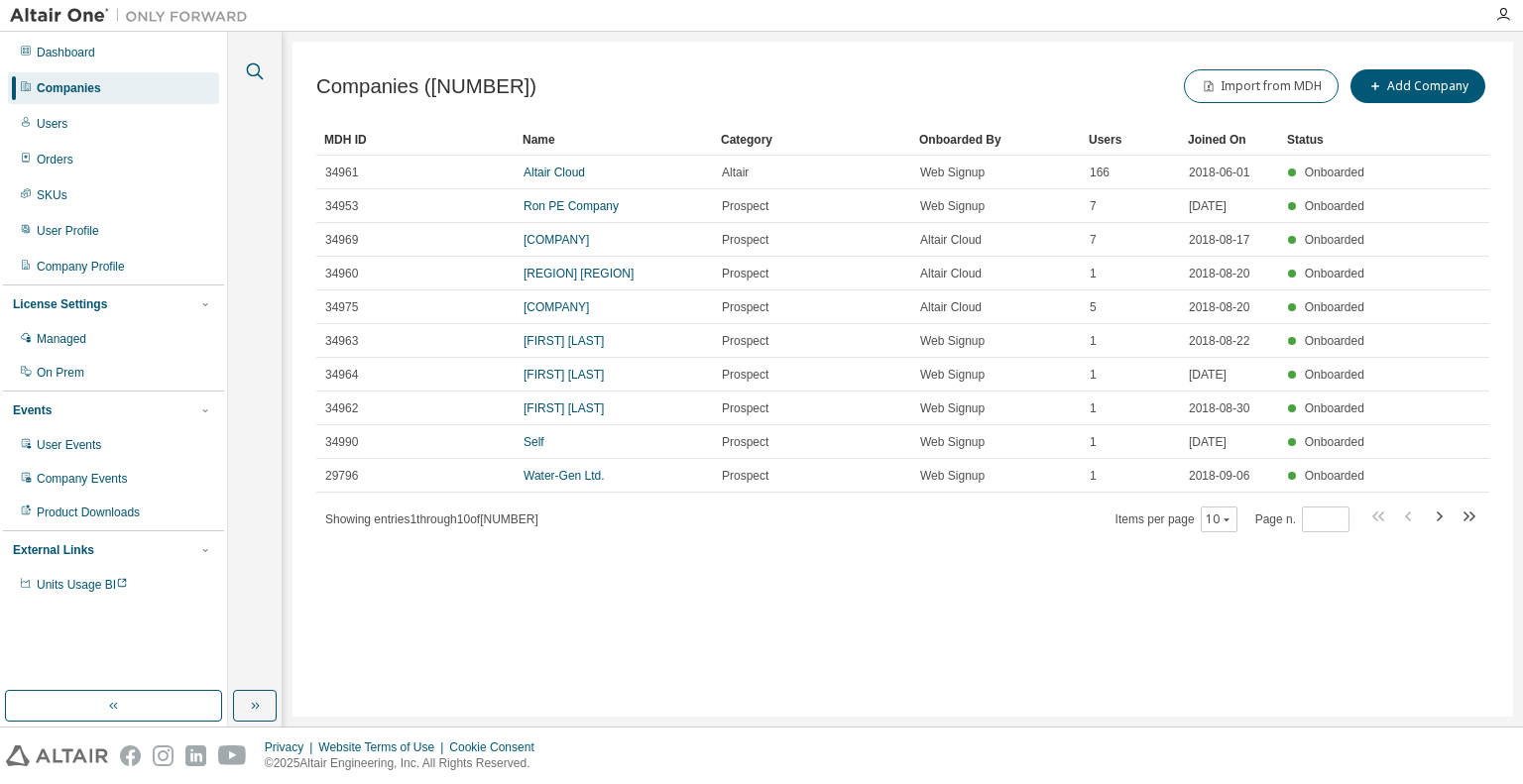 click 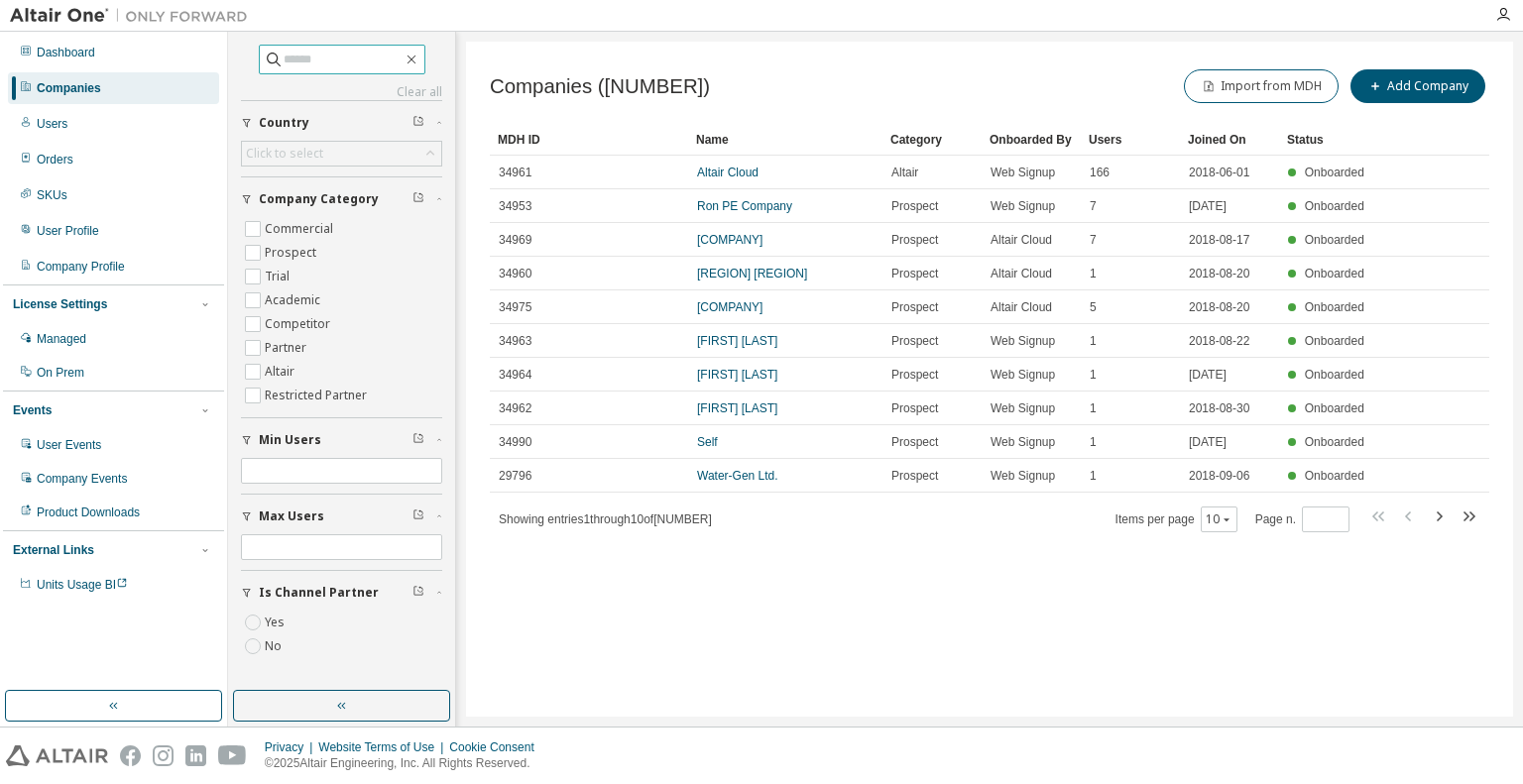 click at bounding box center [342, 59] 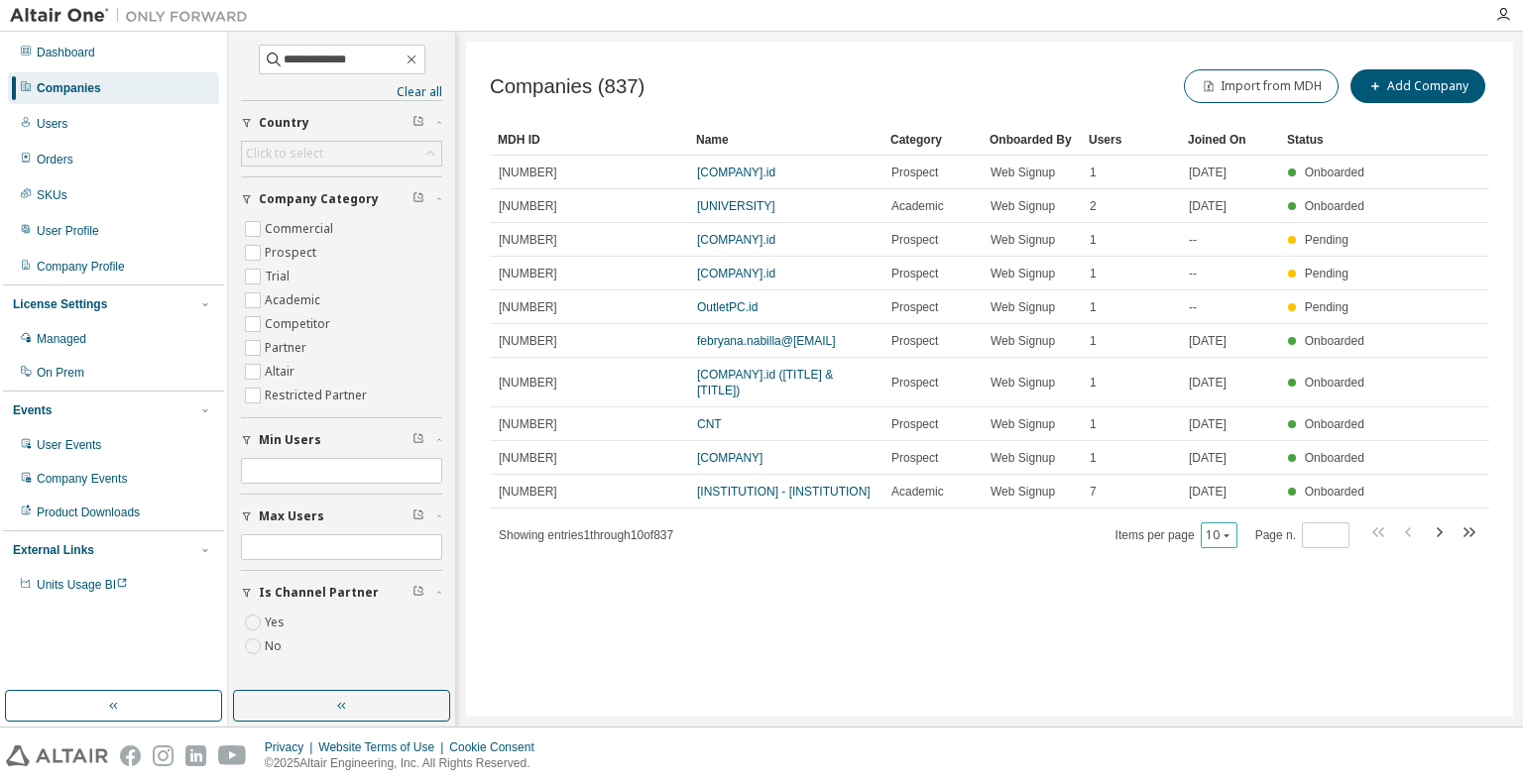 click on "10" at bounding box center (1219, 535) 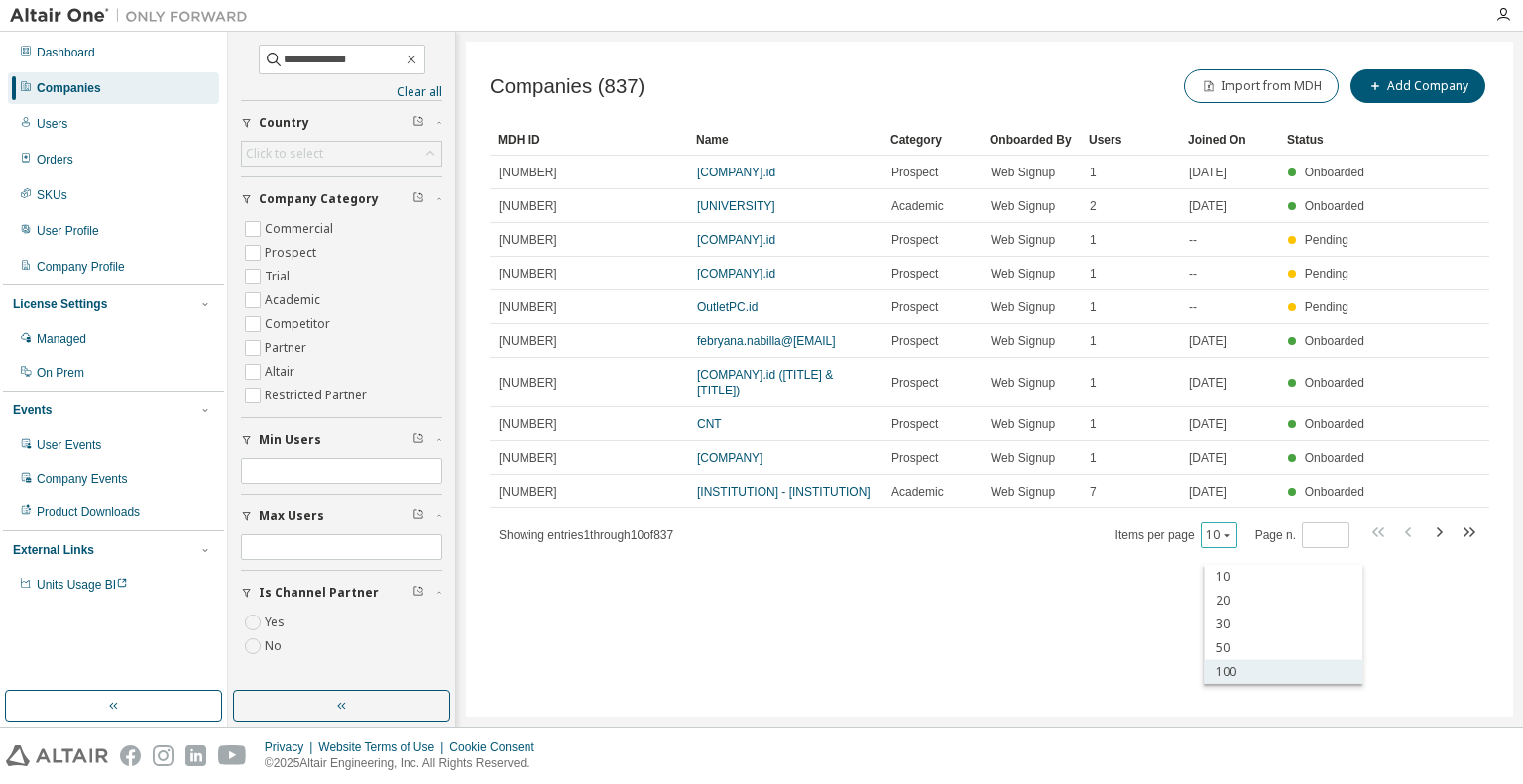 click on "100" at bounding box center [1283, 672] 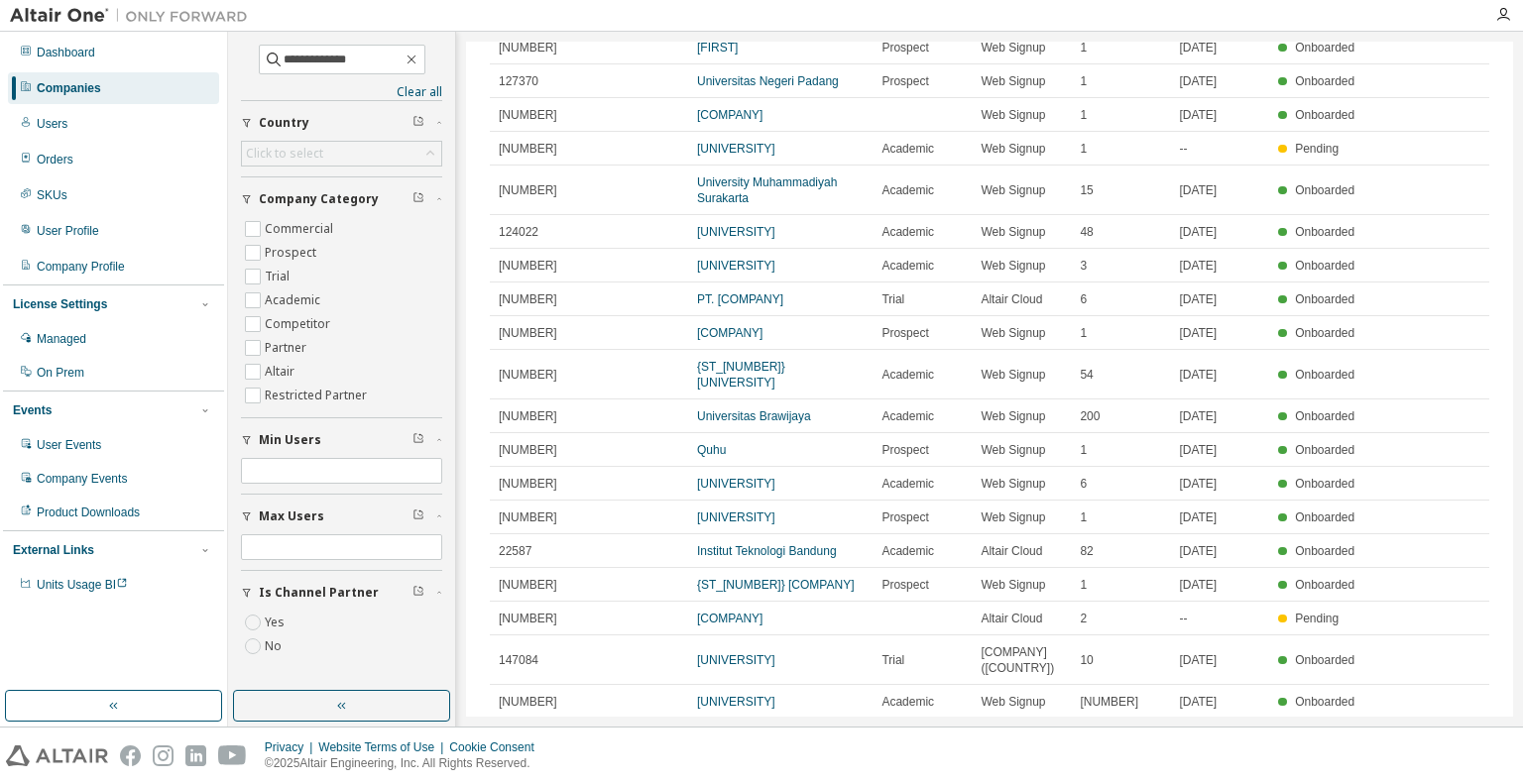 scroll, scrollTop: 0, scrollLeft: 0, axis: both 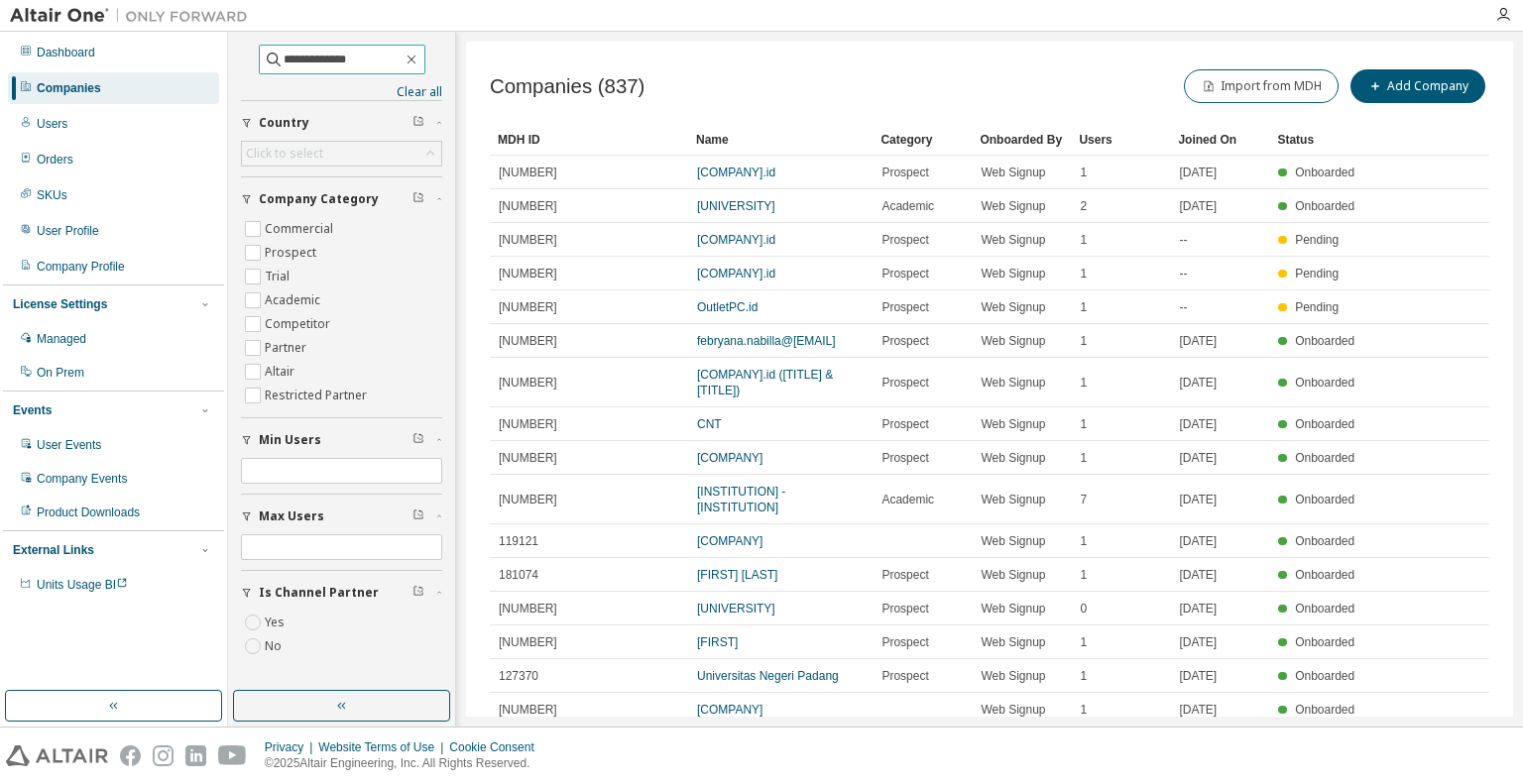click on "**********" at bounding box center (343, 59) 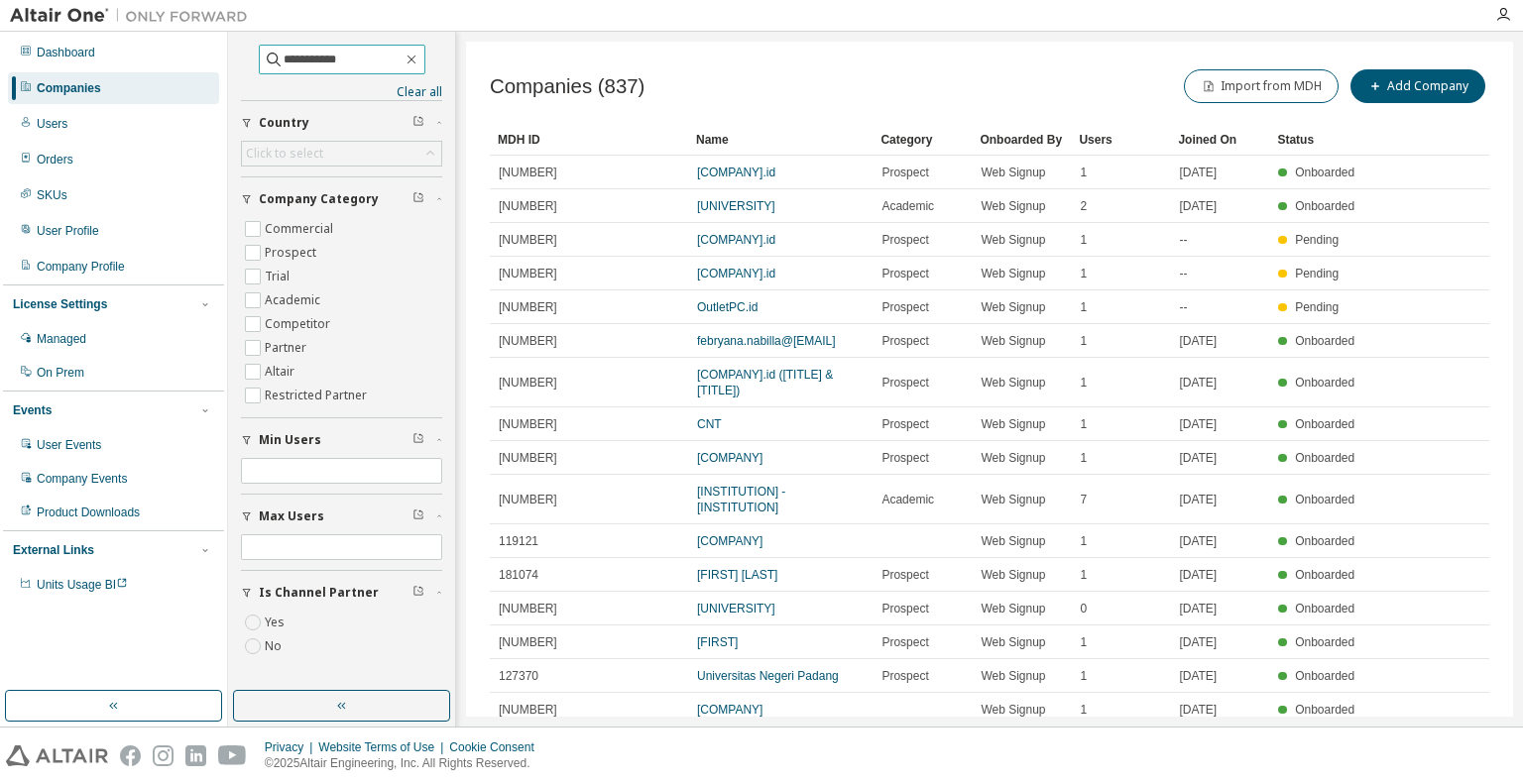 type on "**********" 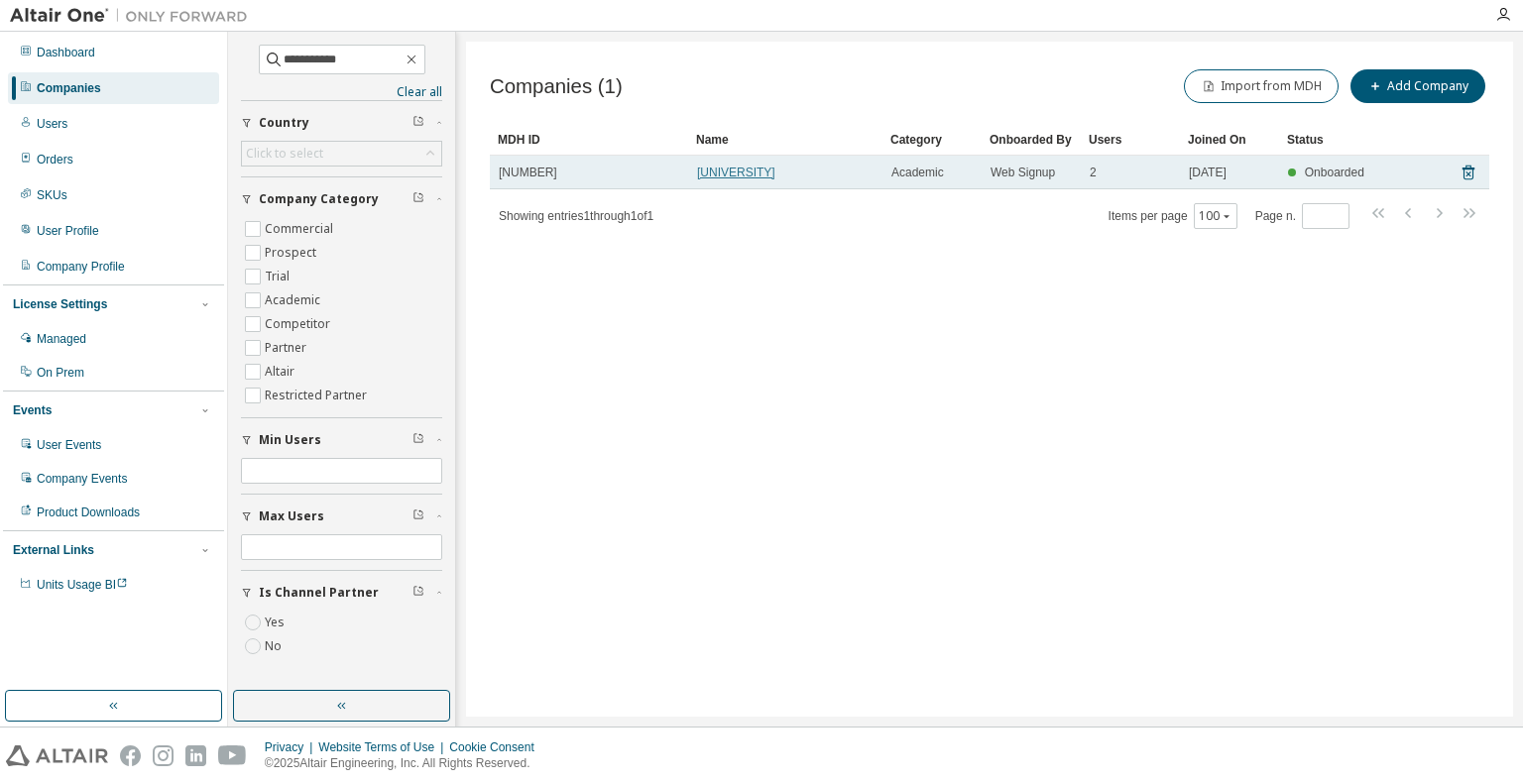 click on "Cenderawasih University" at bounding box center (736, 172) 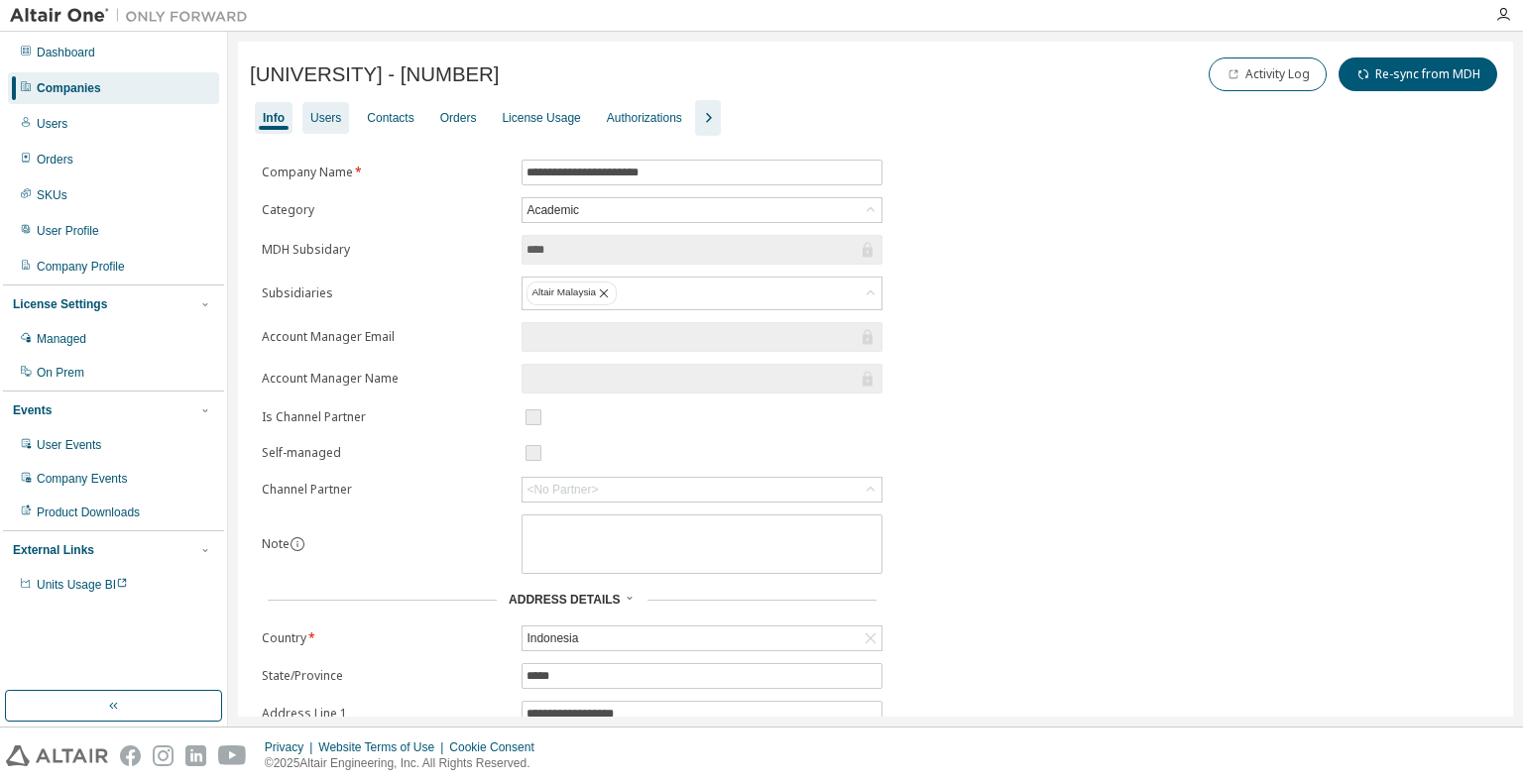 click on "Users" at bounding box center (325, 118) 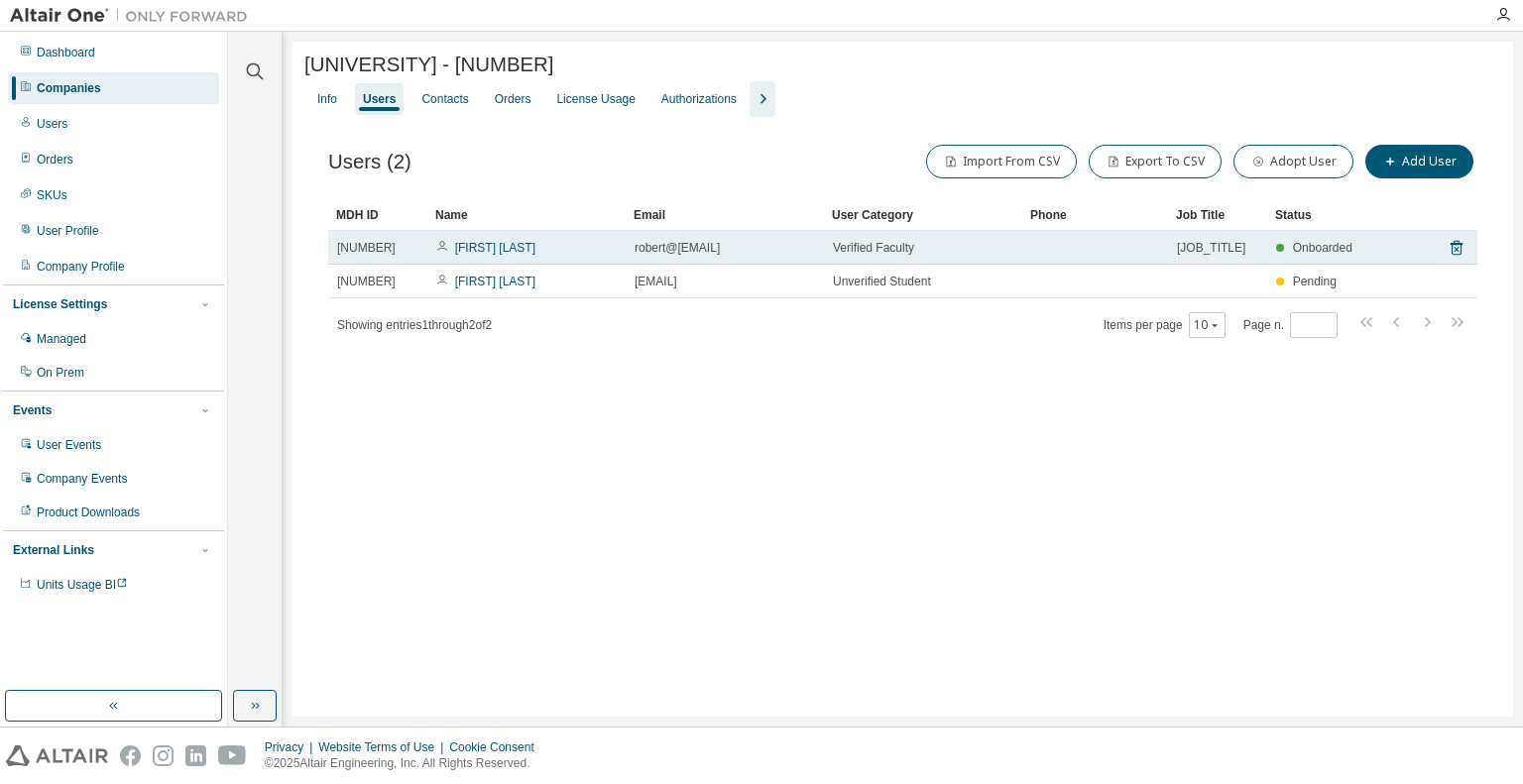 drag, startPoint x: 728, startPoint y: 262, endPoint x: 678, endPoint y: 257, distance: 50.24938 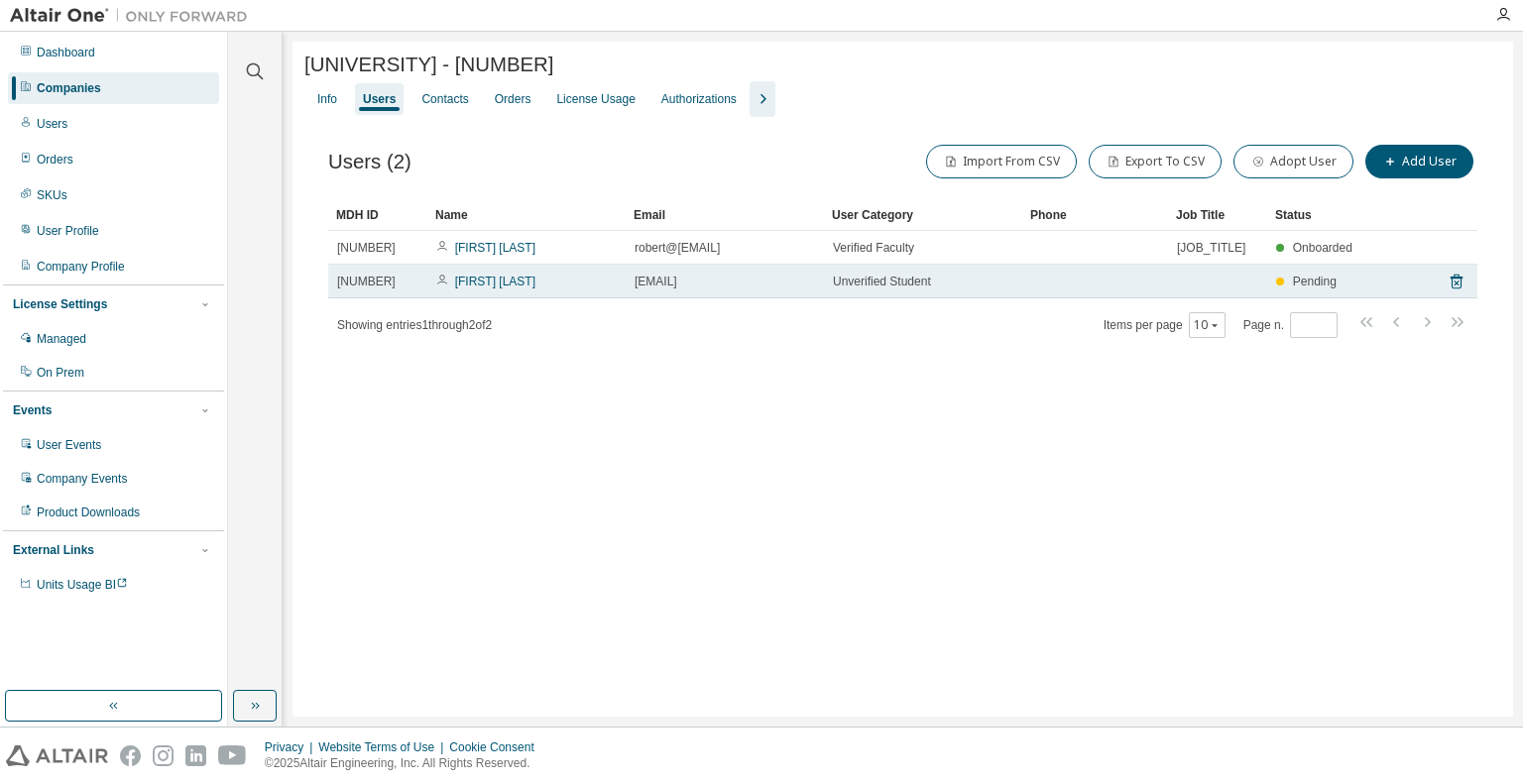 drag, startPoint x: 765, startPoint y: 282, endPoint x: 663, endPoint y: 283, distance: 102.0049 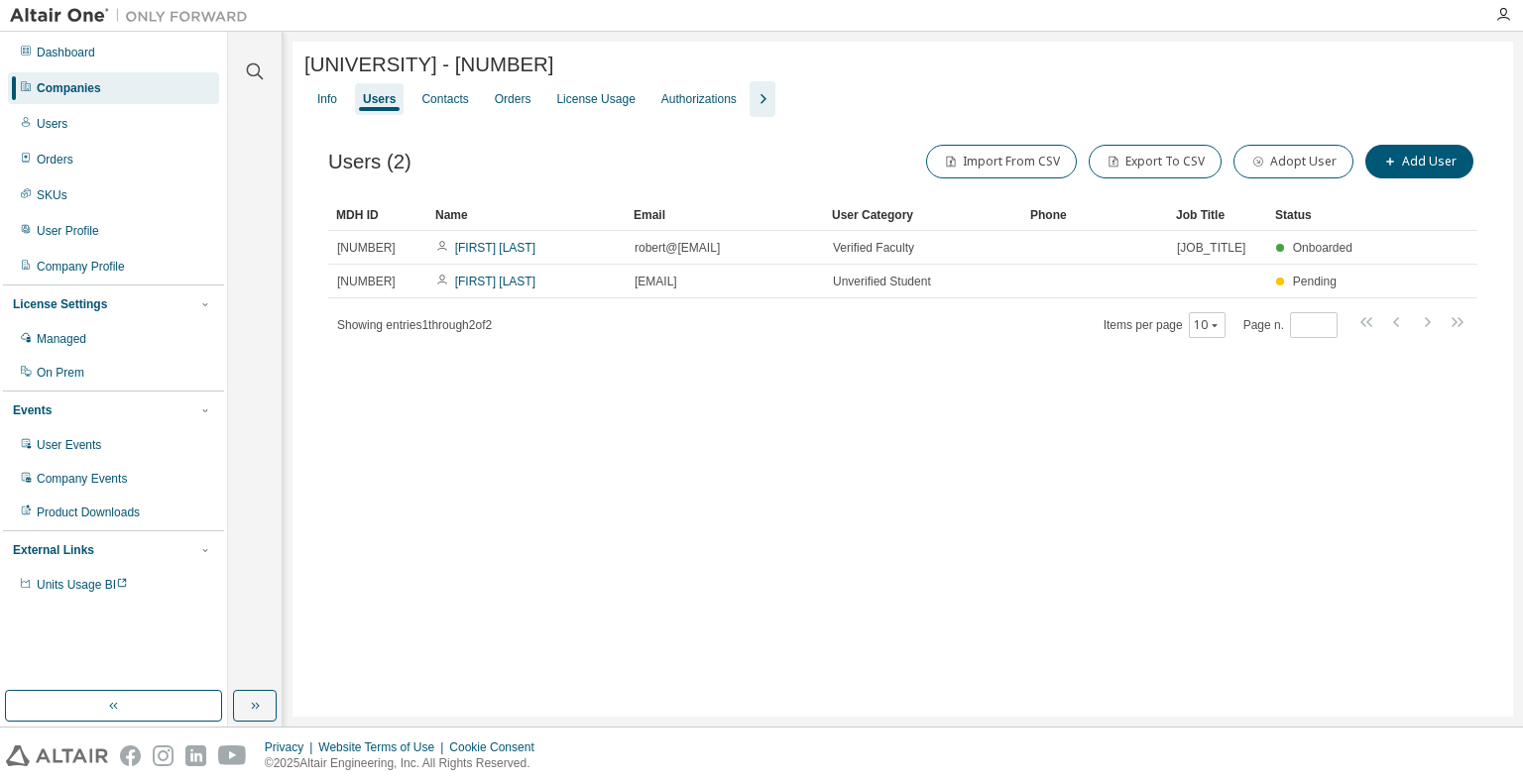 click 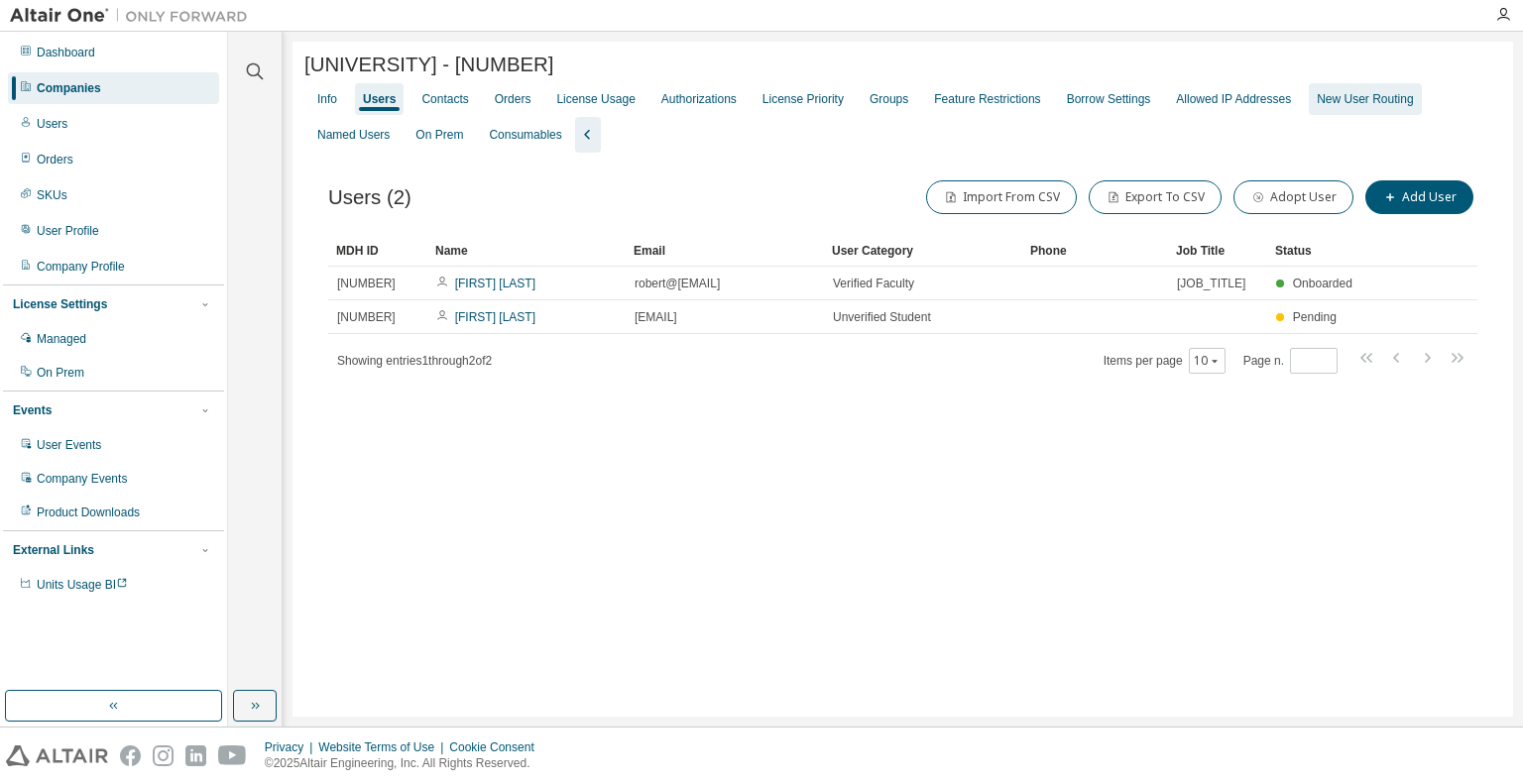 click on "New User Routing" at bounding box center [1364, 99] 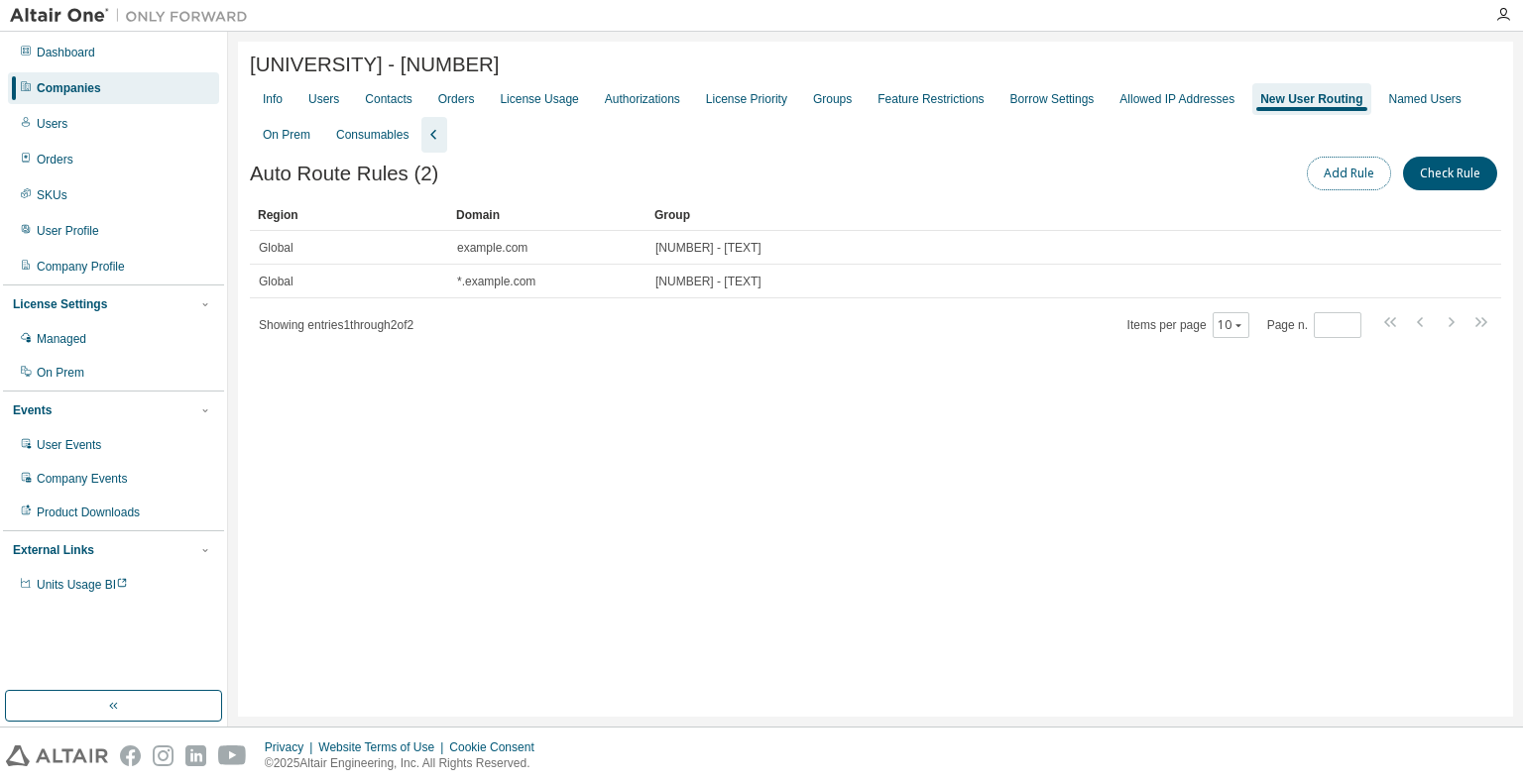 click on "Add Rule" at bounding box center [1348, 173] 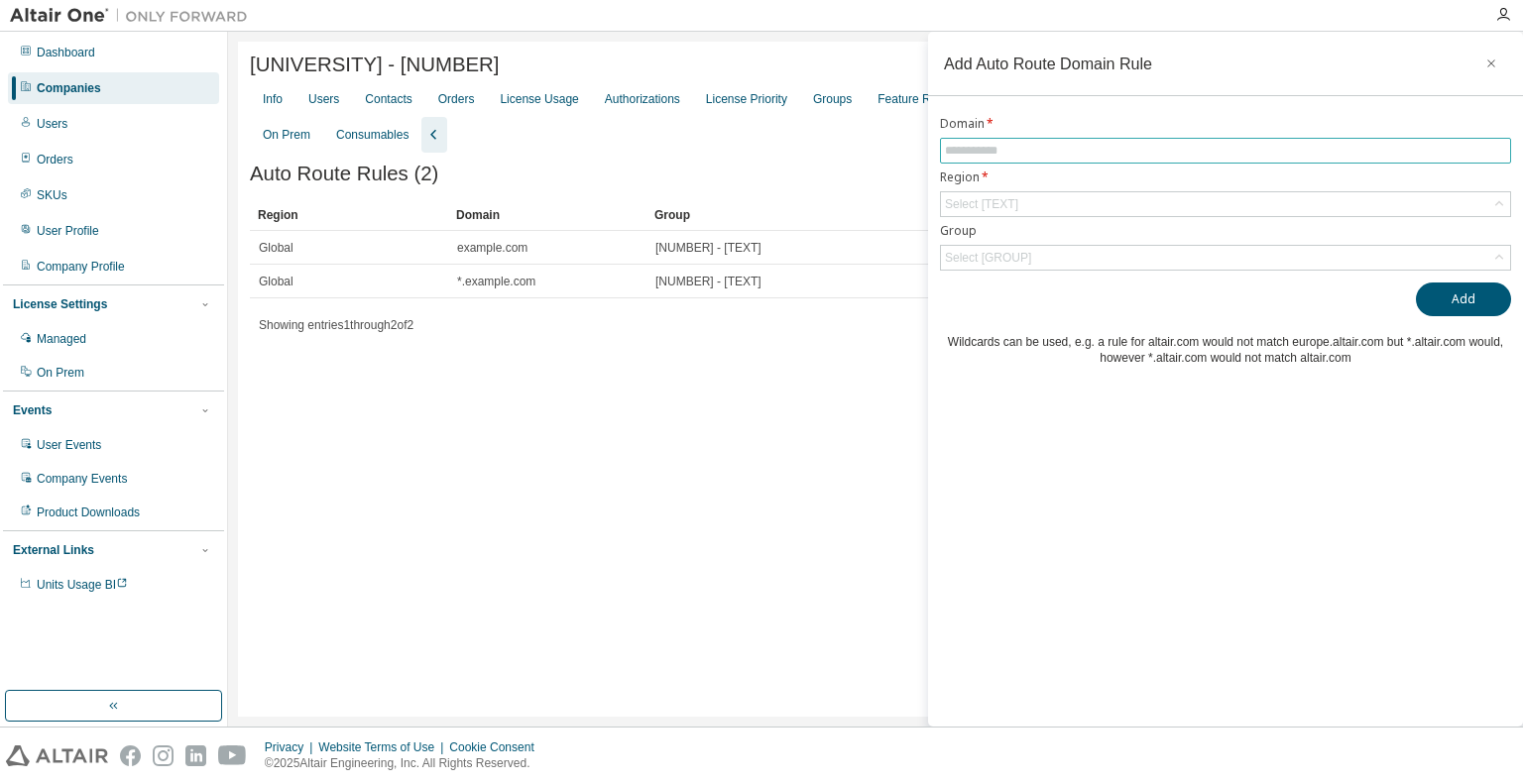 click at bounding box center [1226, 151] 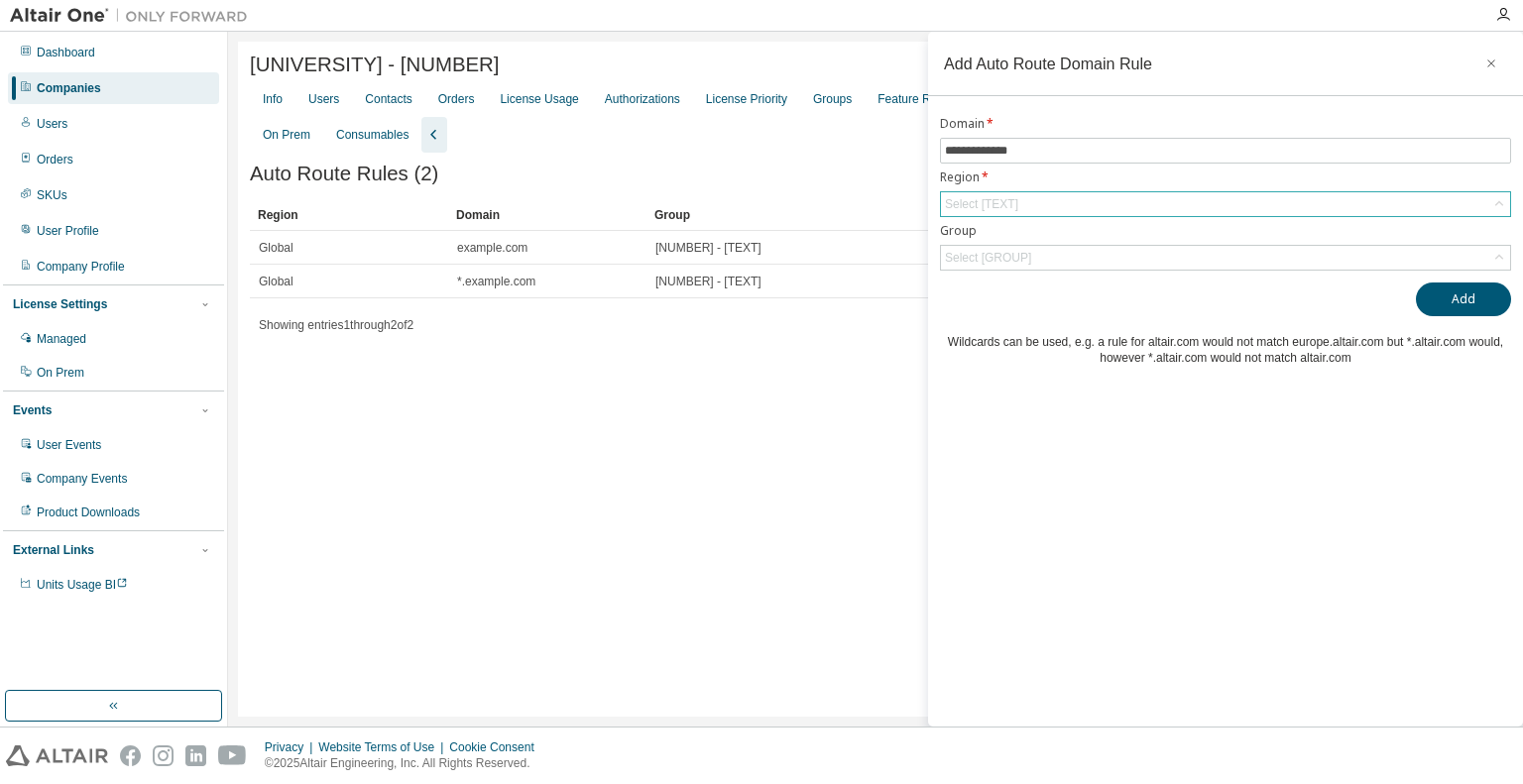 click on "Select Region" at bounding box center [1226, 204] 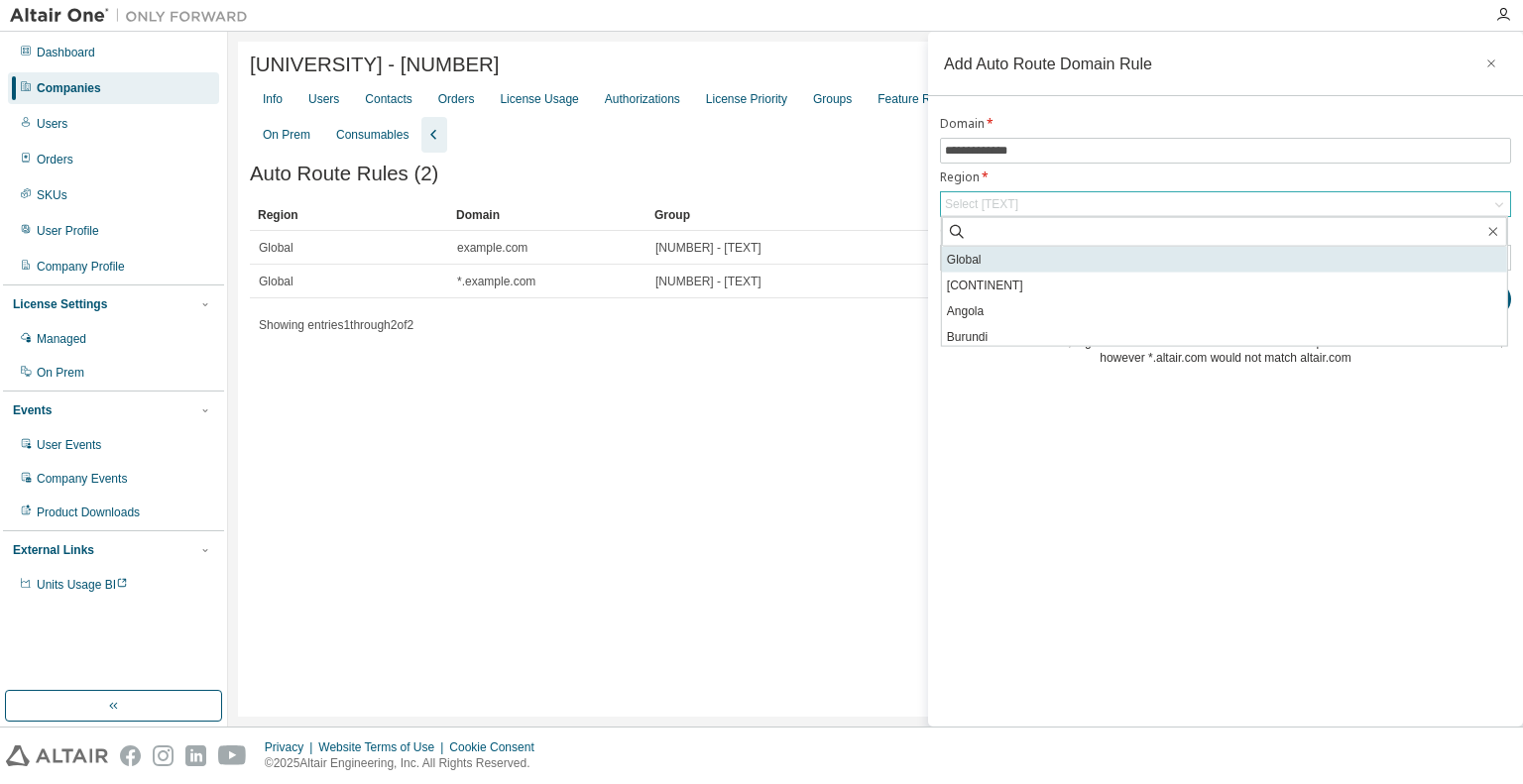 click on "Global" at bounding box center [1225, 260] 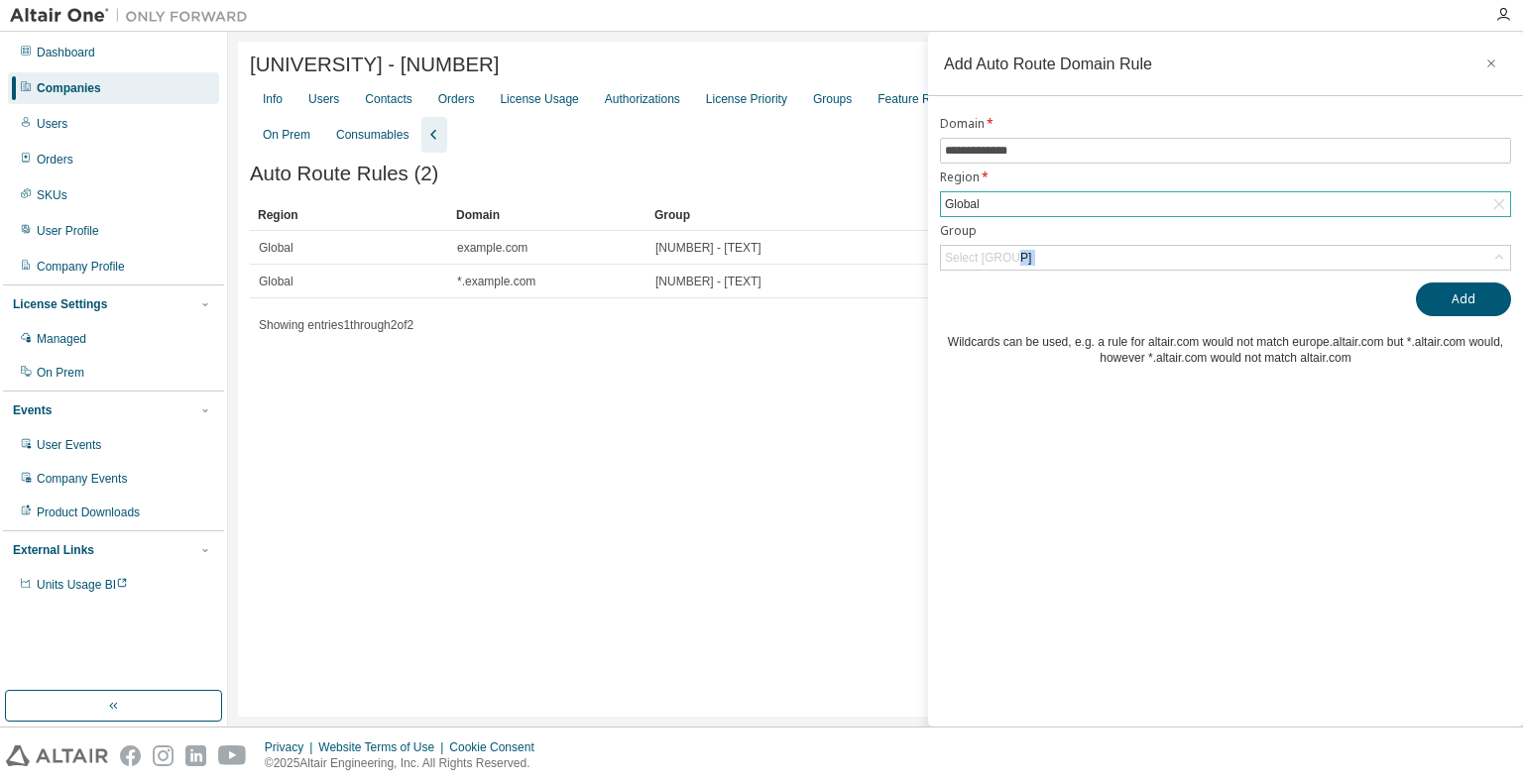 click on "Select Group" at bounding box center (1226, 258) 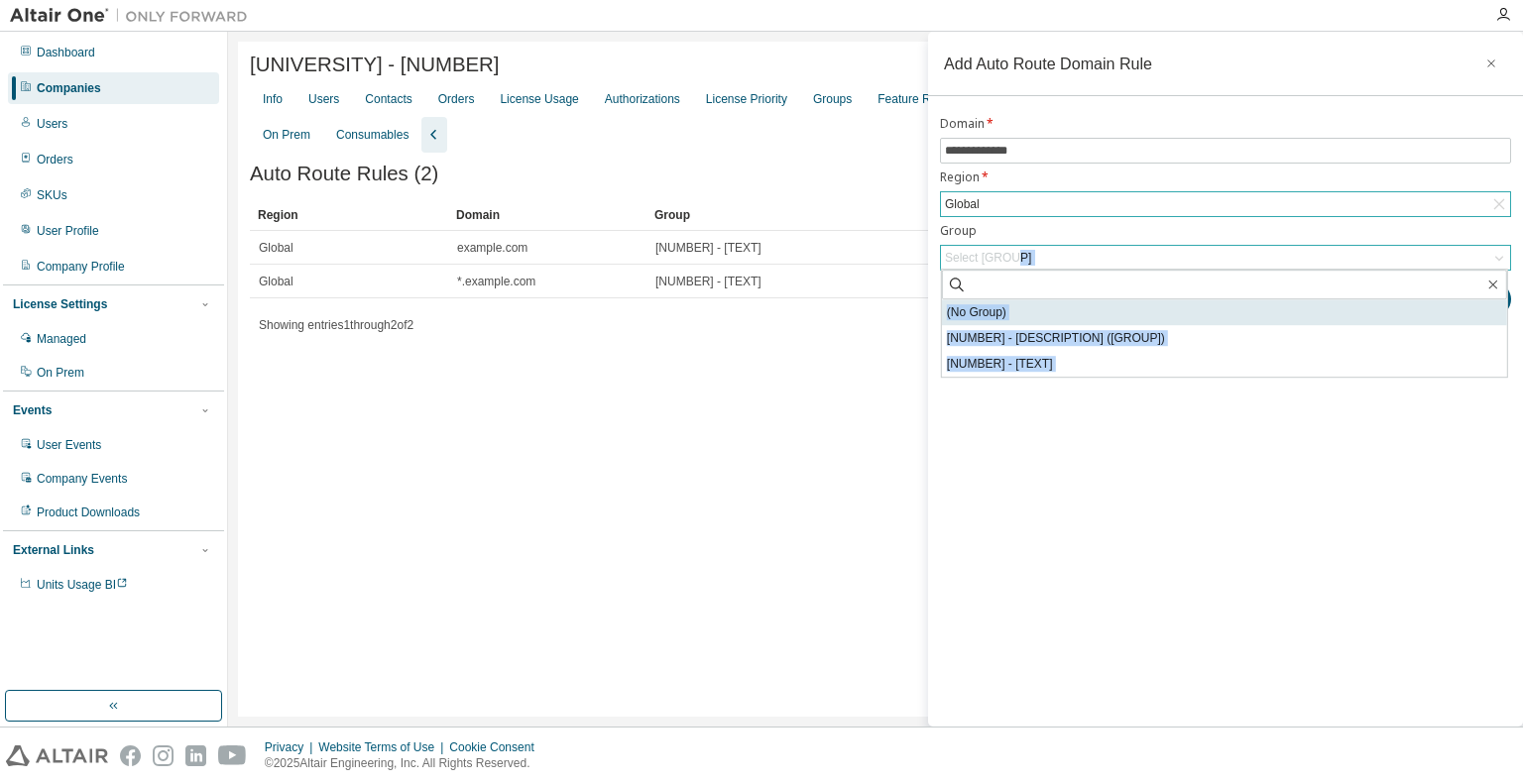 click on "(No Group)" at bounding box center [1225, 312] 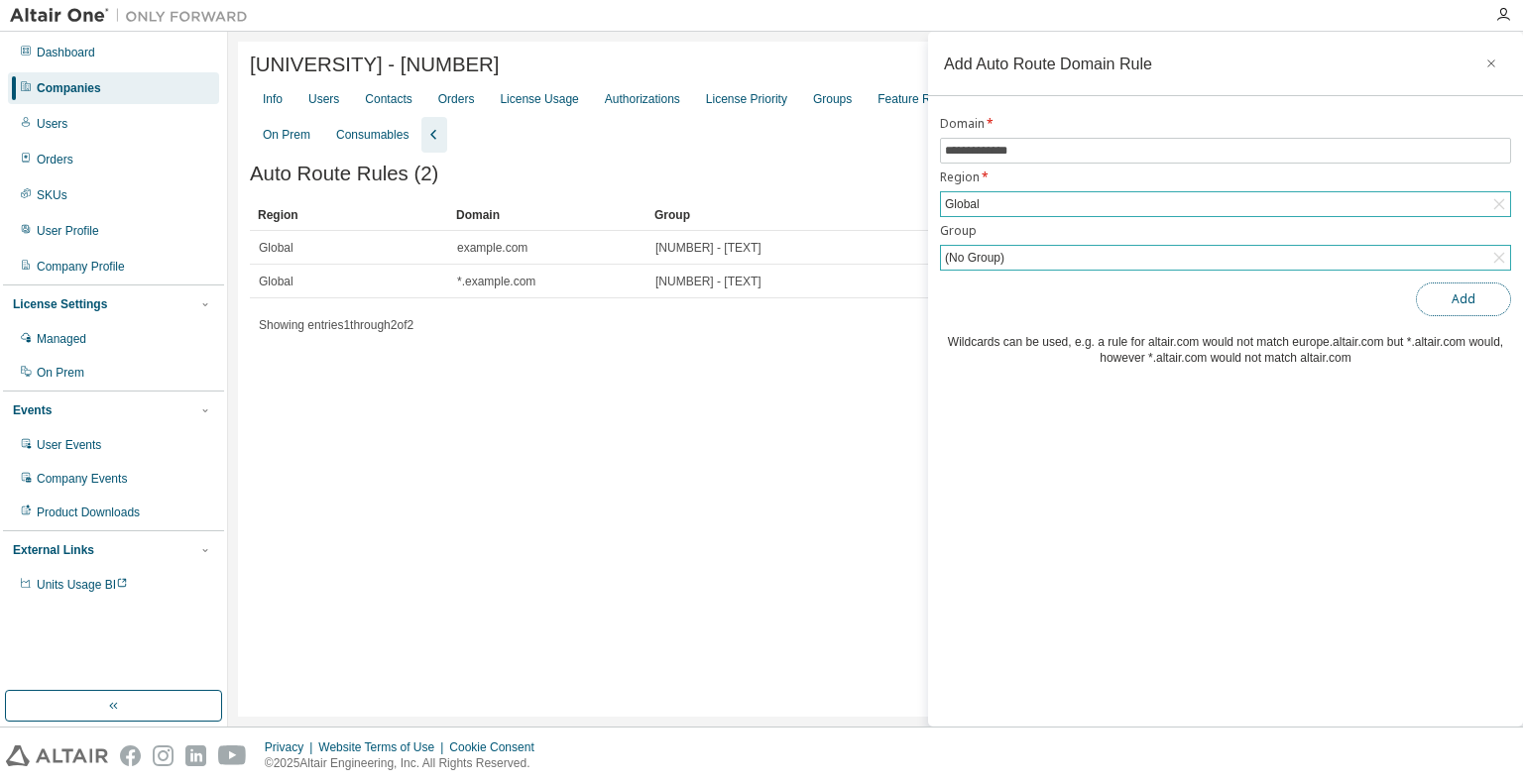 click on "Add" at bounding box center [1464, 299] 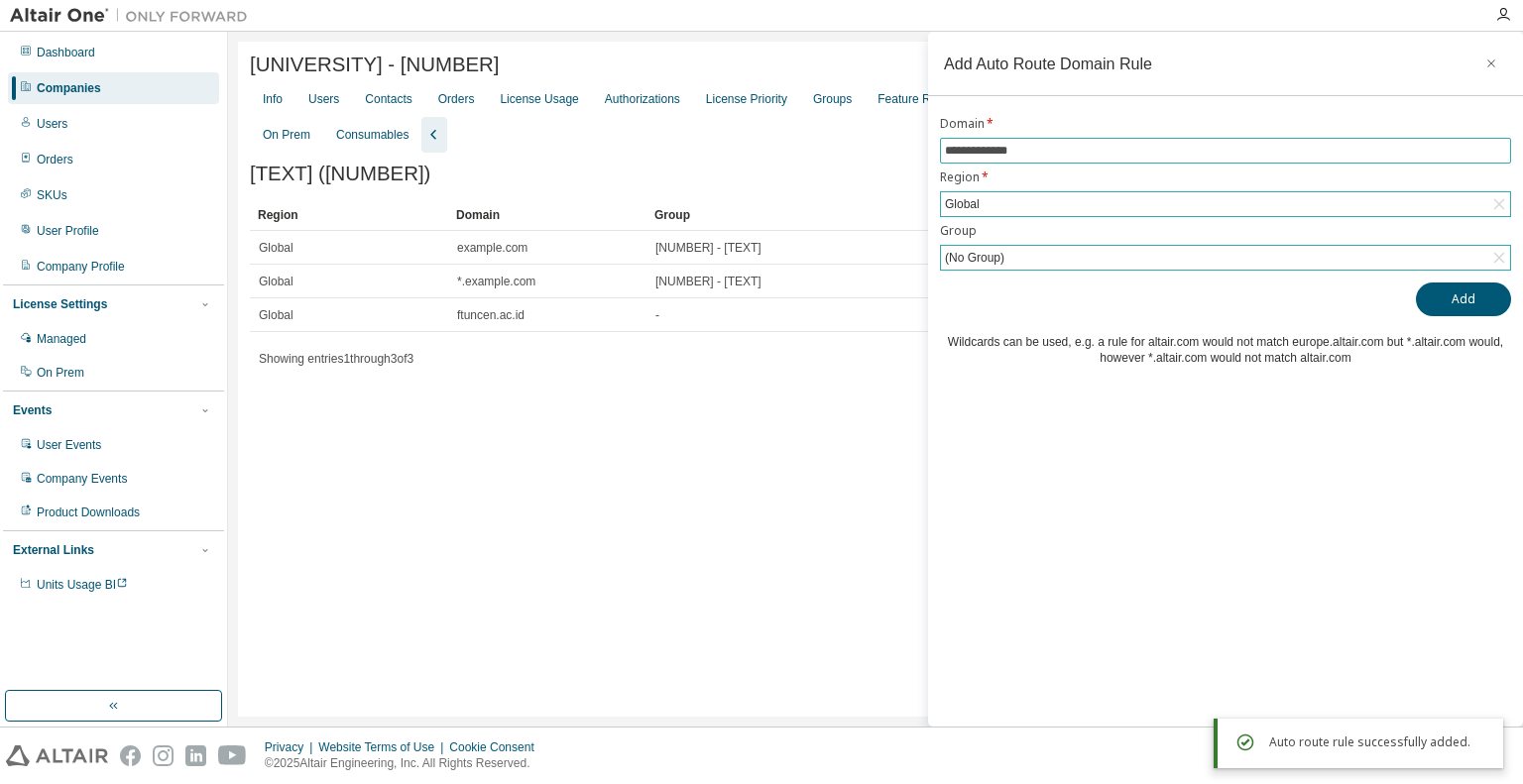 click on "**********" at bounding box center (1226, 151) 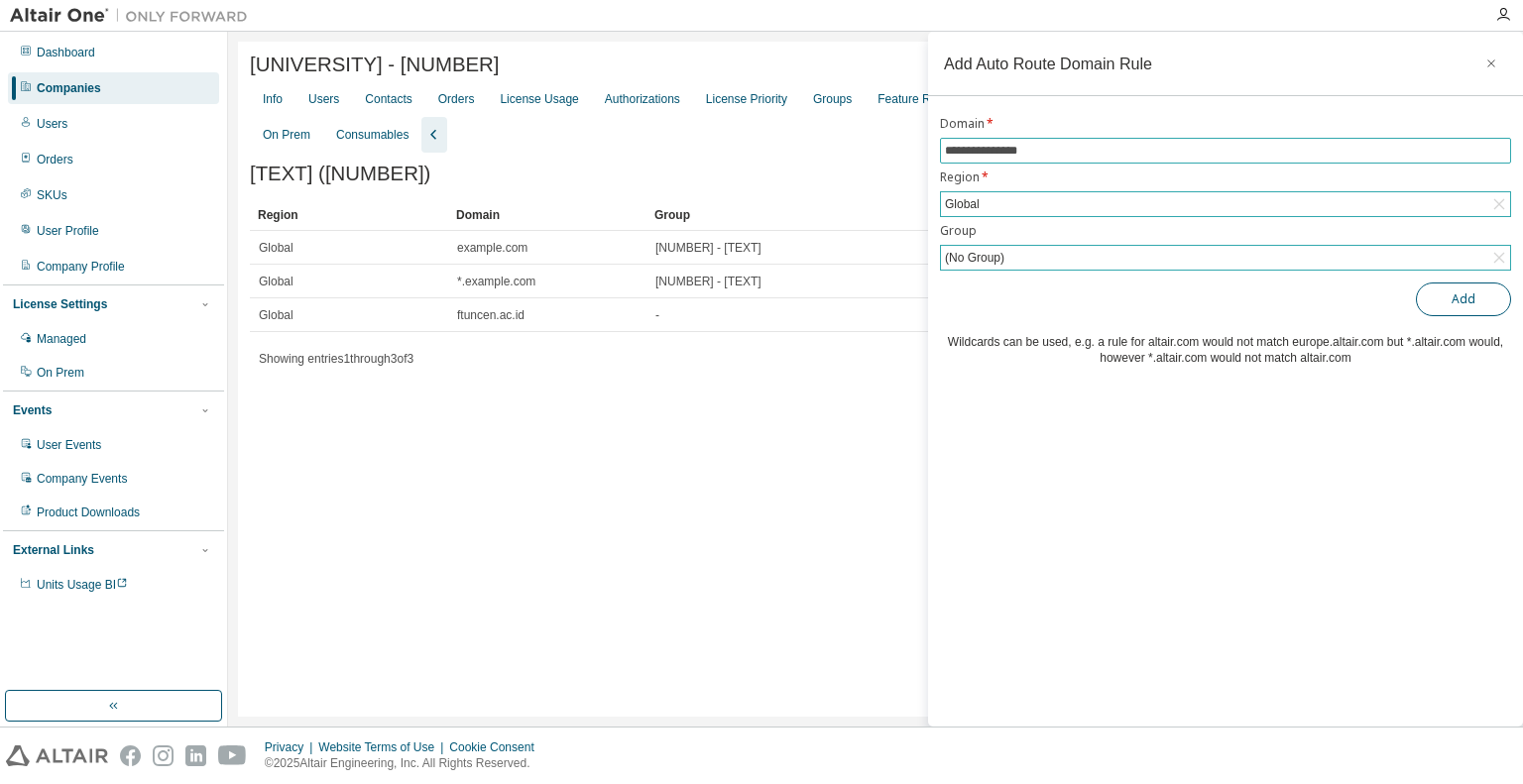 type on "**********" 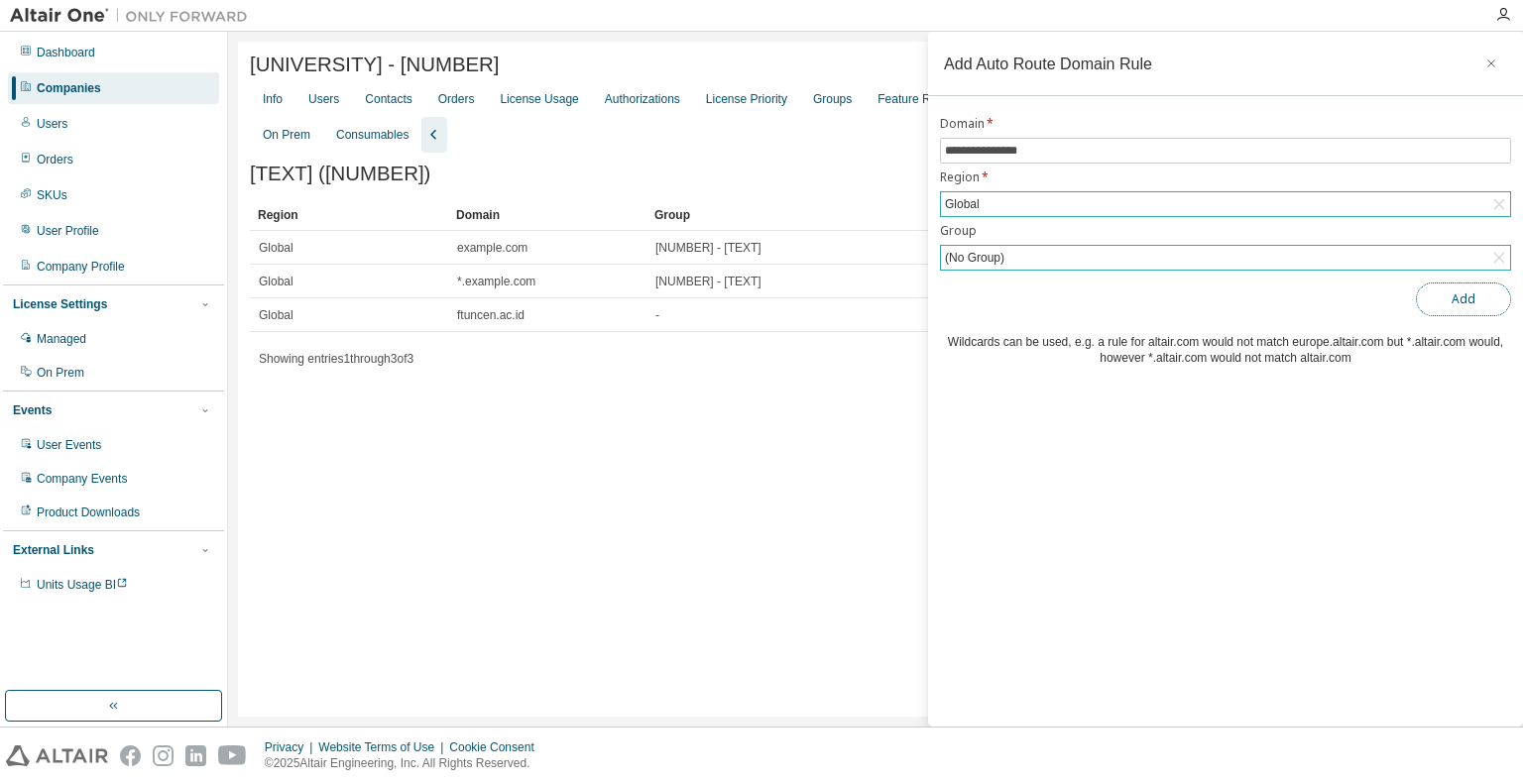 click on "Add" at bounding box center [1464, 299] 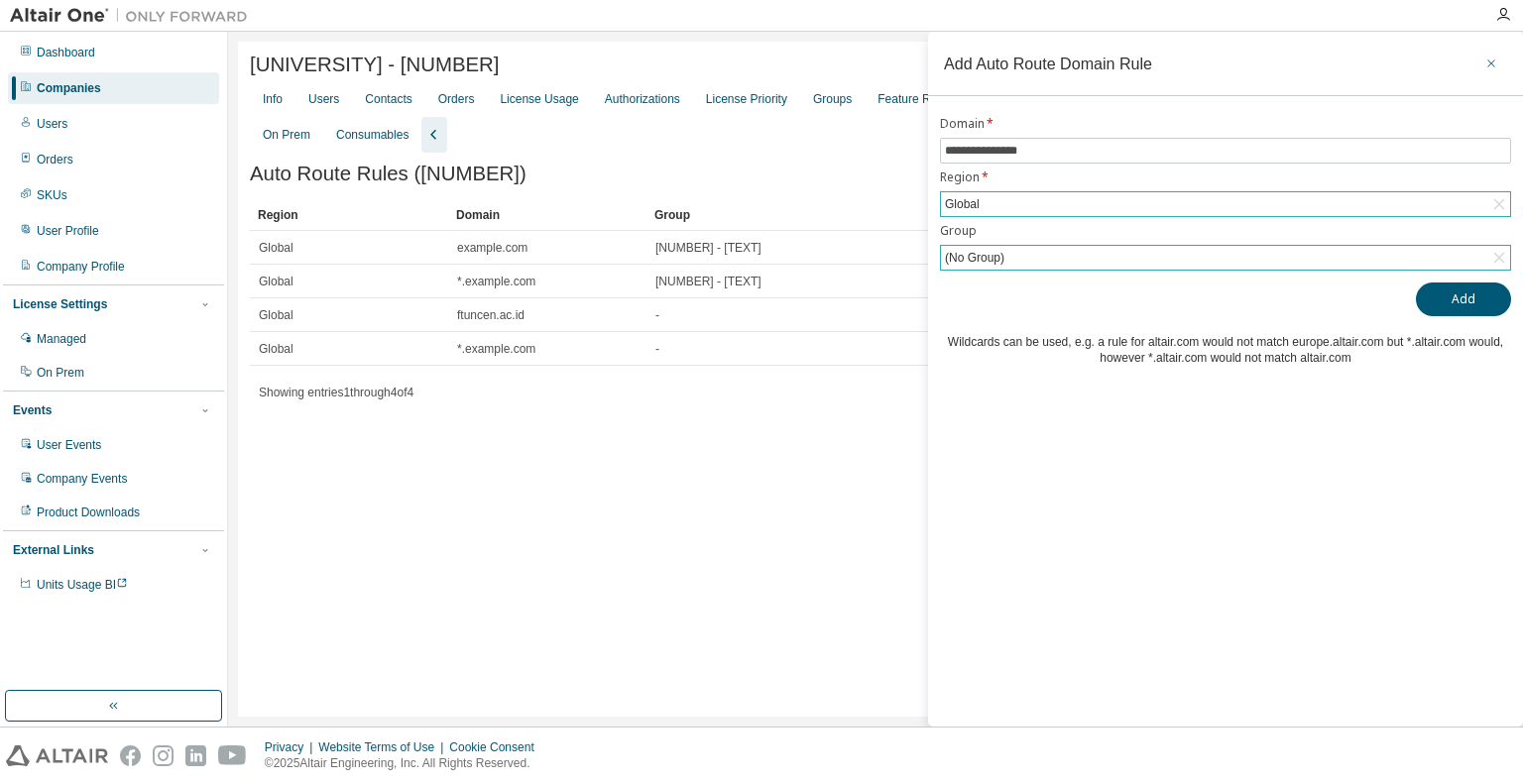 click at bounding box center [1491, 63] 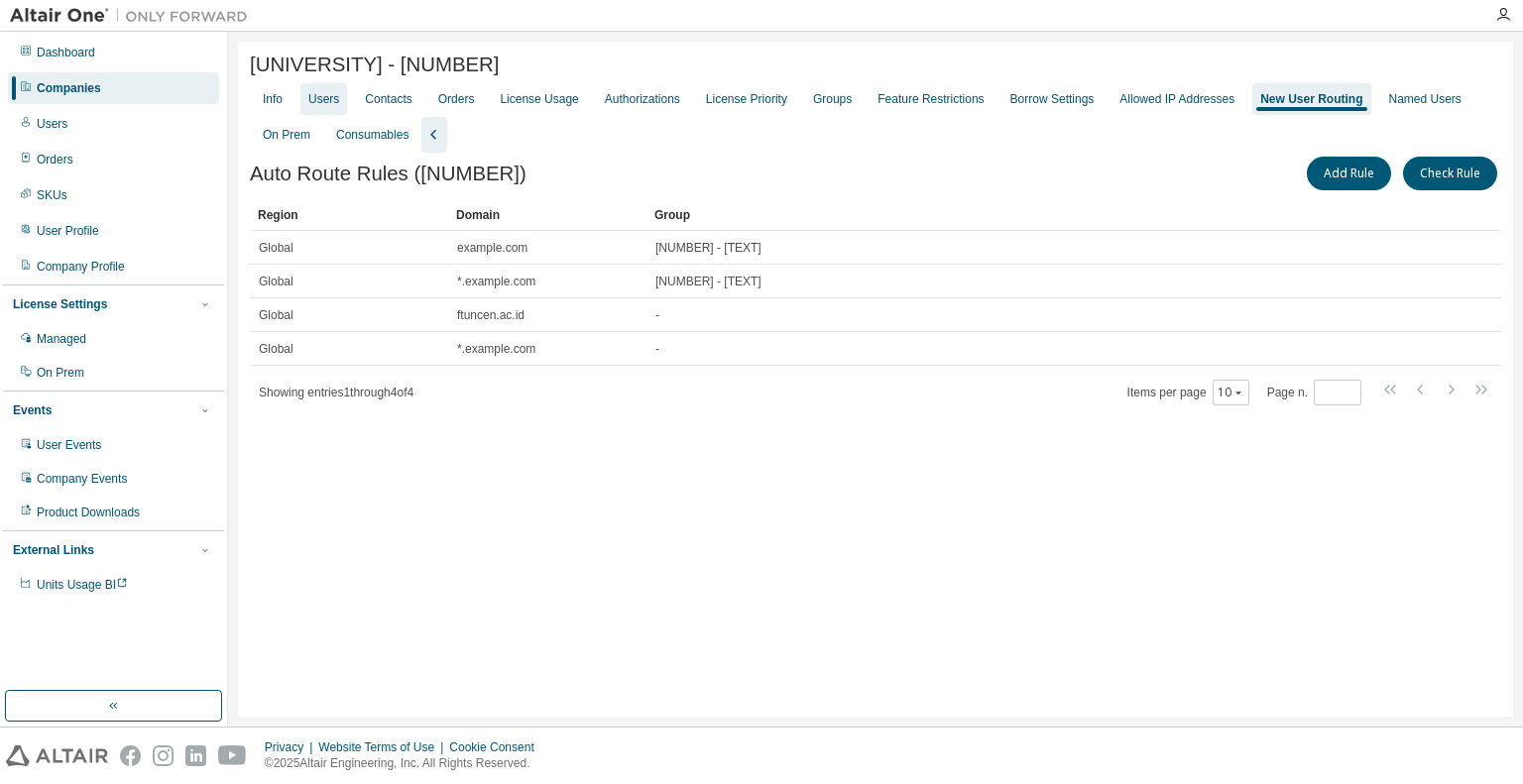 click on "Users" at bounding box center [323, 99] 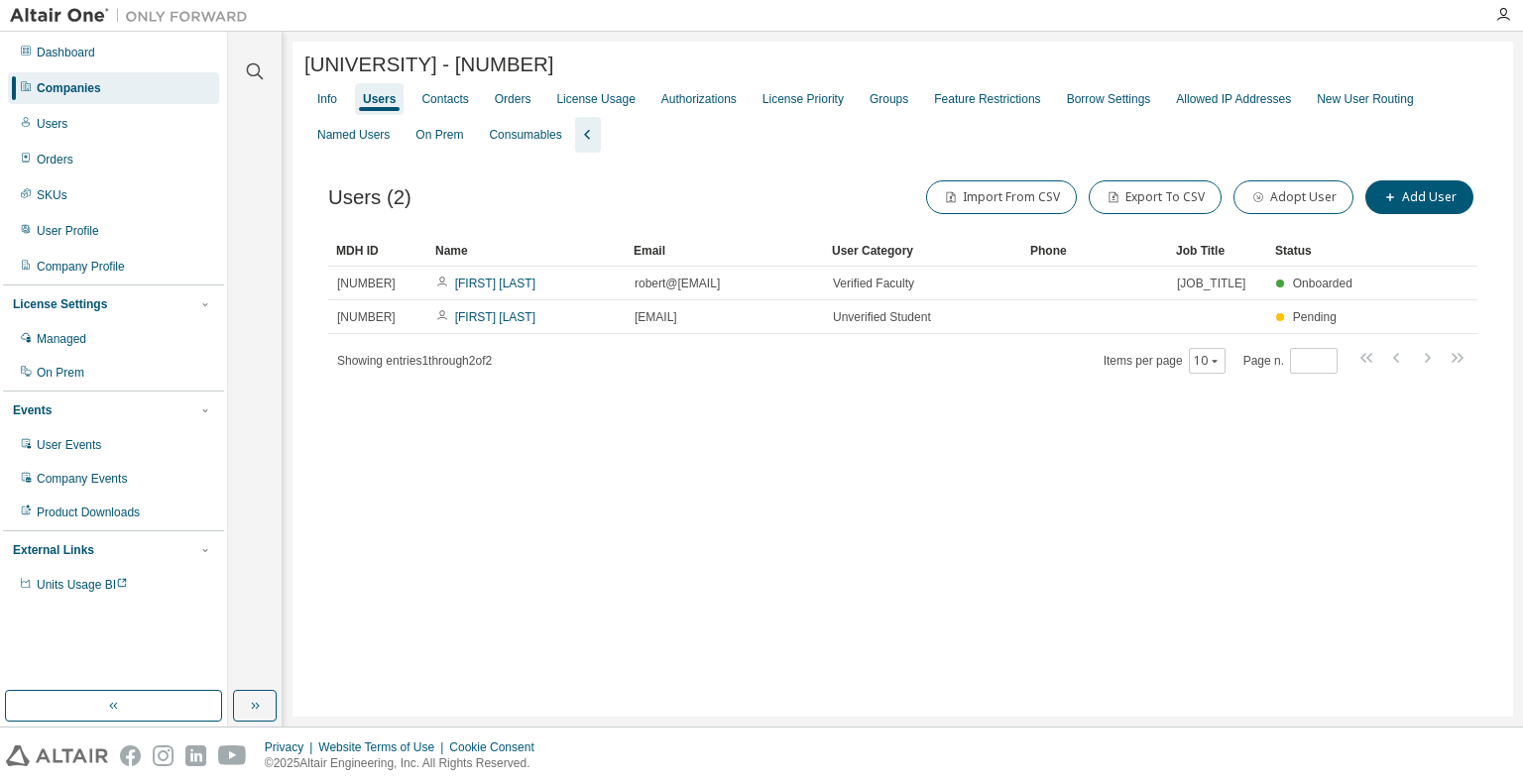 click on "Joni Joni" at bounding box center (495, 317) 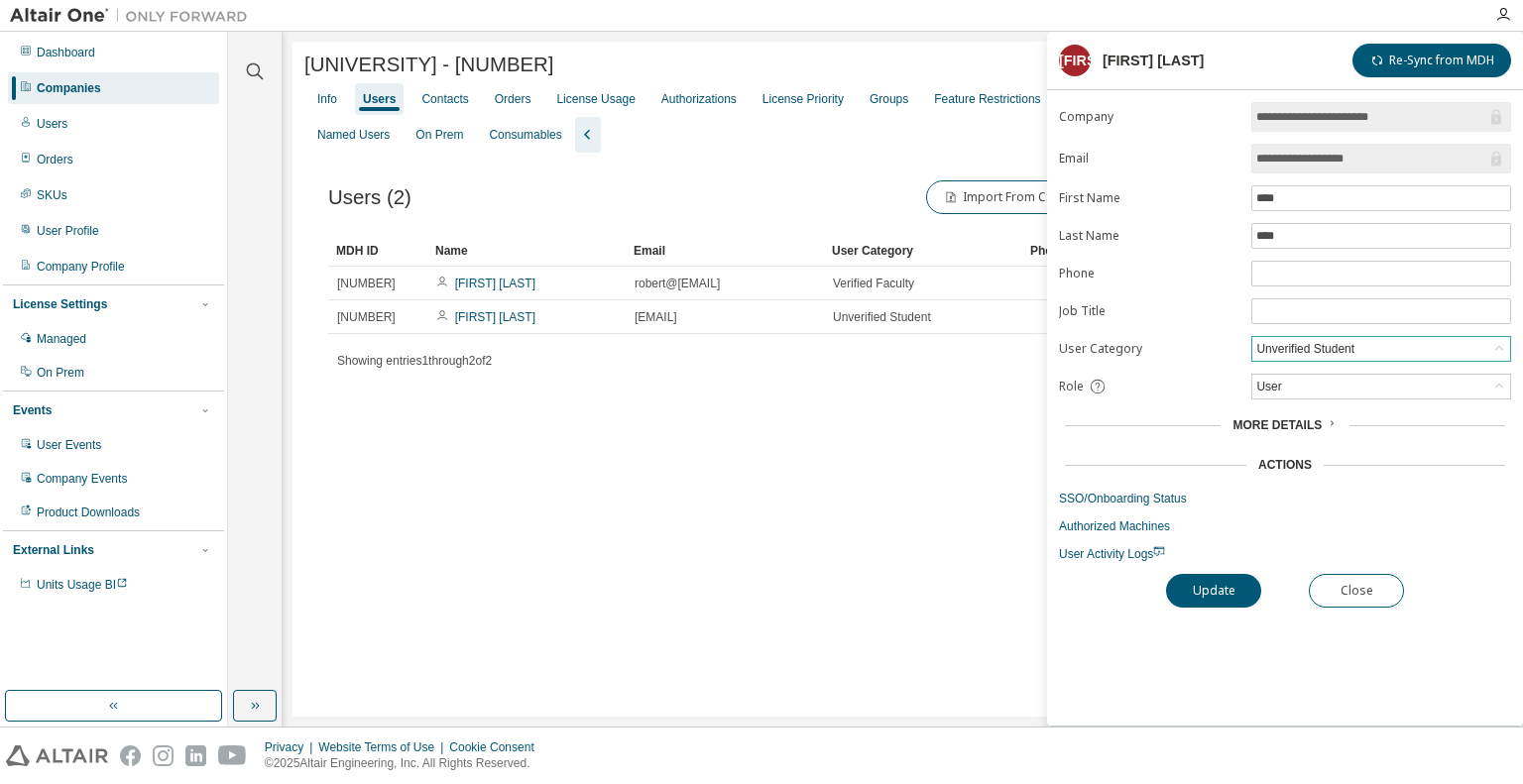 click on "Unverified Student" at bounding box center (1305, 349) 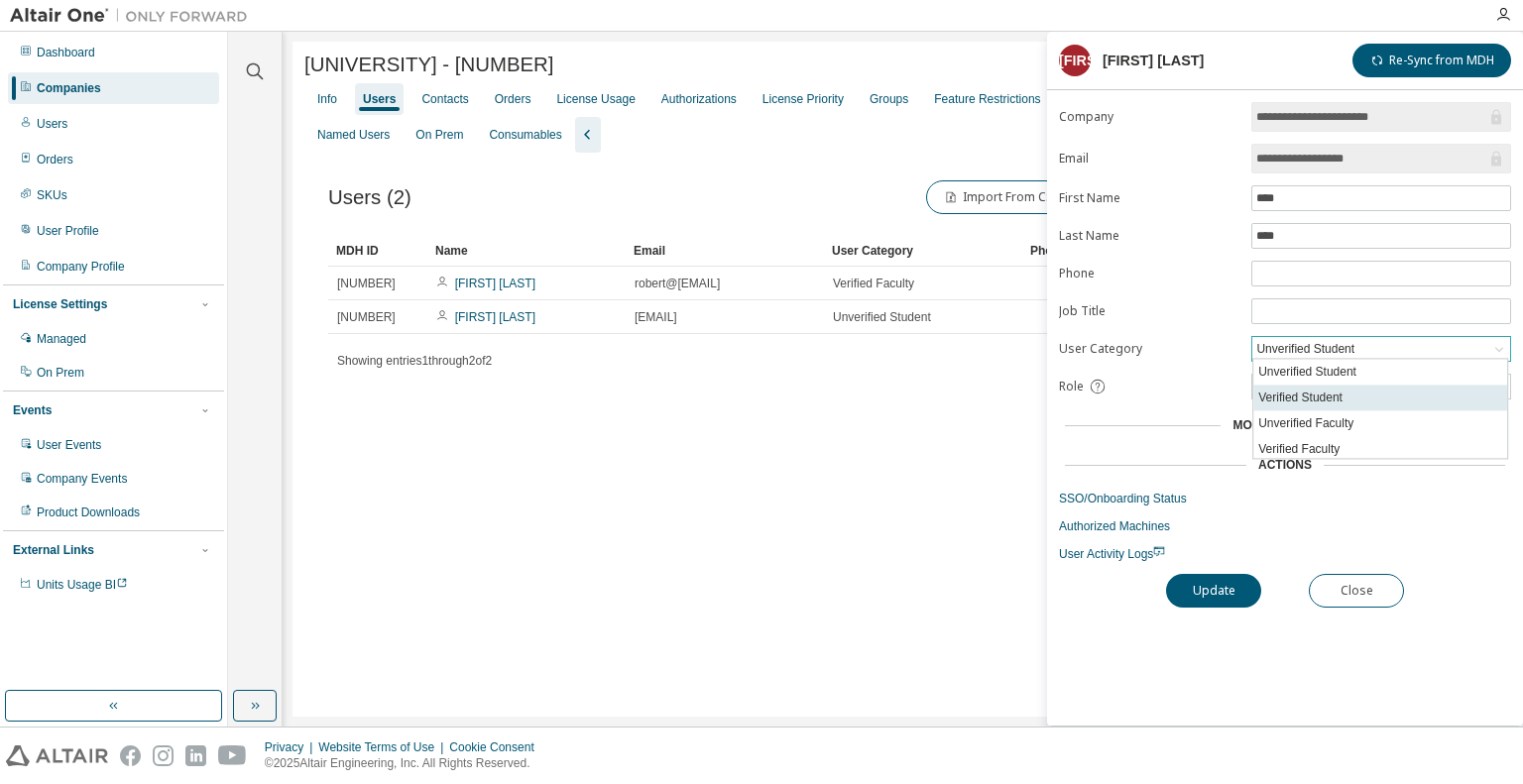 click on "Verified Student" at bounding box center [1380, 397] 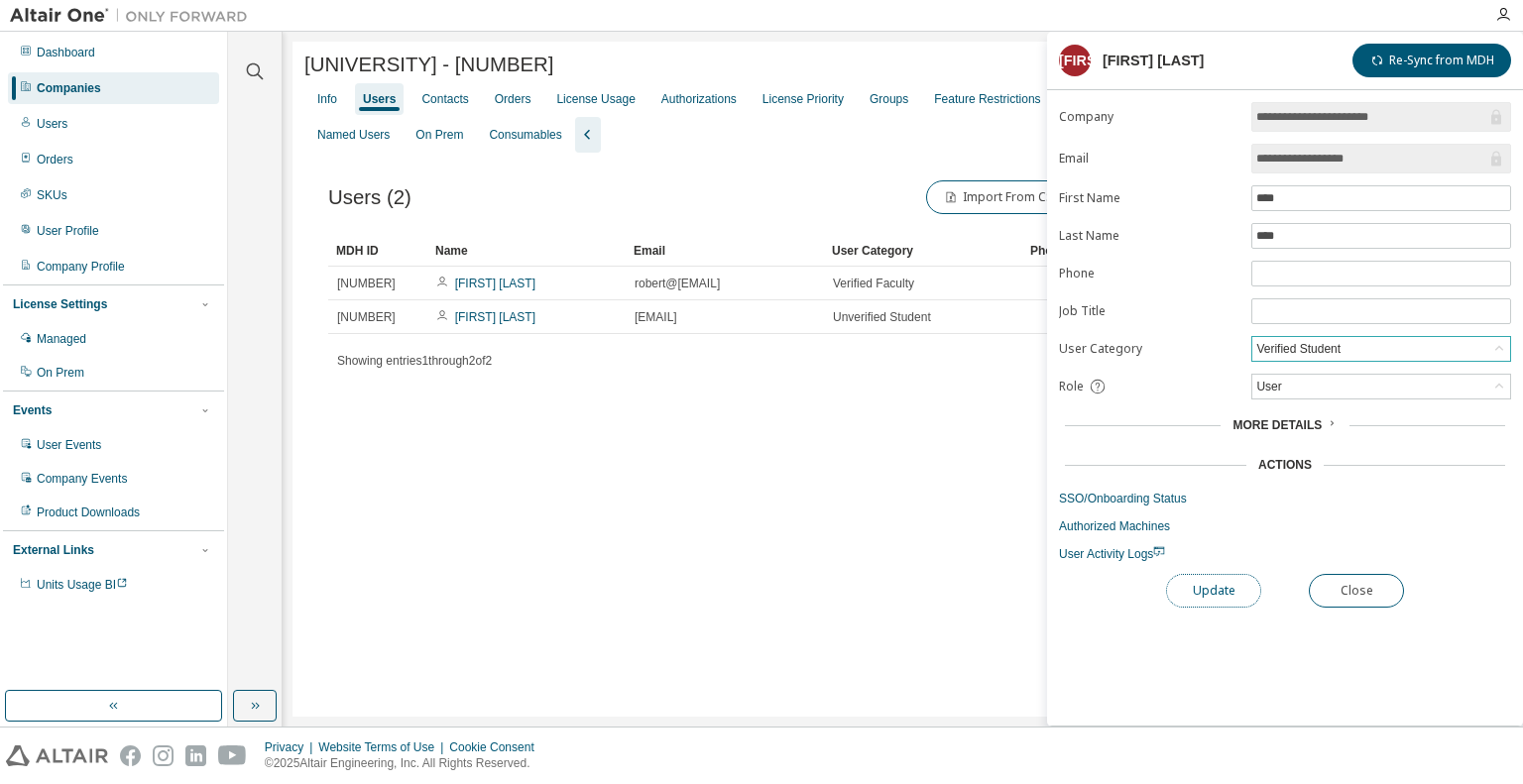 click on "Update" at bounding box center [1214, 591] 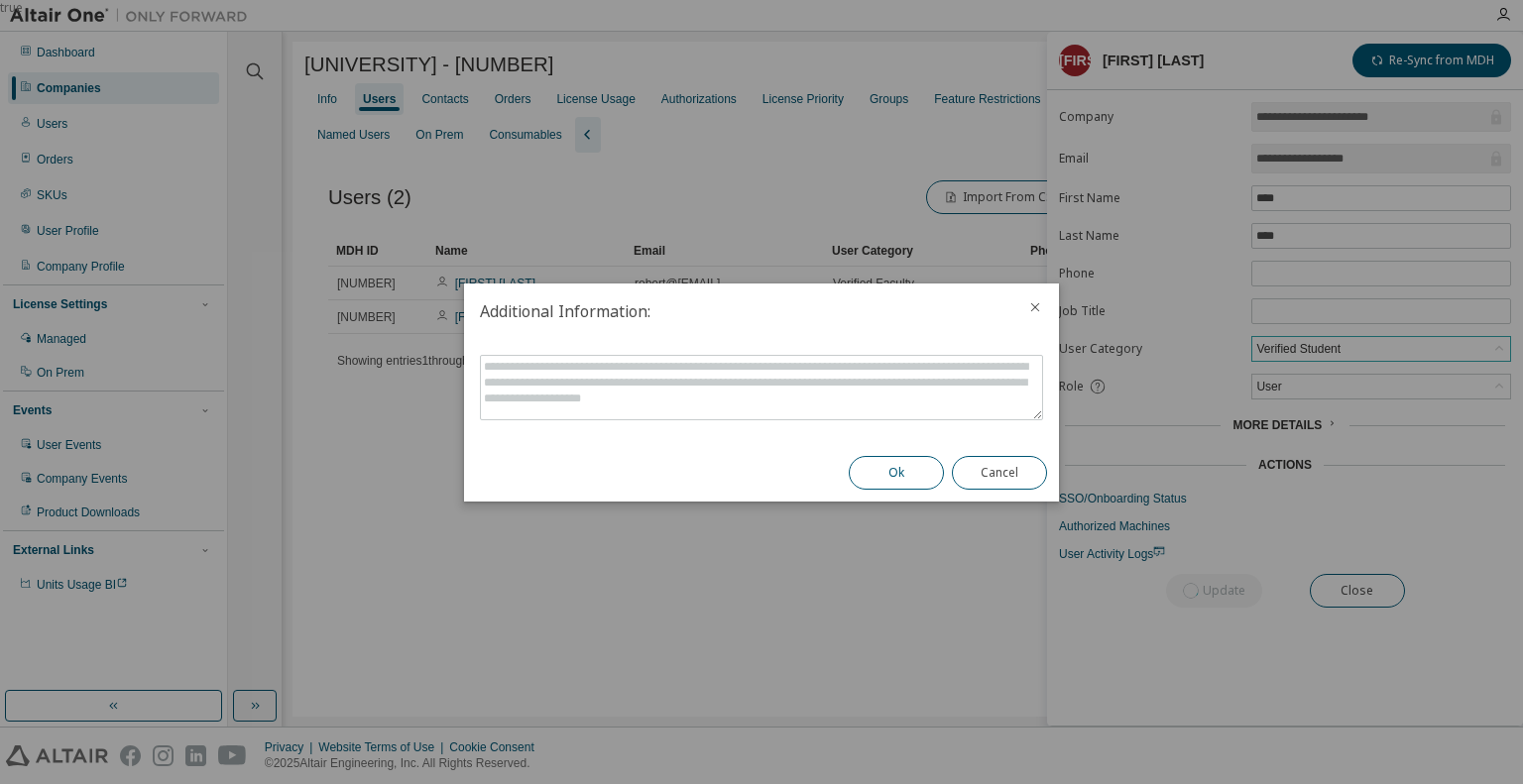click on "Ok" at bounding box center [896, 473] 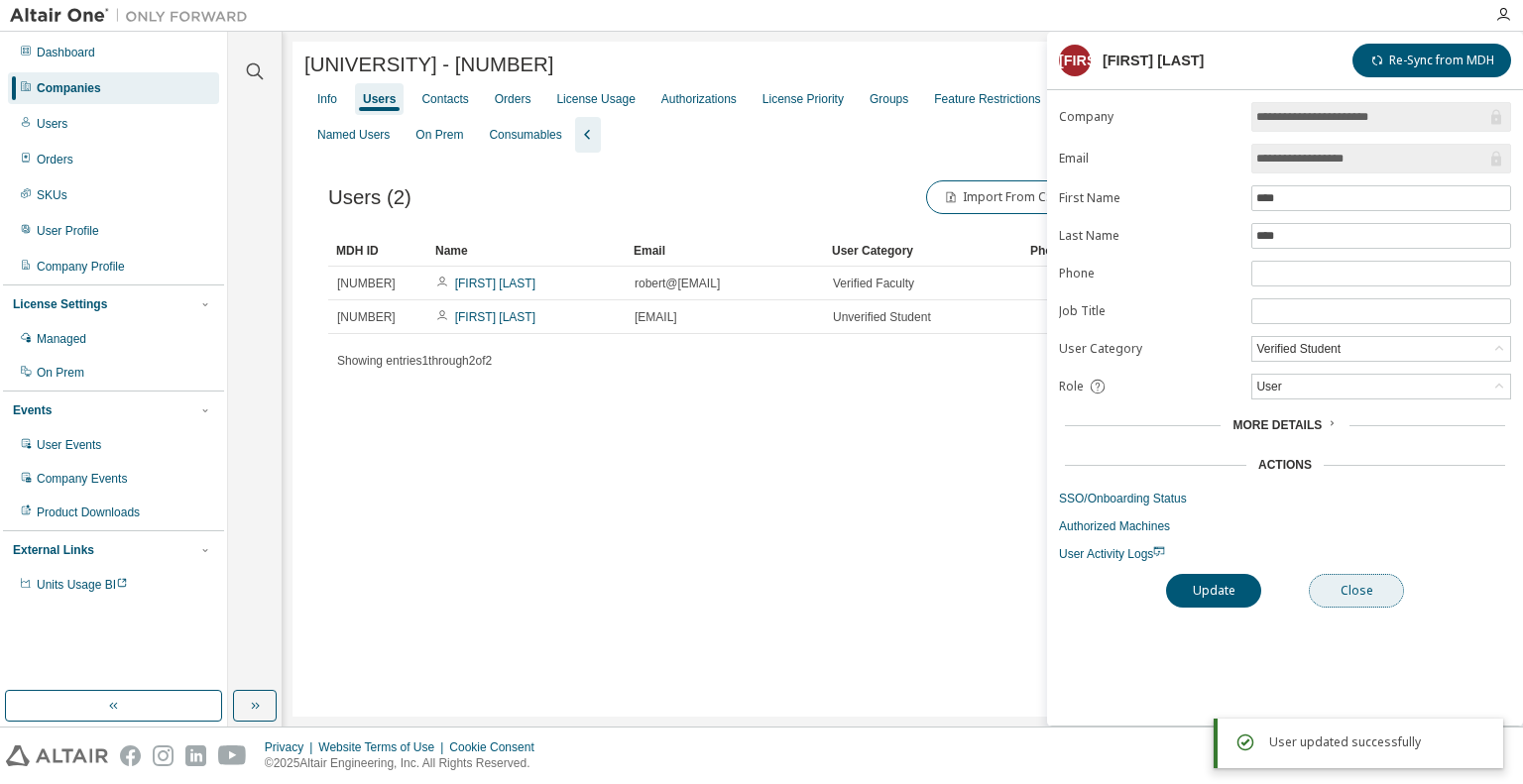 click on "Close" at bounding box center (1356, 591) 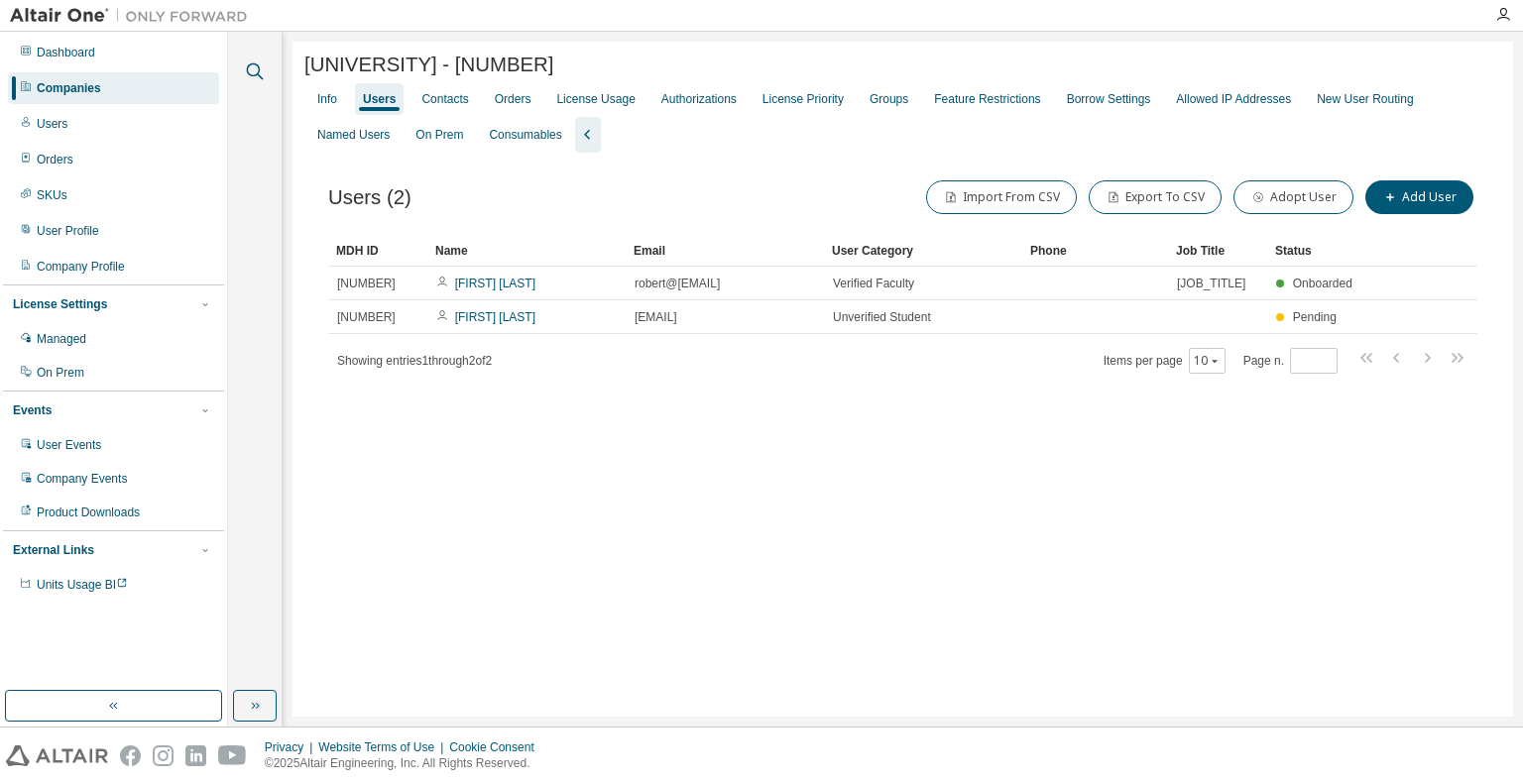 click 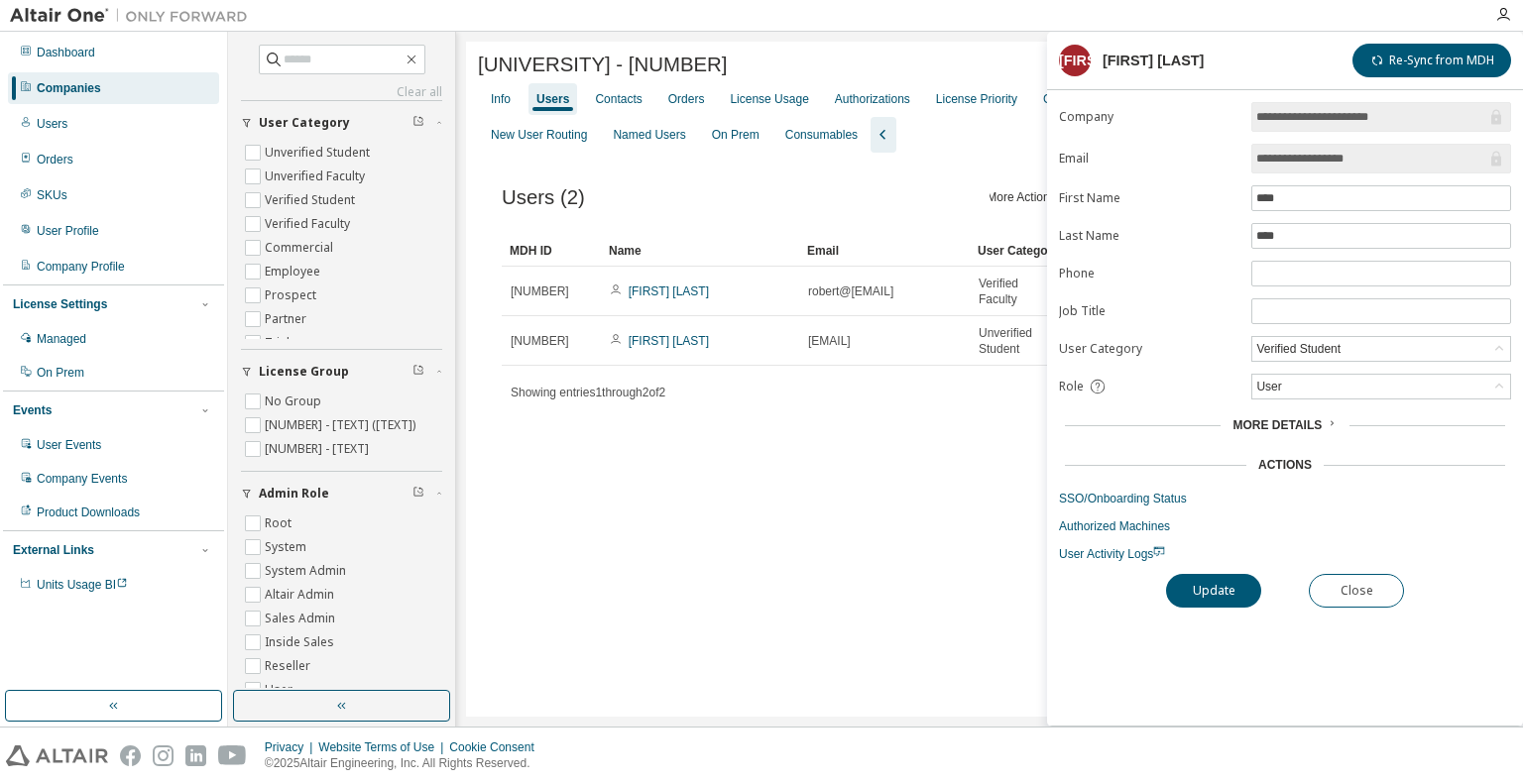 click at bounding box center (871, 15) 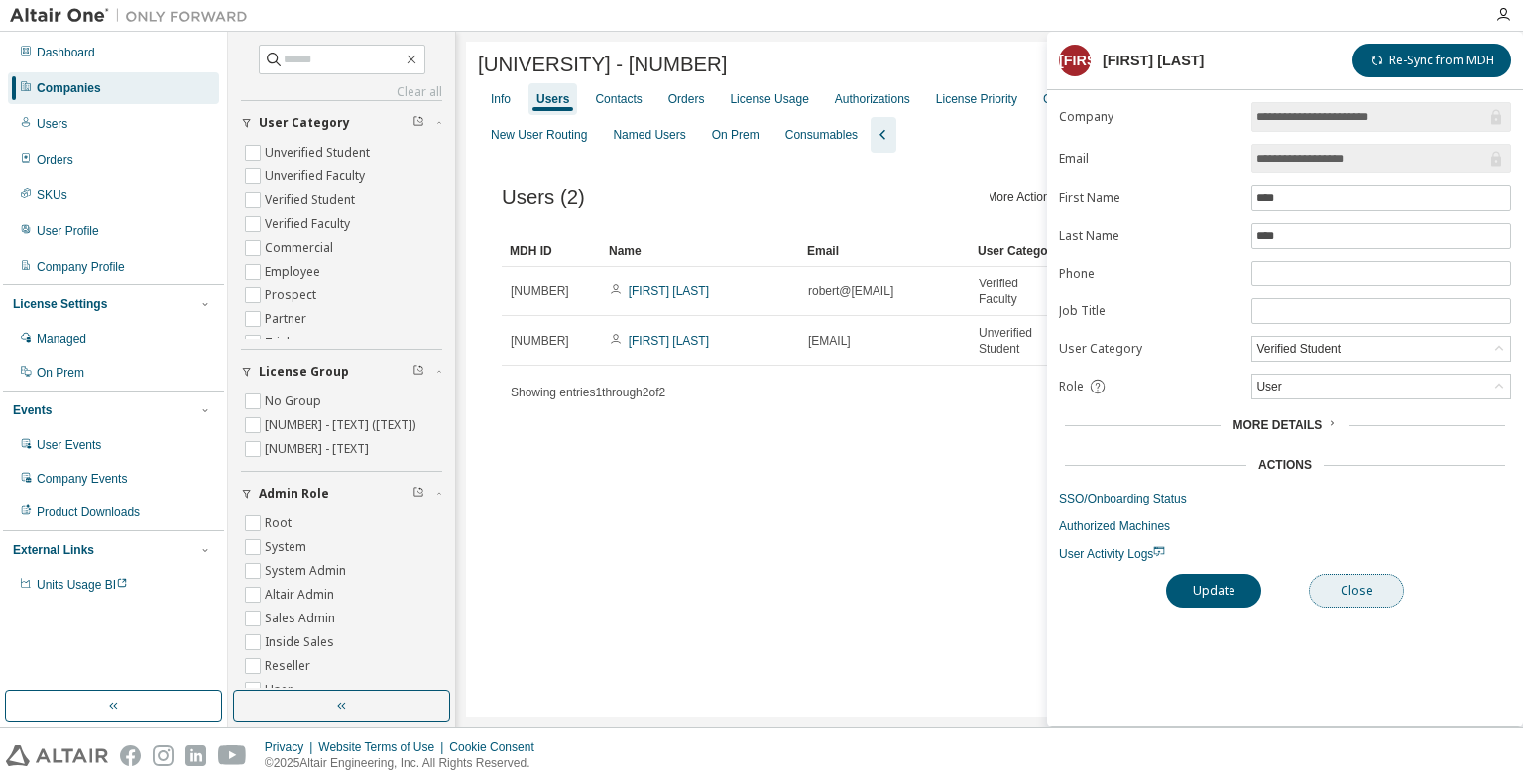 click on "Close" at bounding box center (1356, 591) 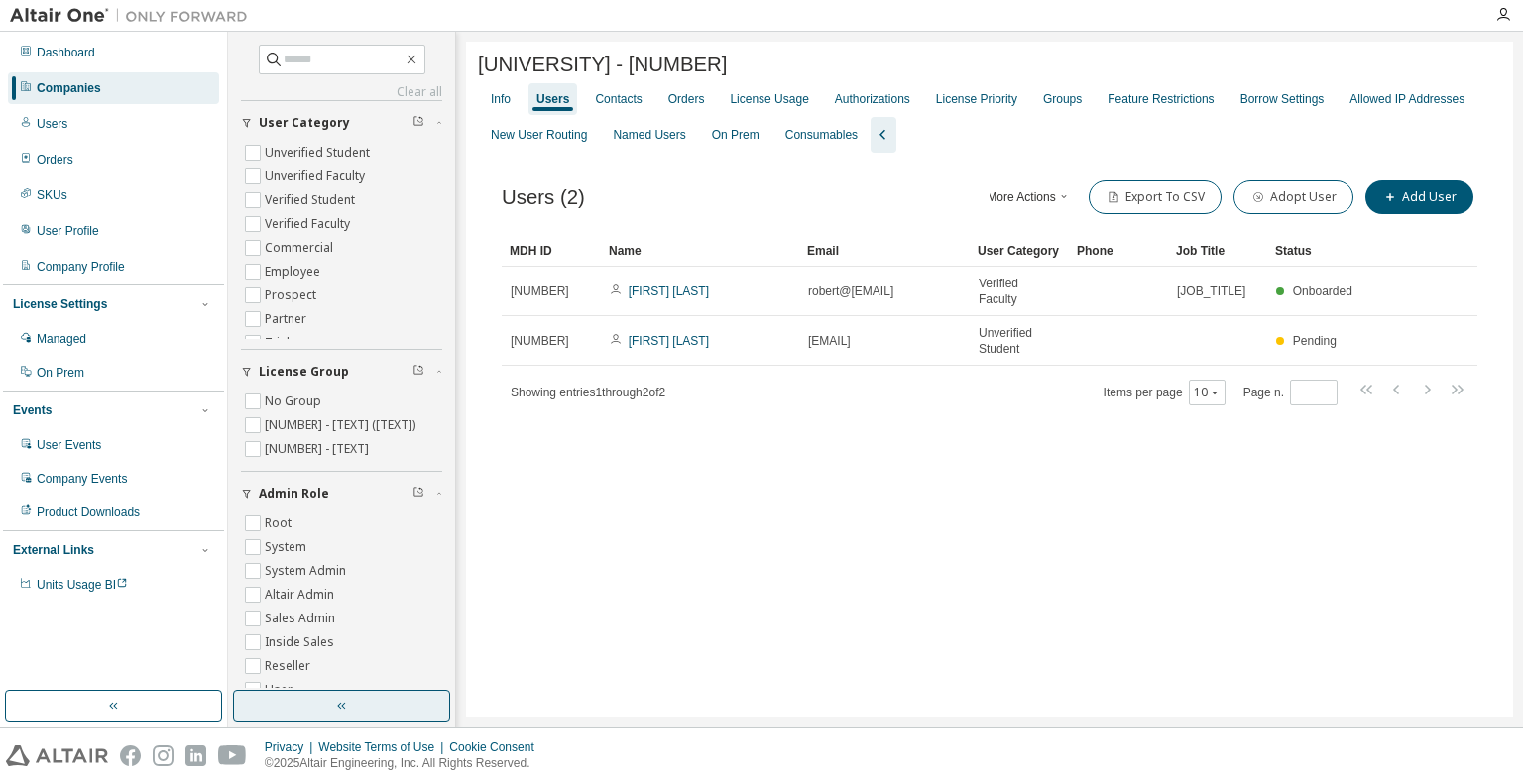 click at bounding box center (341, 706) 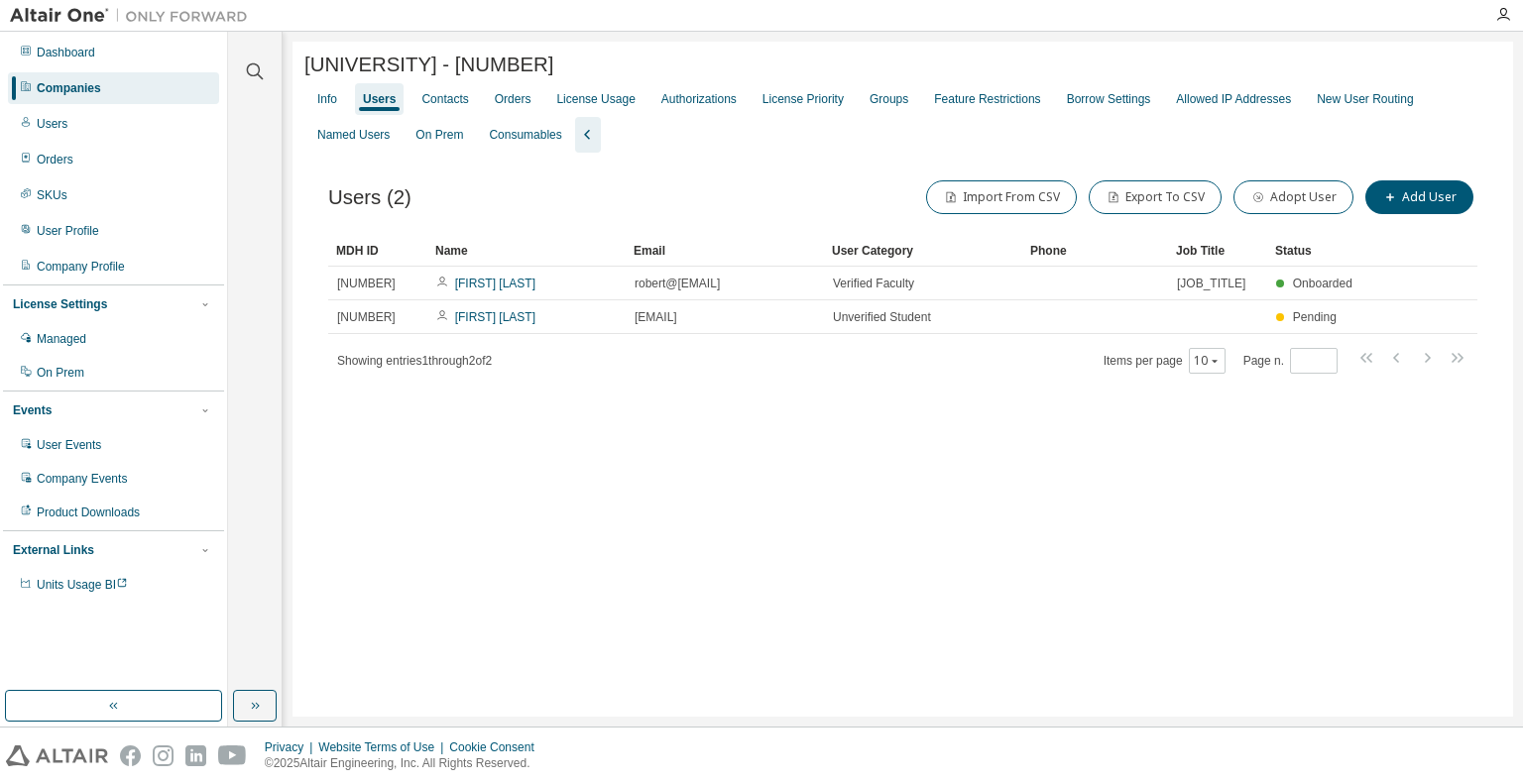click on "Companies" at bounding box center [113, 88] 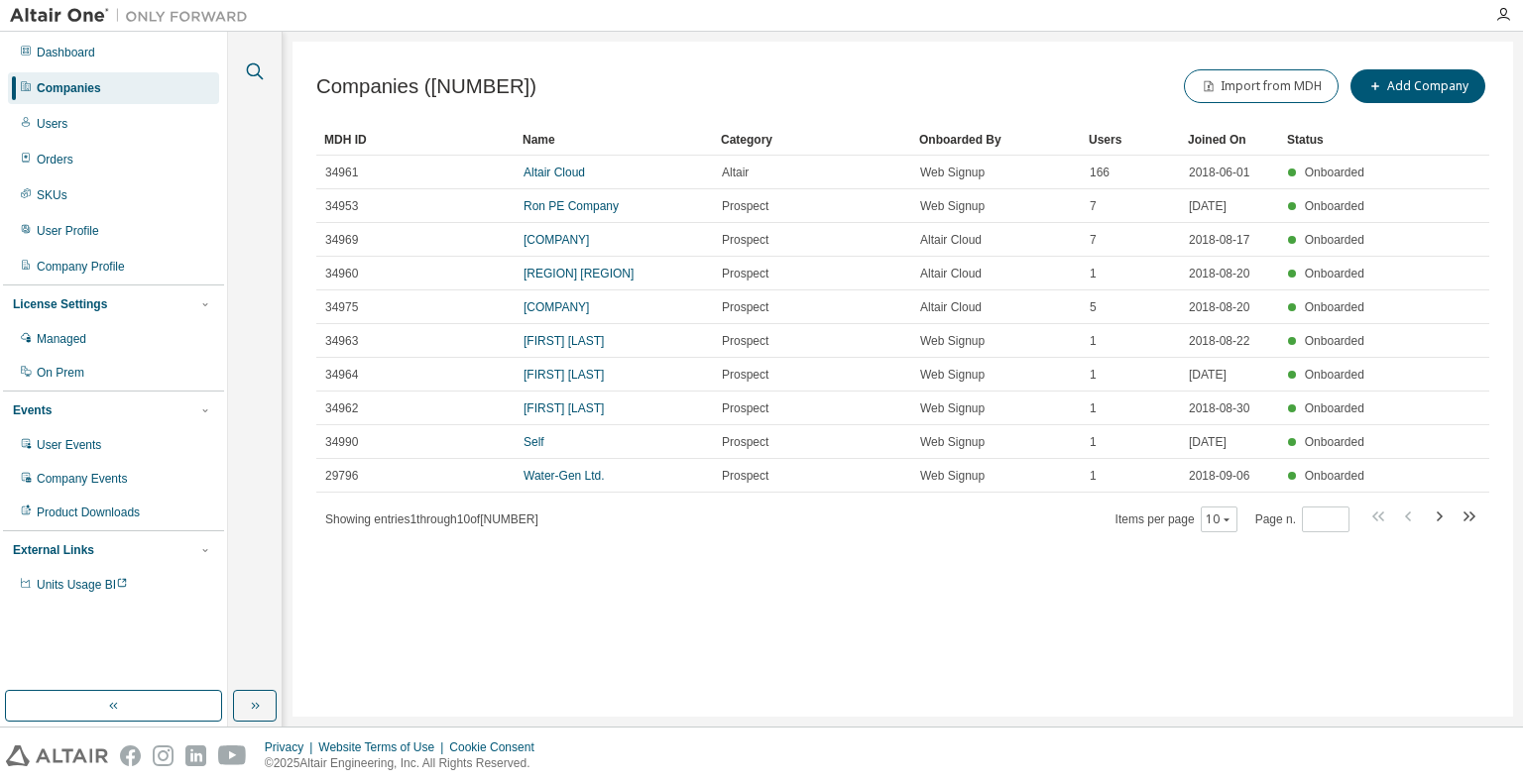 click 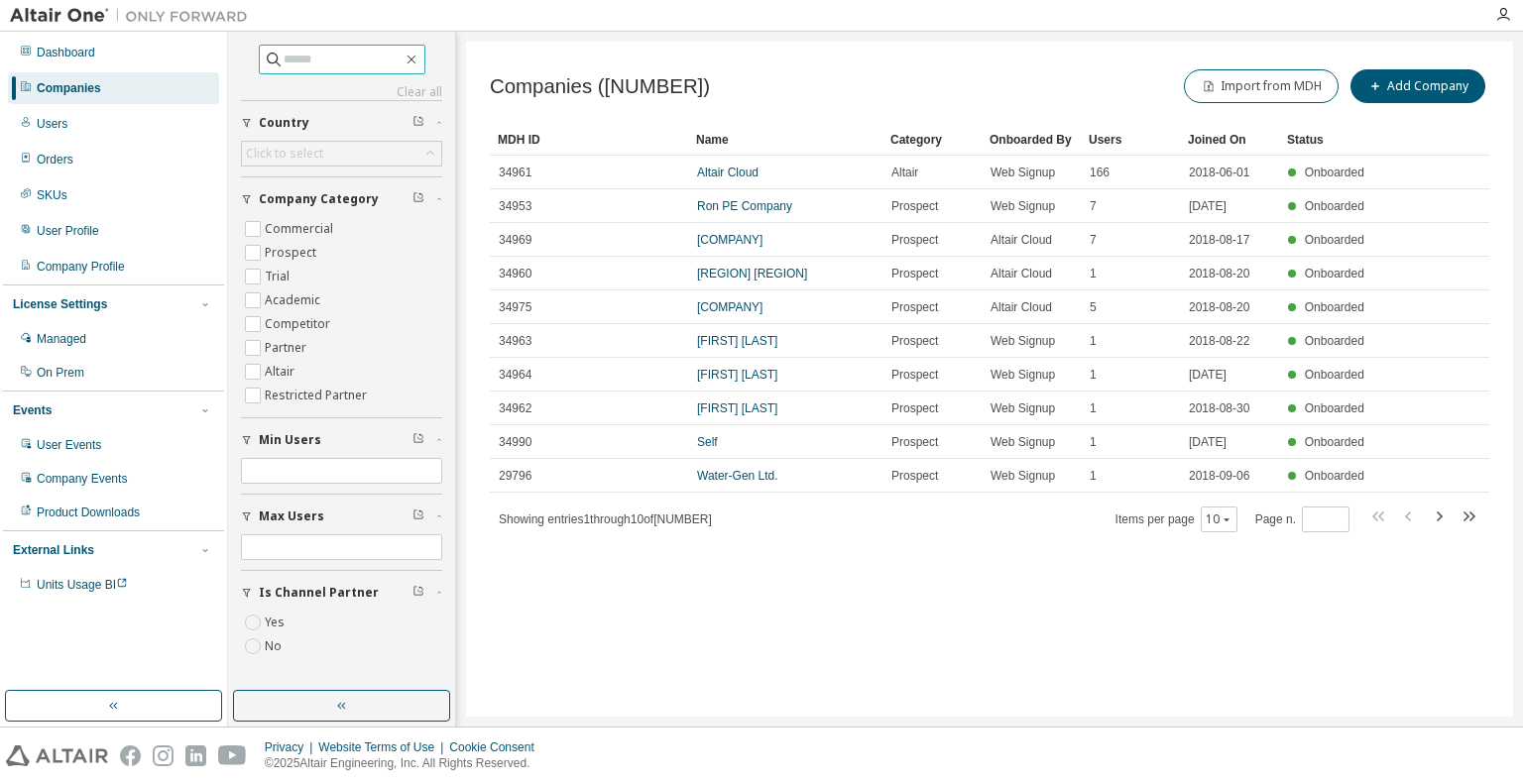 click at bounding box center [343, 59] 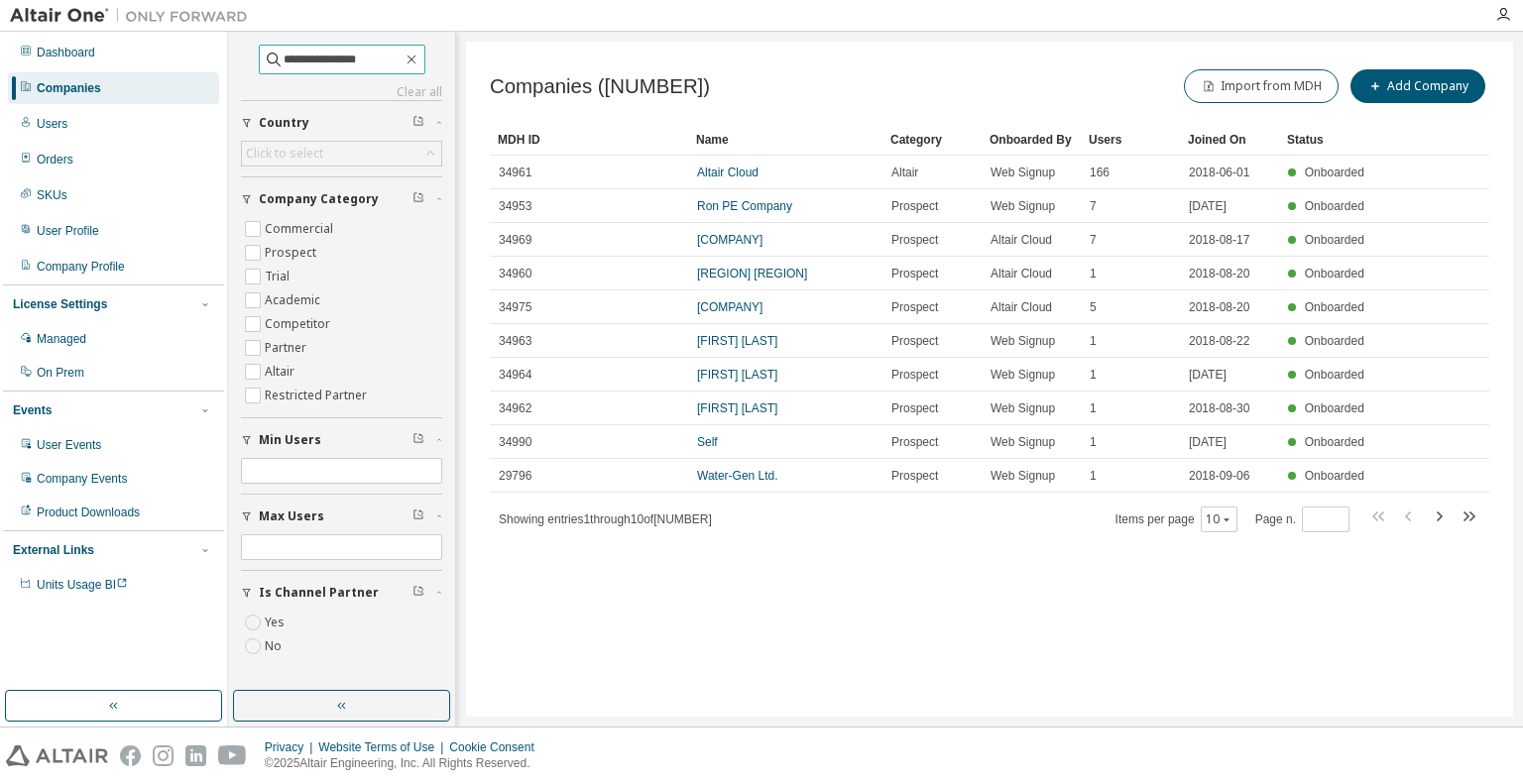 type on "**********" 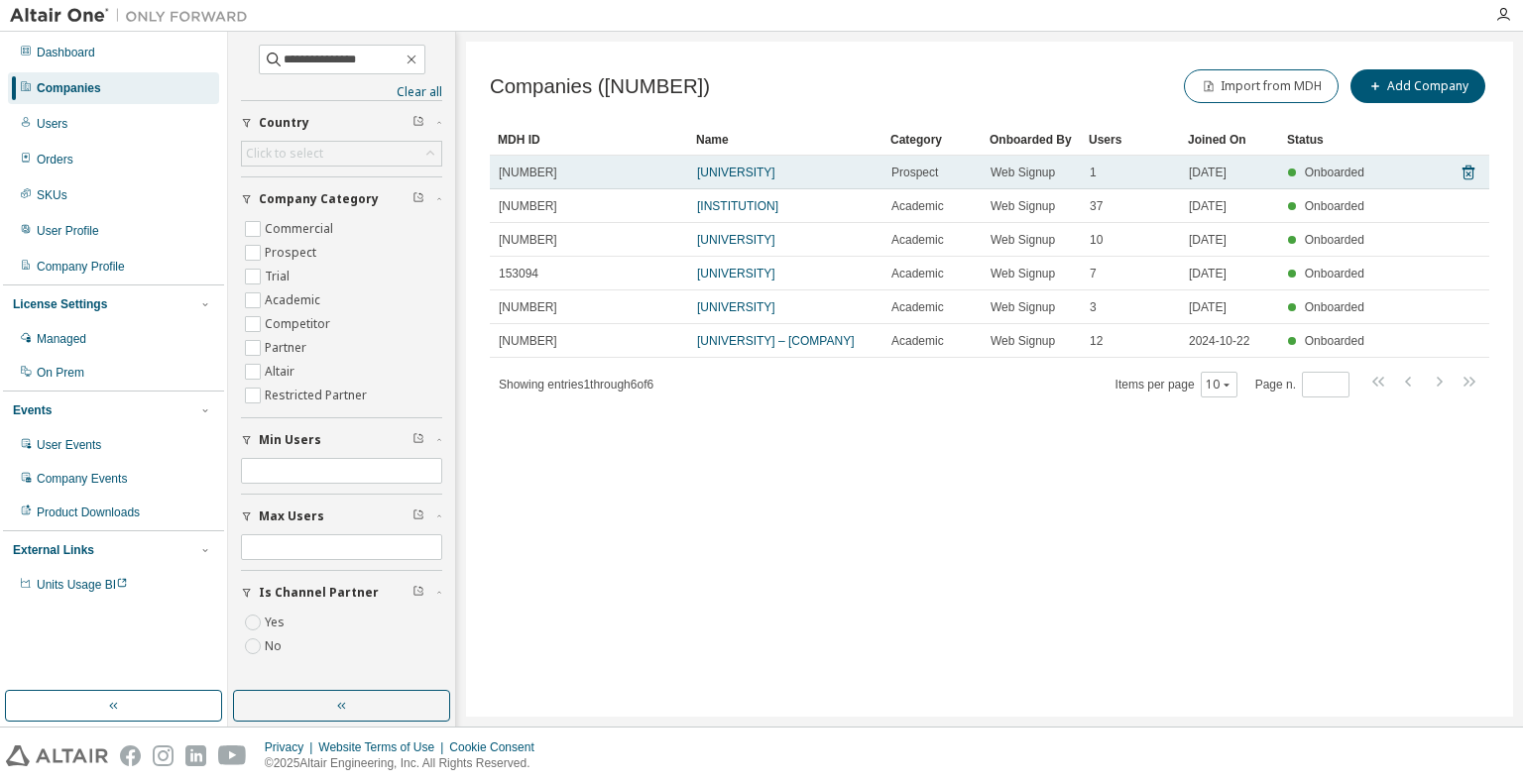 click on "palestine Technical university" at bounding box center [785, 172] 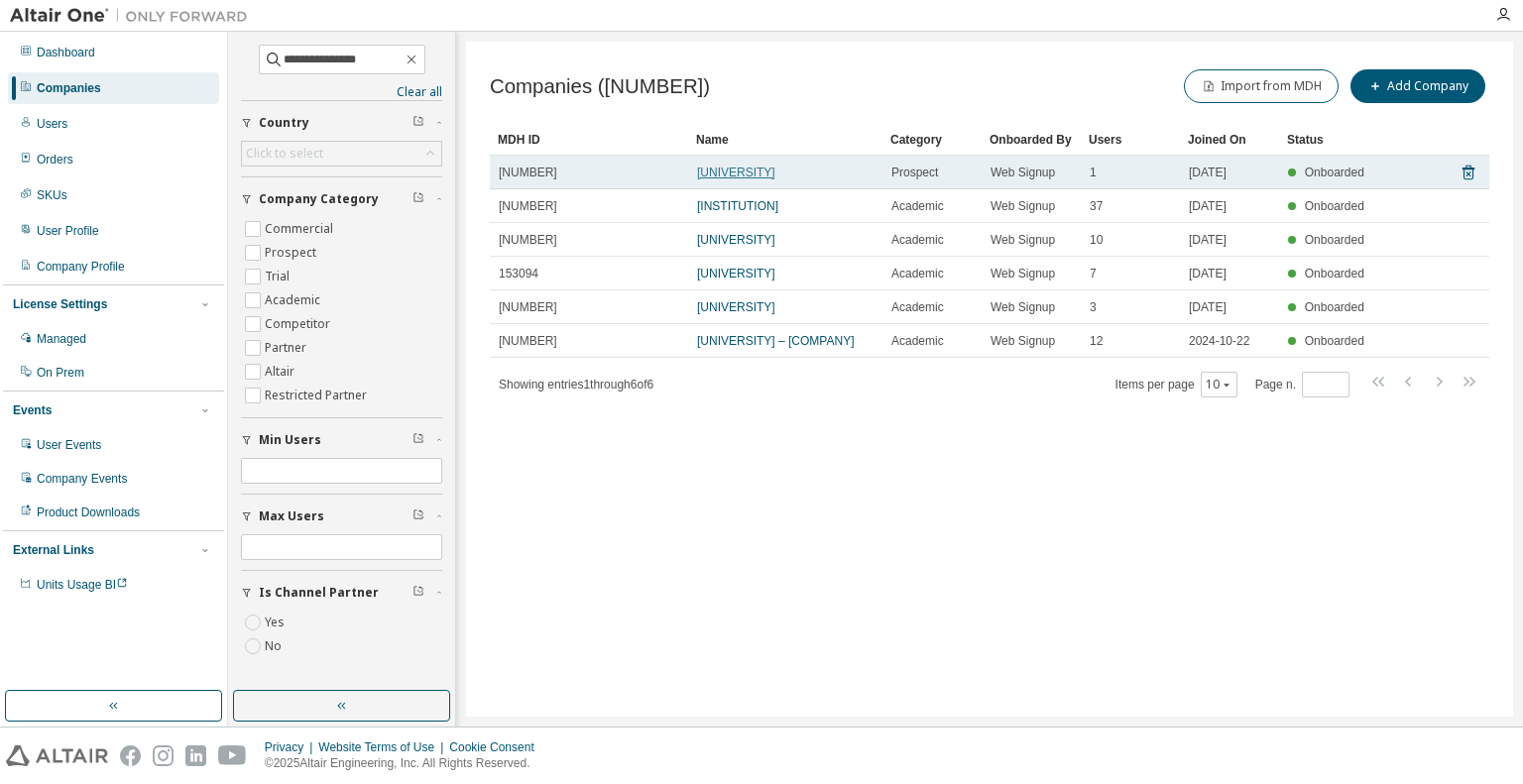 click on "palestine Technical university" at bounding box center (736, 172) 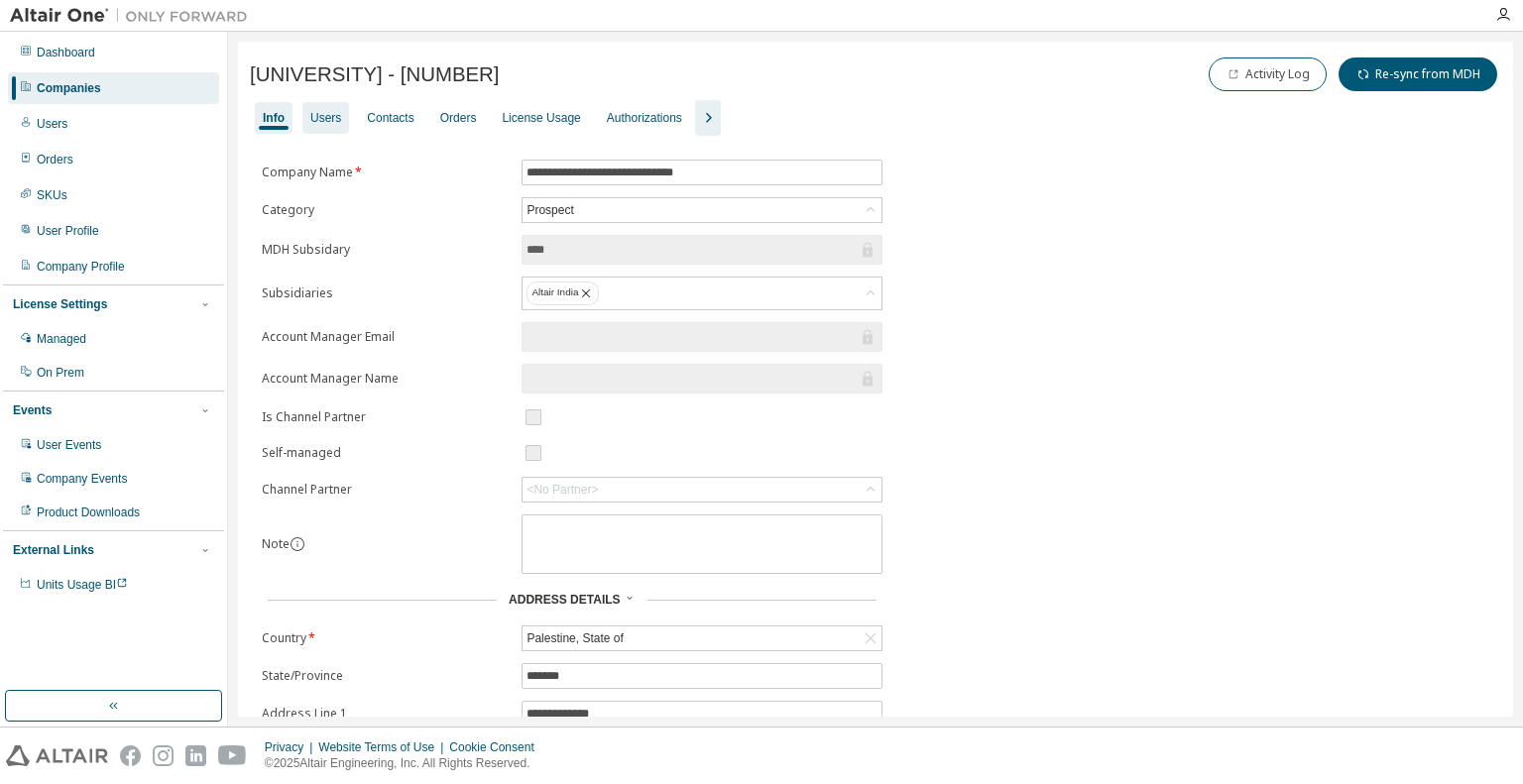 click on "Users" at bounding box center [325, 118] 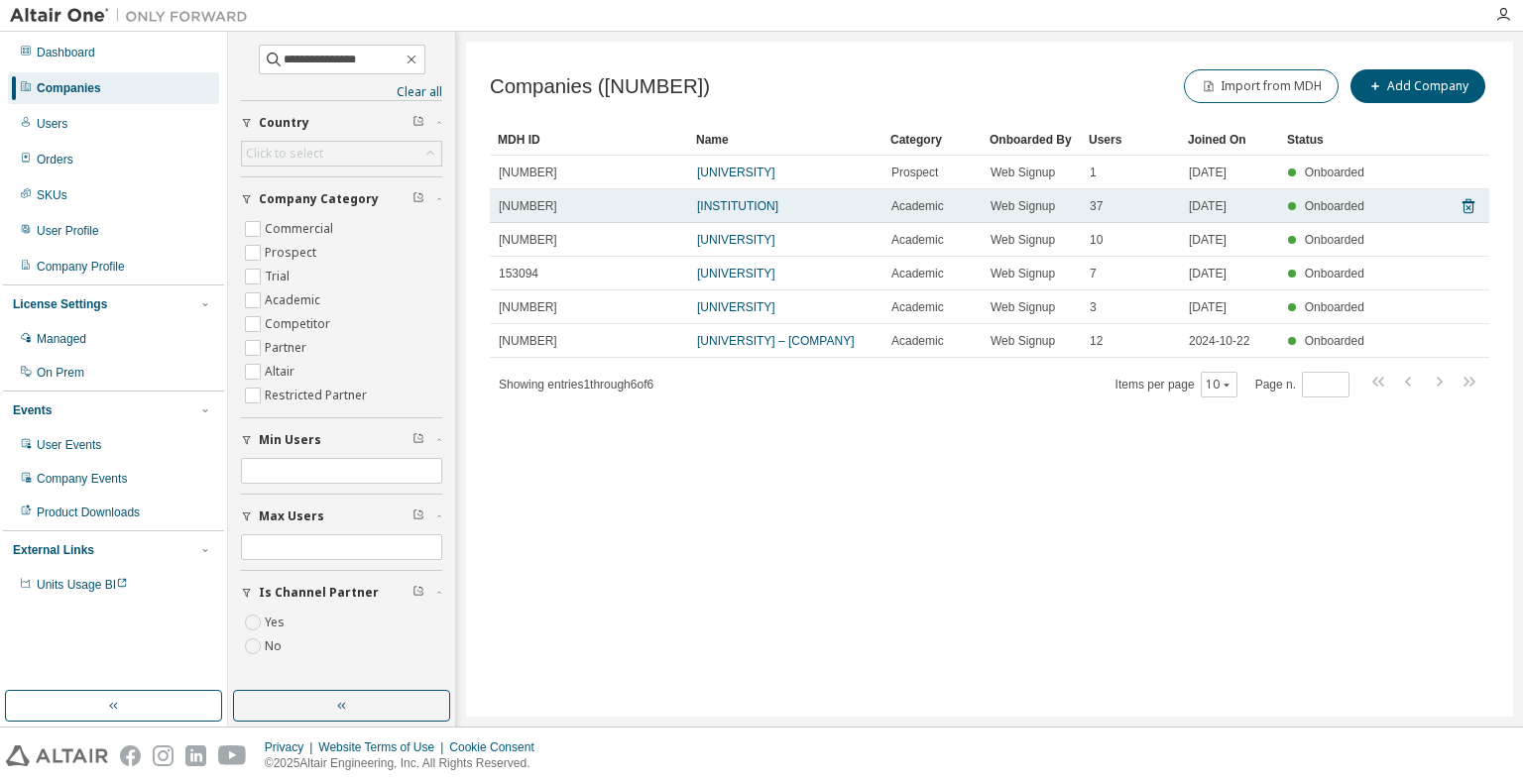 click on "Thakur College of Engineering And Technology" at bounding box center (738, 206) 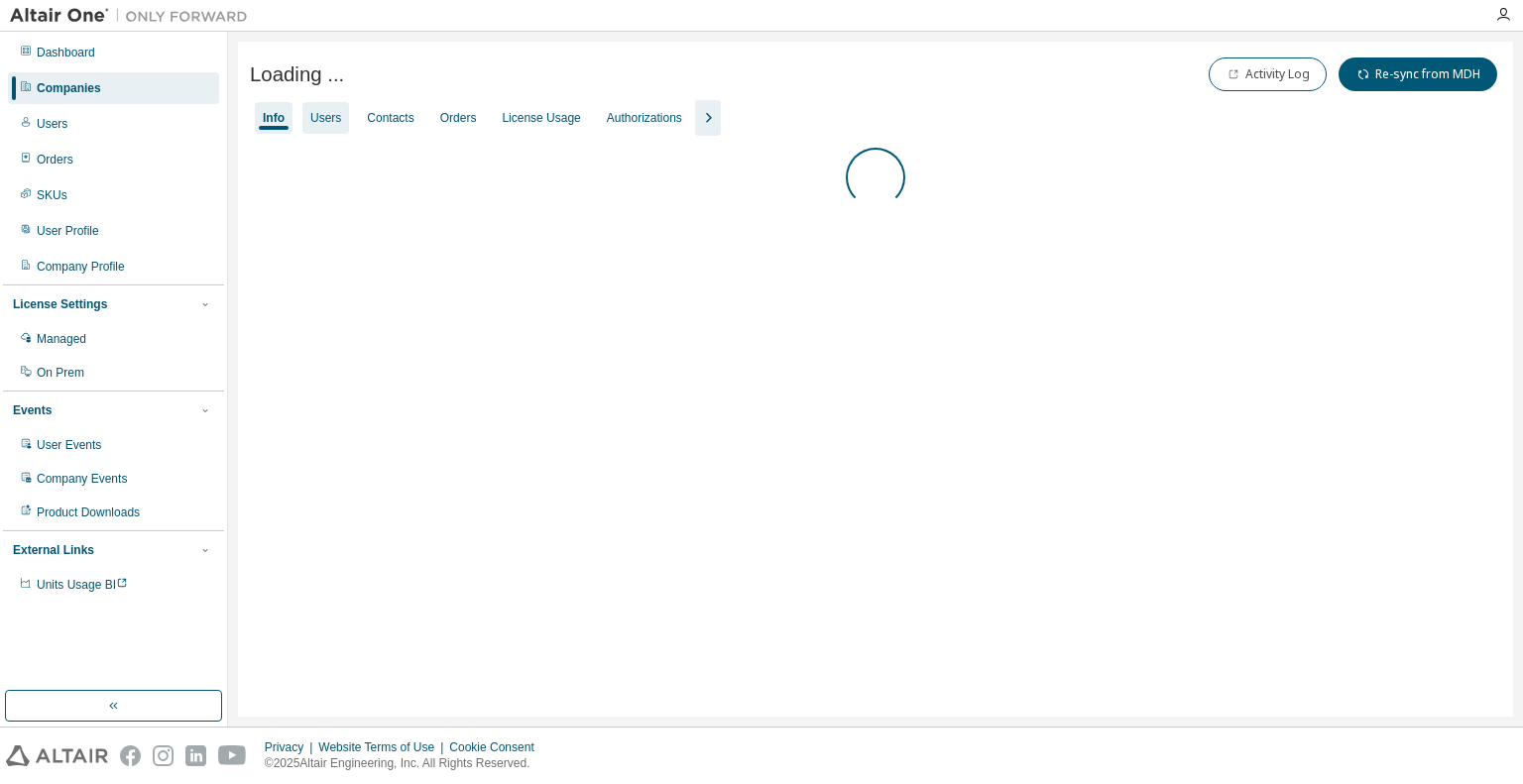 click on "Users" at bounding box center (325, 118) 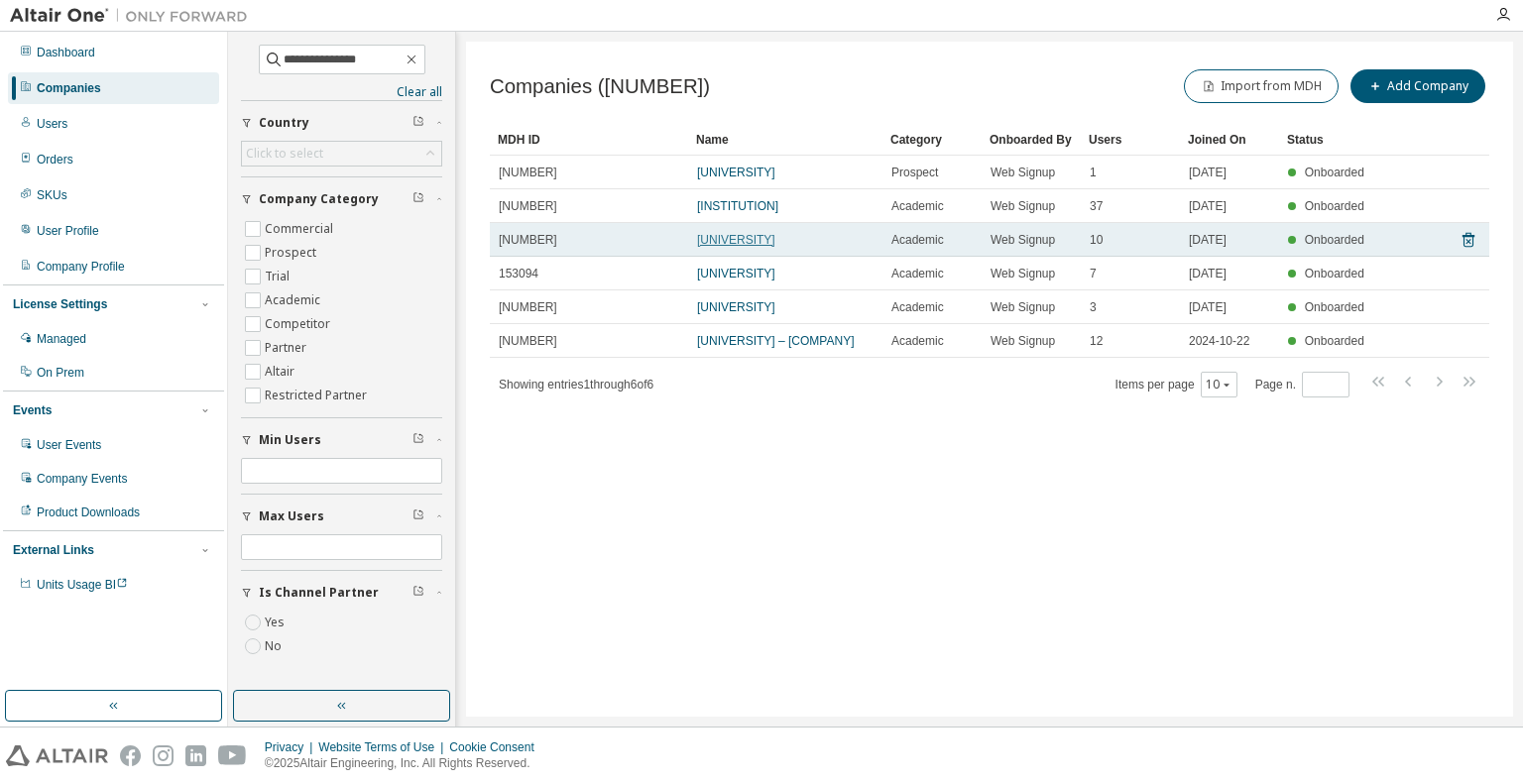 click on "Palestine Polytechnic University" at bounding box center [736, 240] 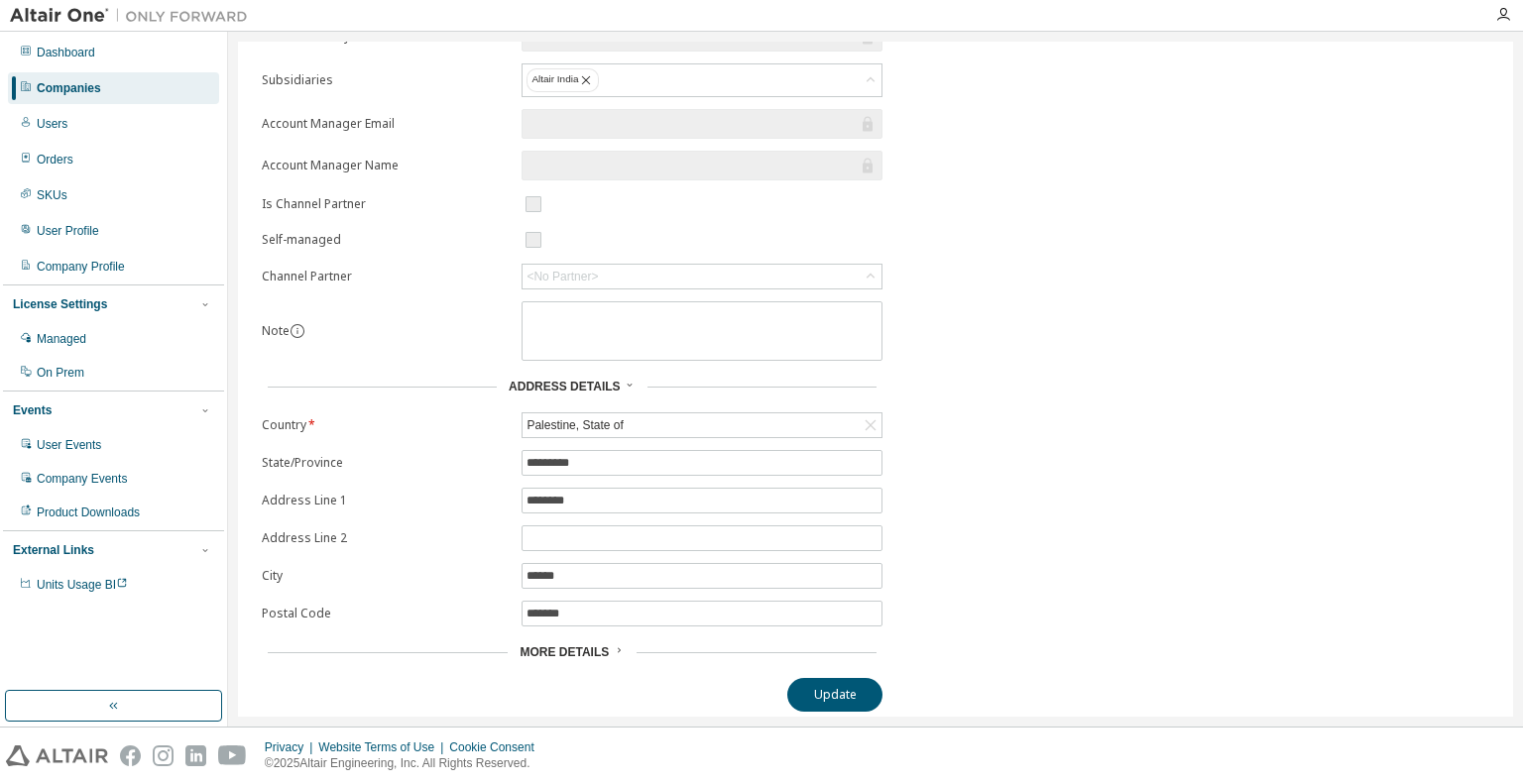 scroll, scrollTop: 0, scrollLeft: 0, axis: both 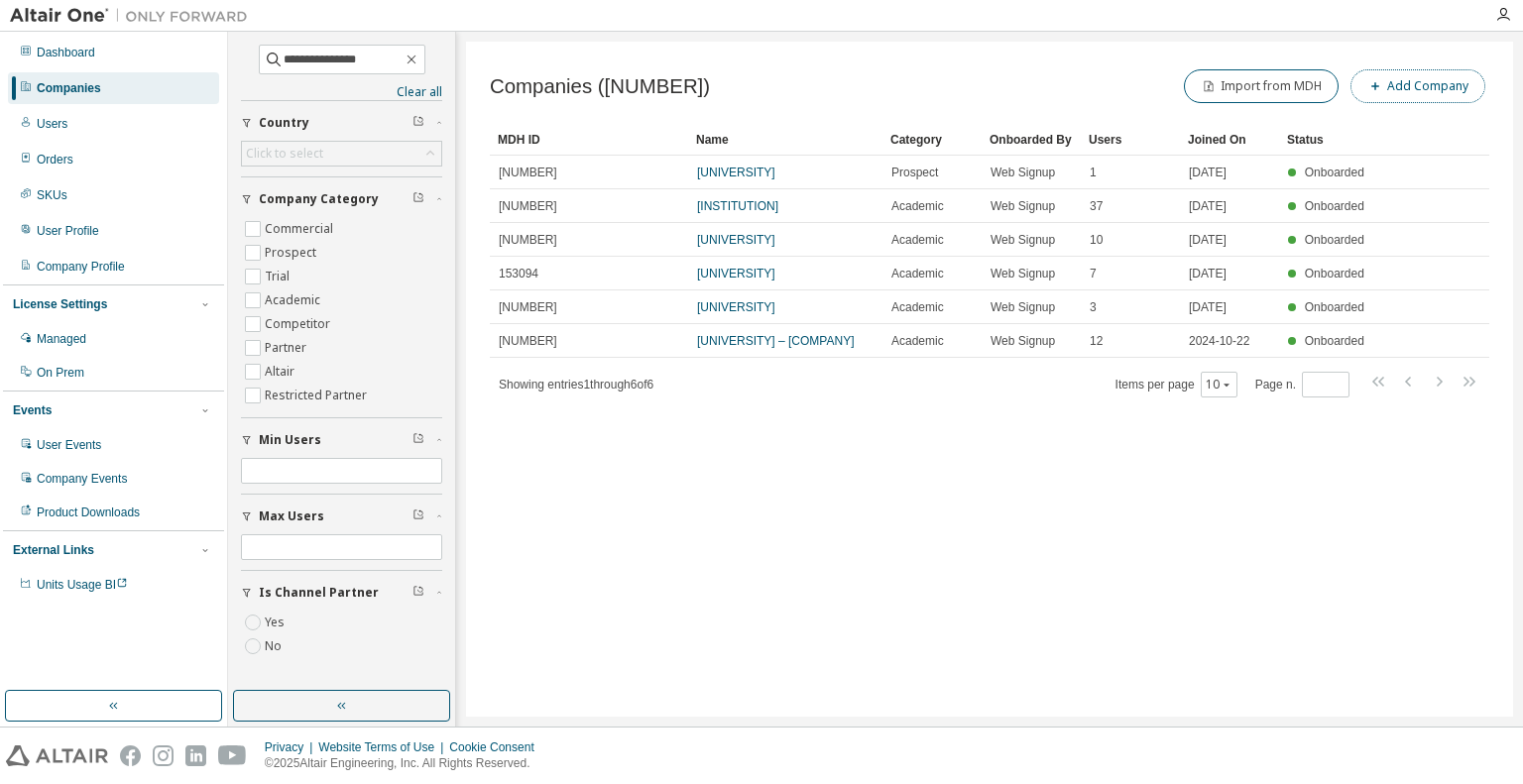click on "Add Company" at bounding box center [1418, 86] 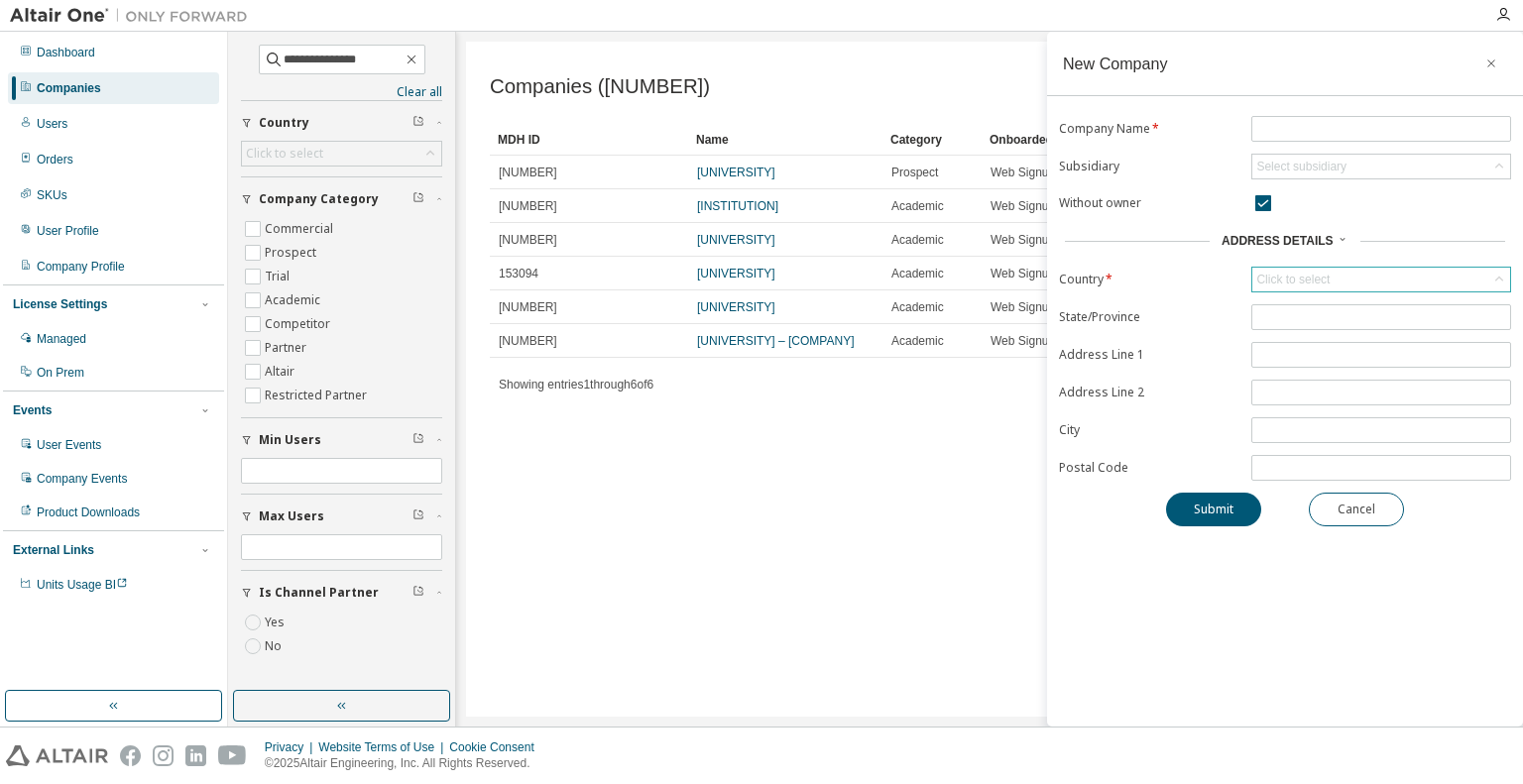 click on "Click to select" at bounding box center [1293, 280] 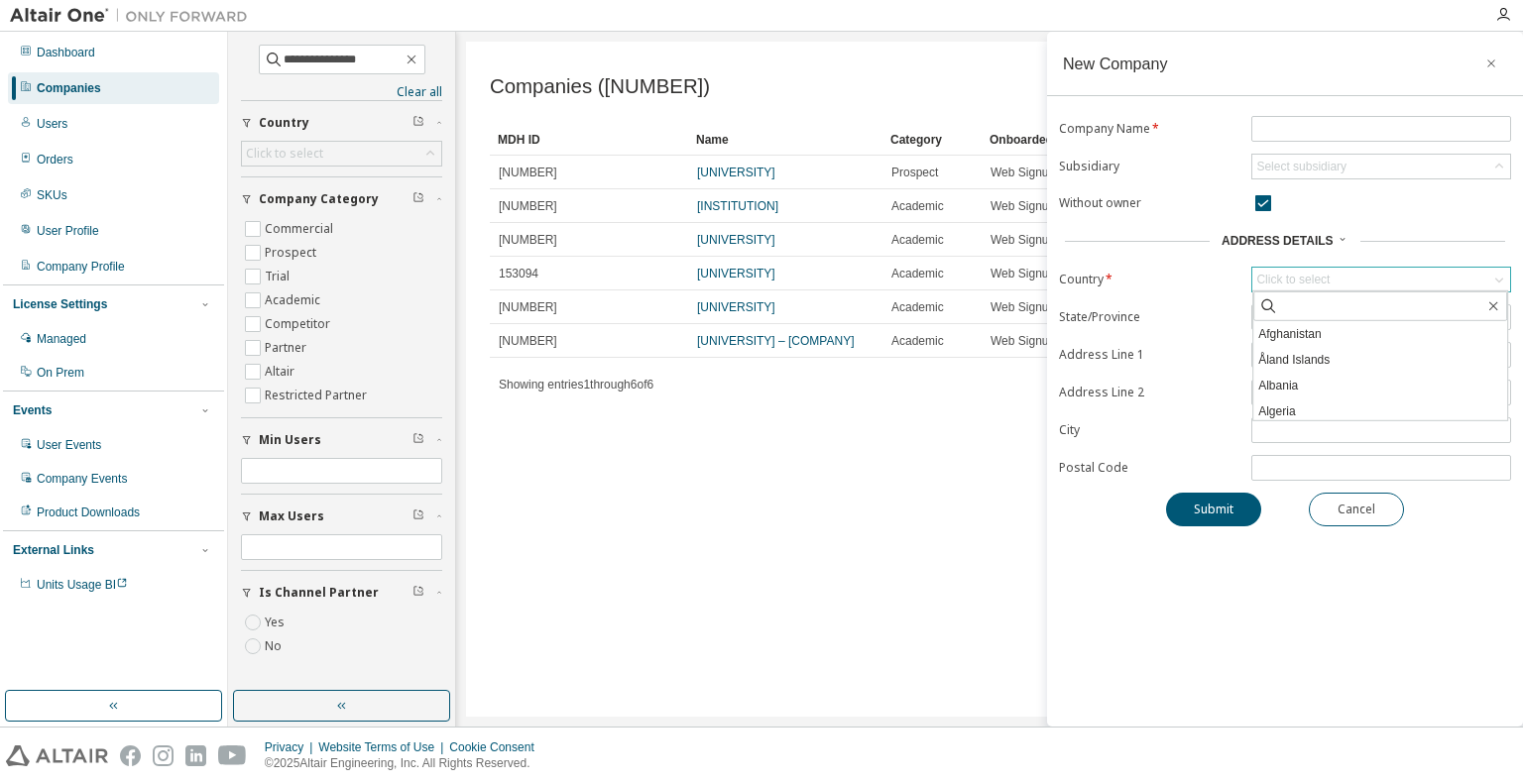 click on "Click to select" at bounding box center [1293, 280] 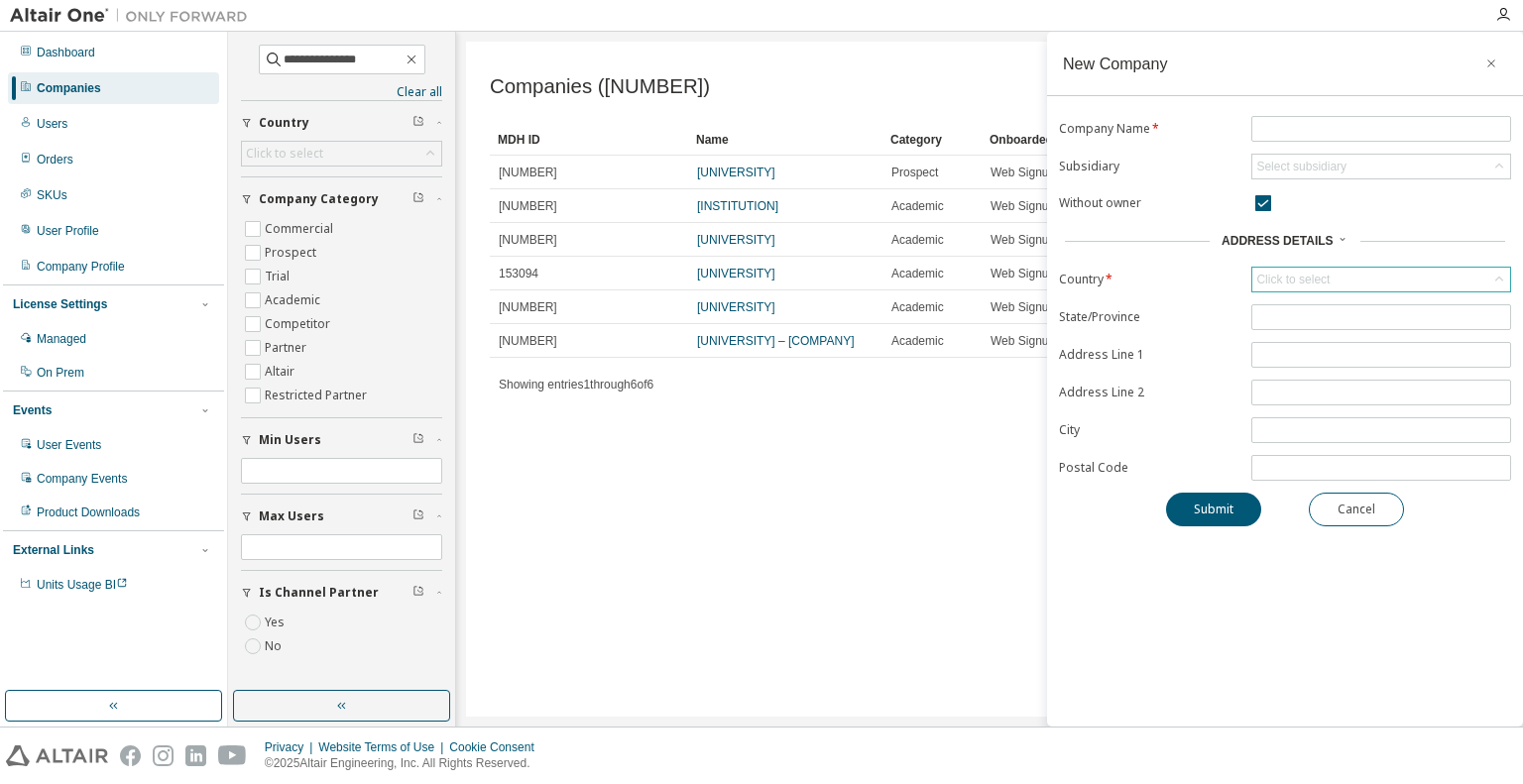 click on "Click to select" at bounding box center (1293, 280) 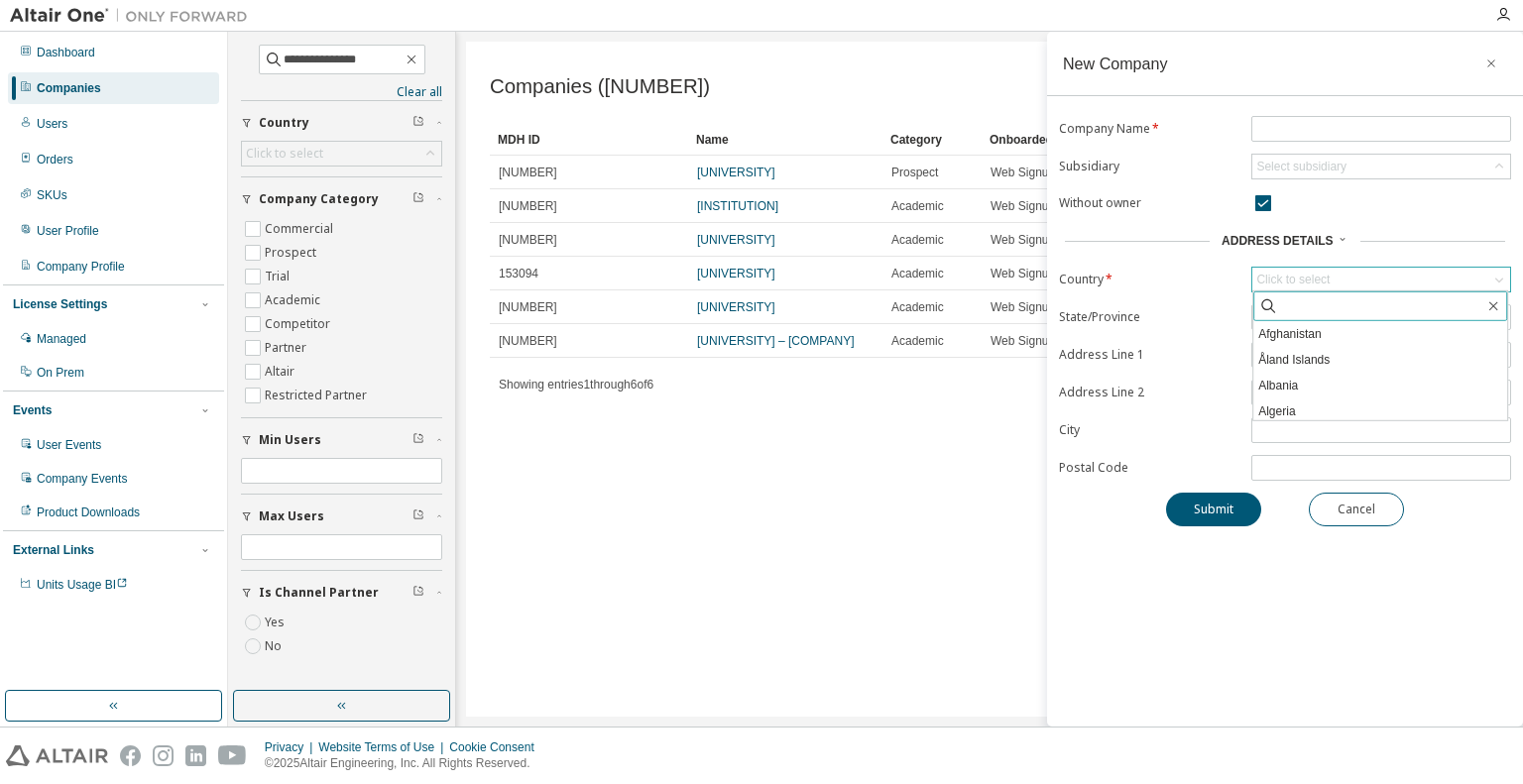 click at bounding box center [1380, 306] 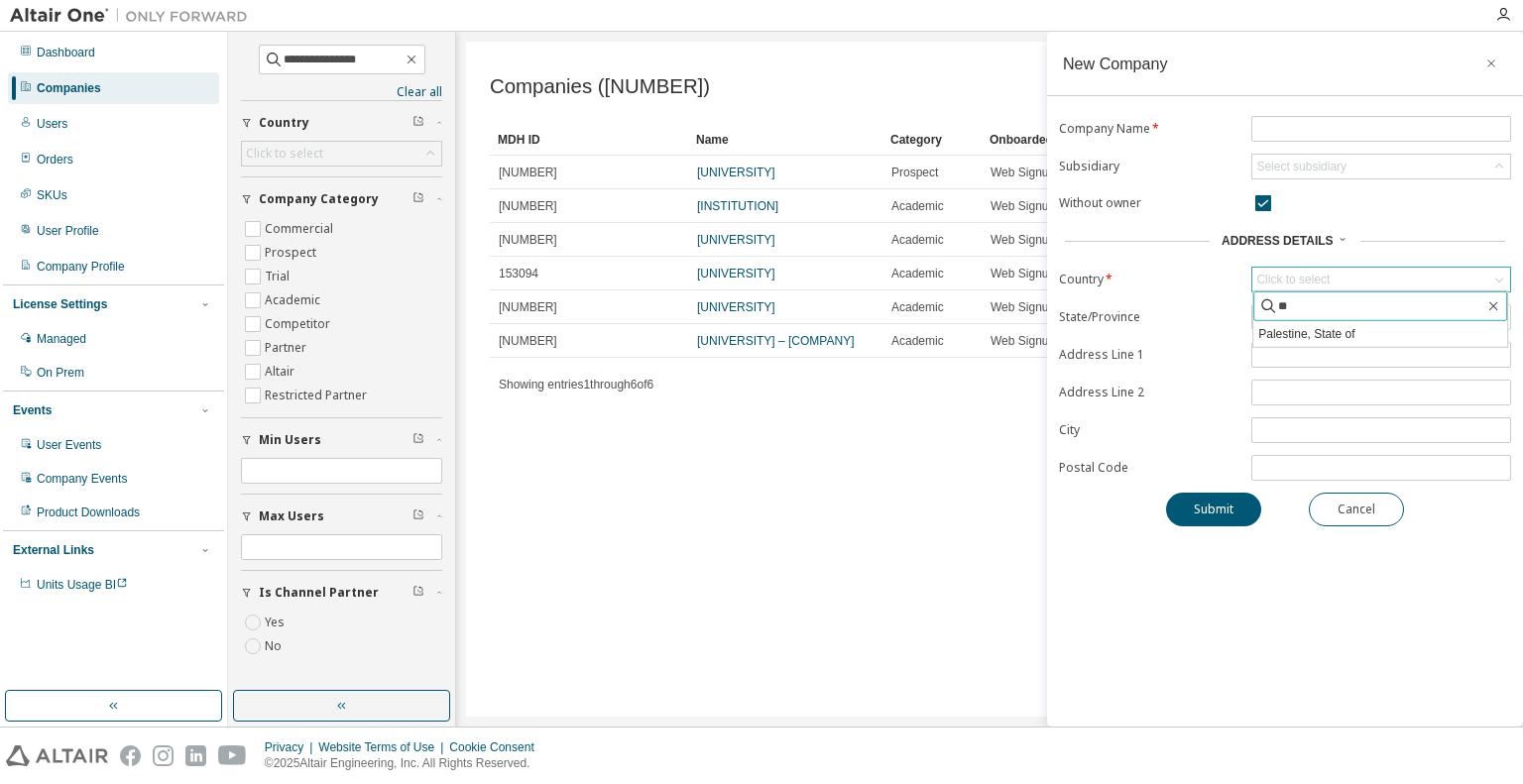 type on "*" 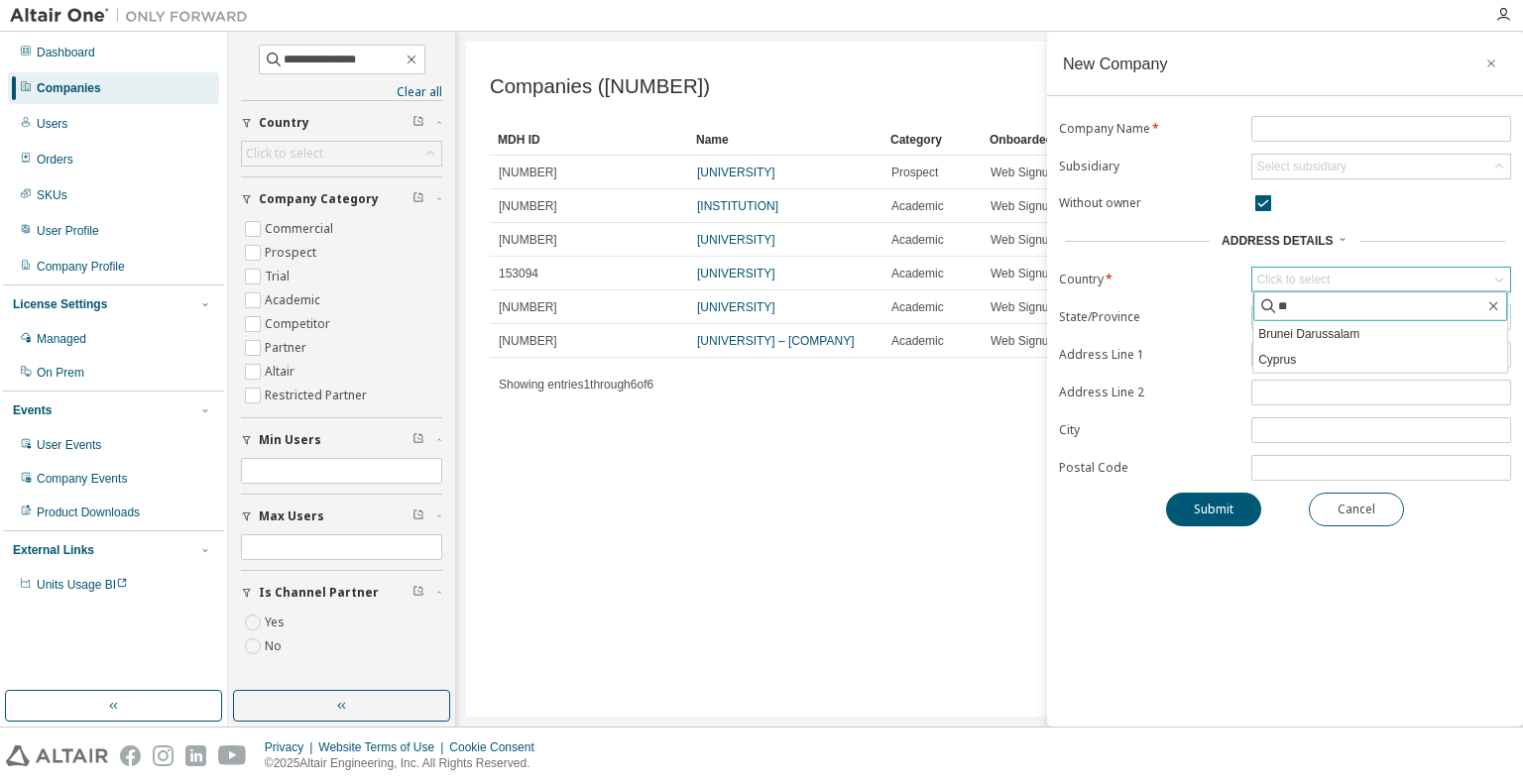 type on "*" 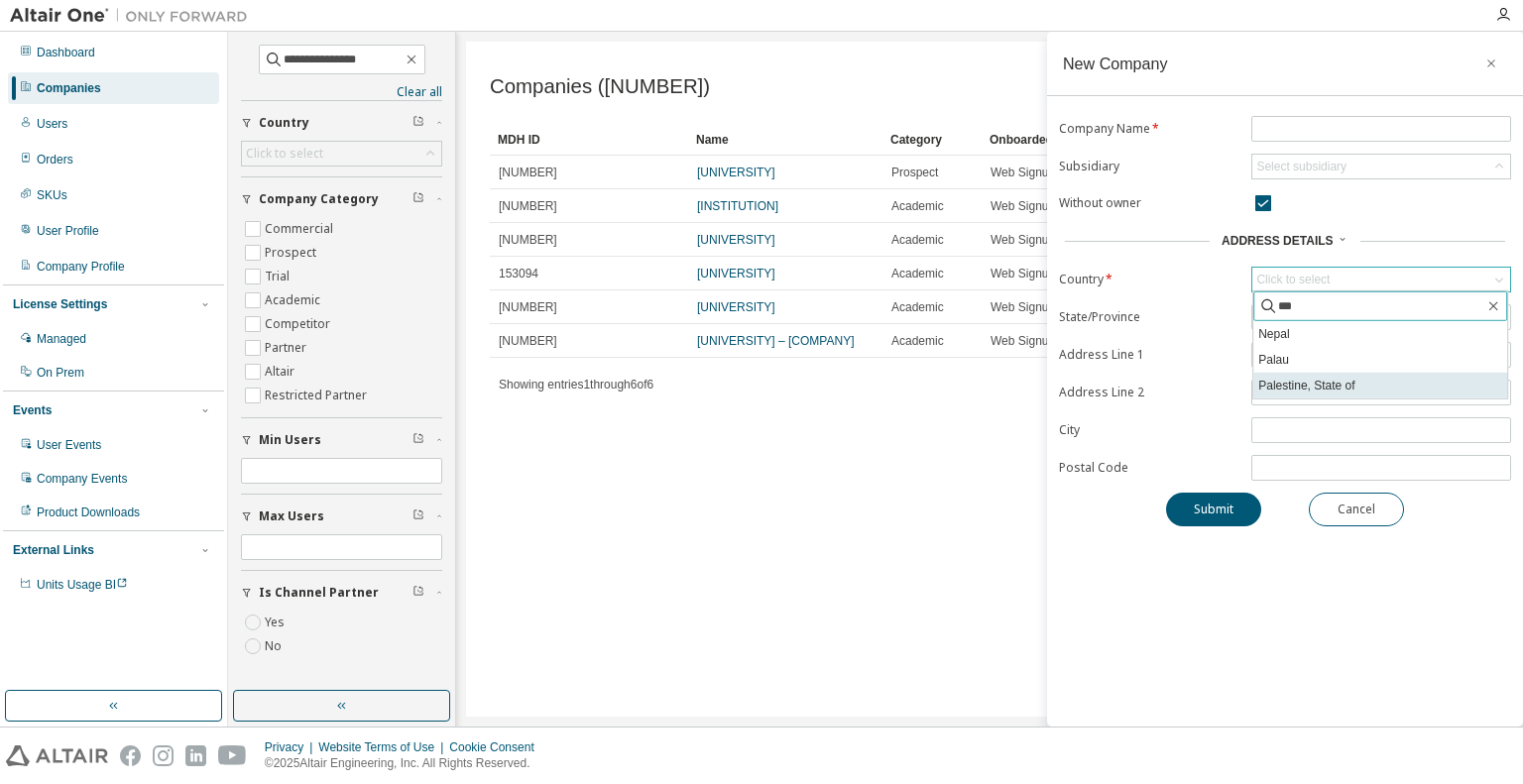 type on "***" 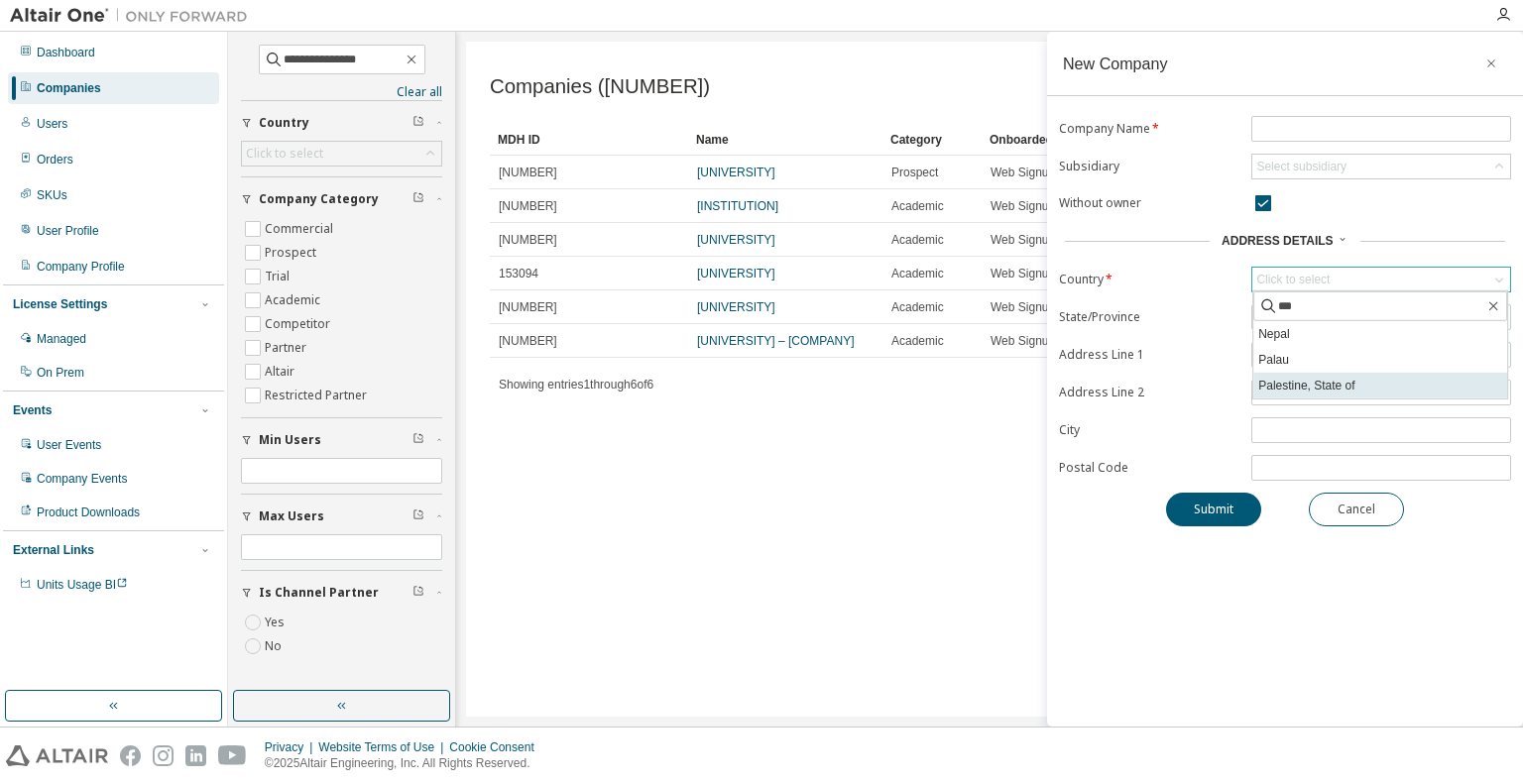 click on "Palestine, State of" at bounding box center (1380, 386) 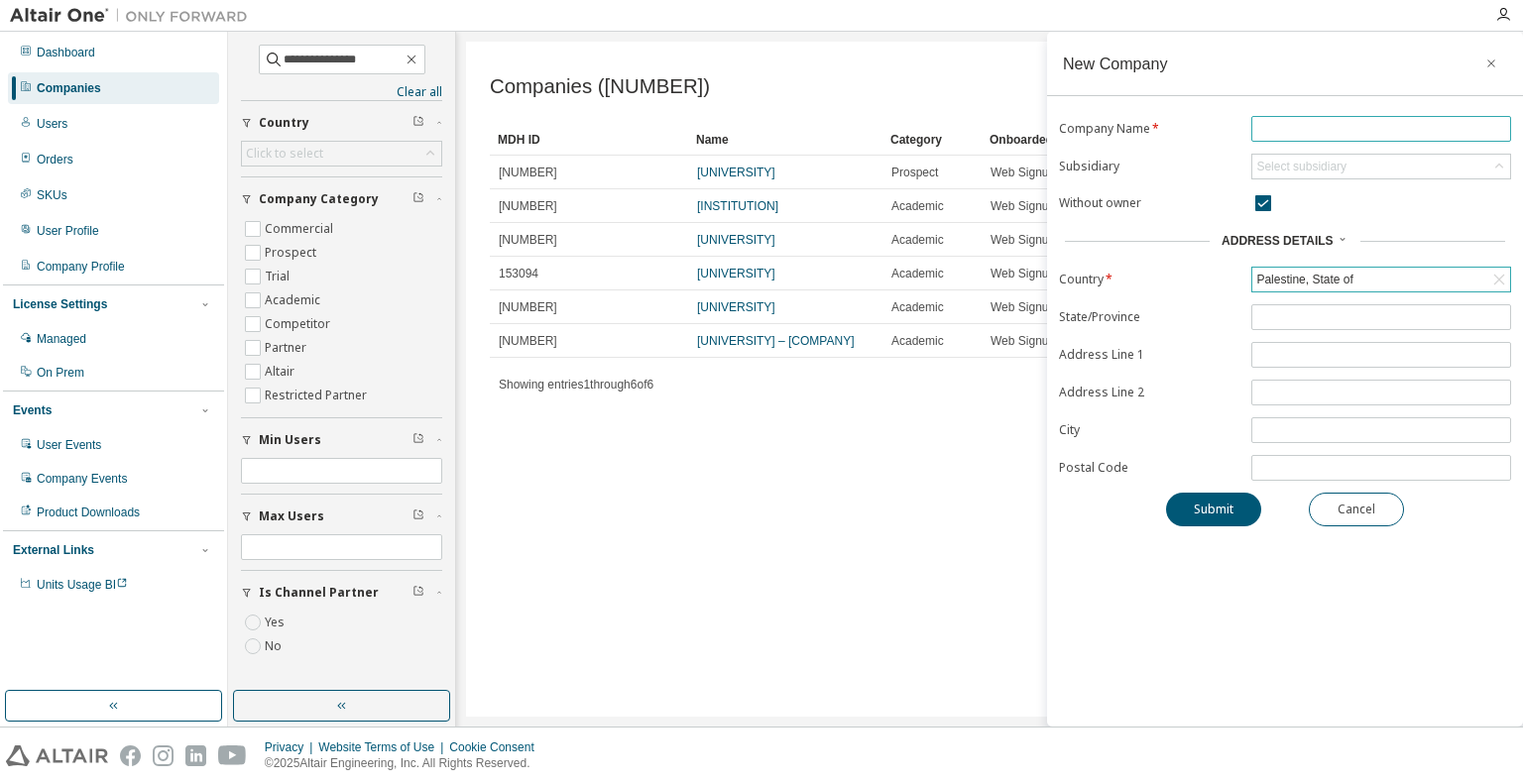 click at bounding box center [1381, 129] 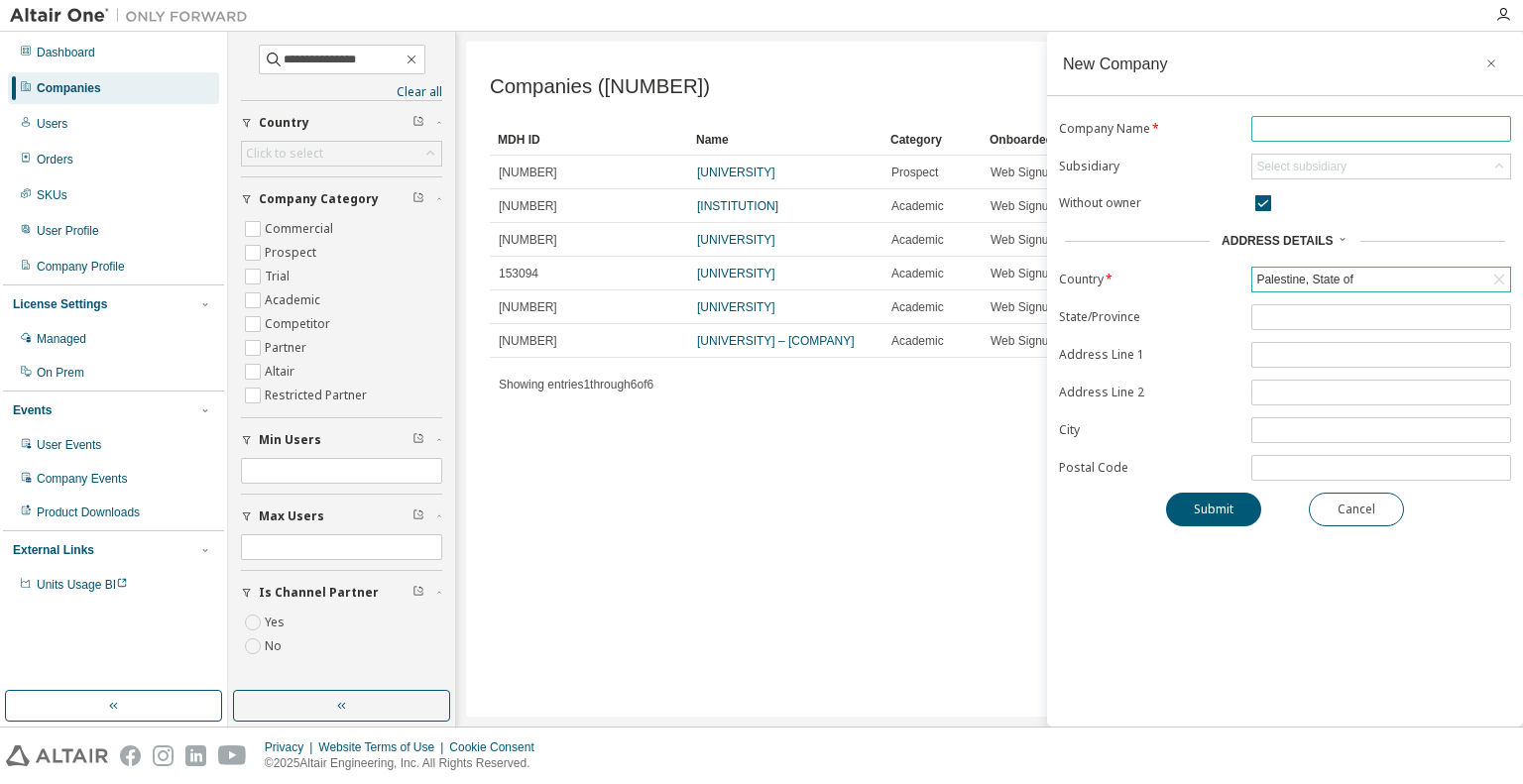 paste on "**********" 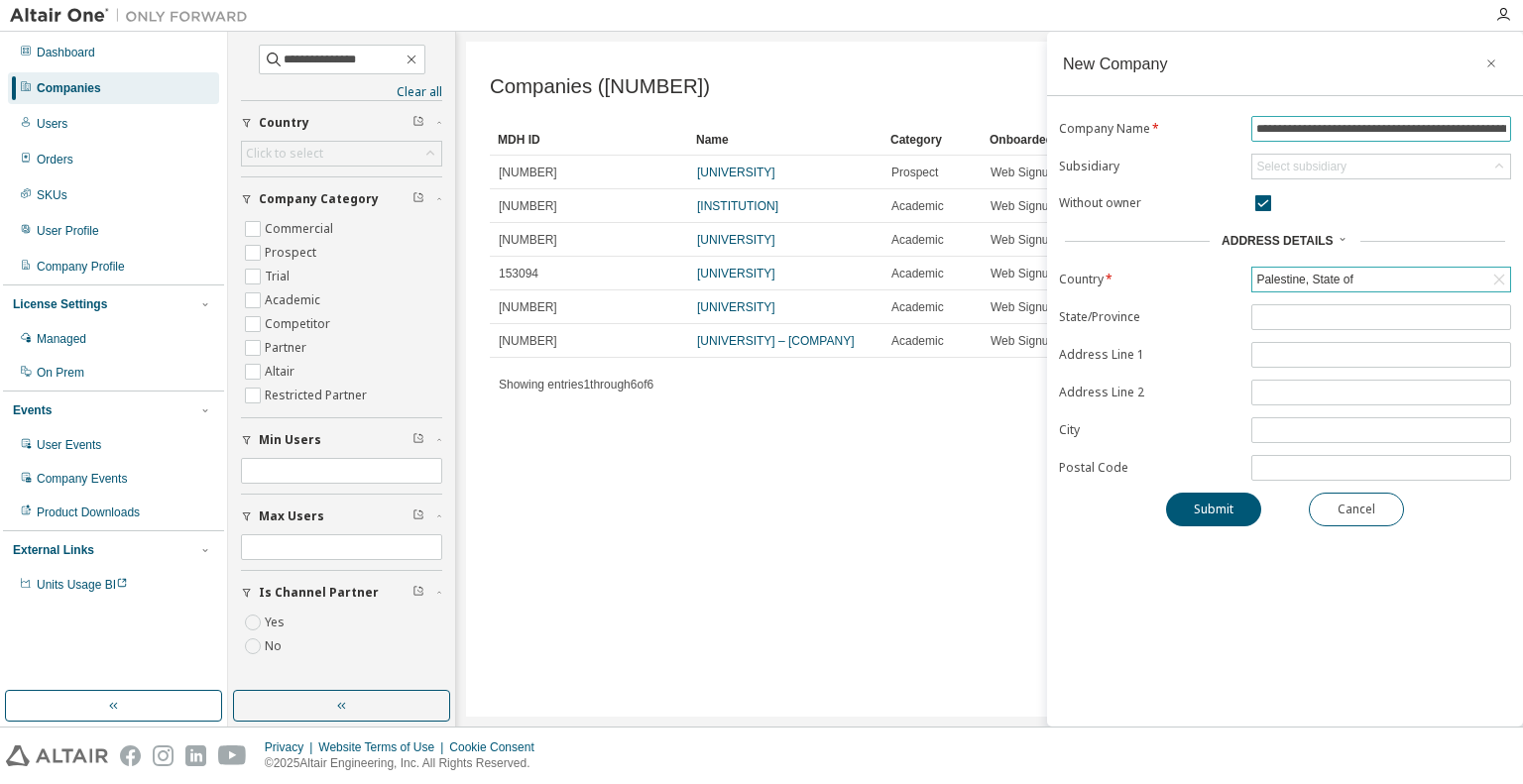 scroll, scrollTop: 0, scrollLeft: 59, axis: horizontal 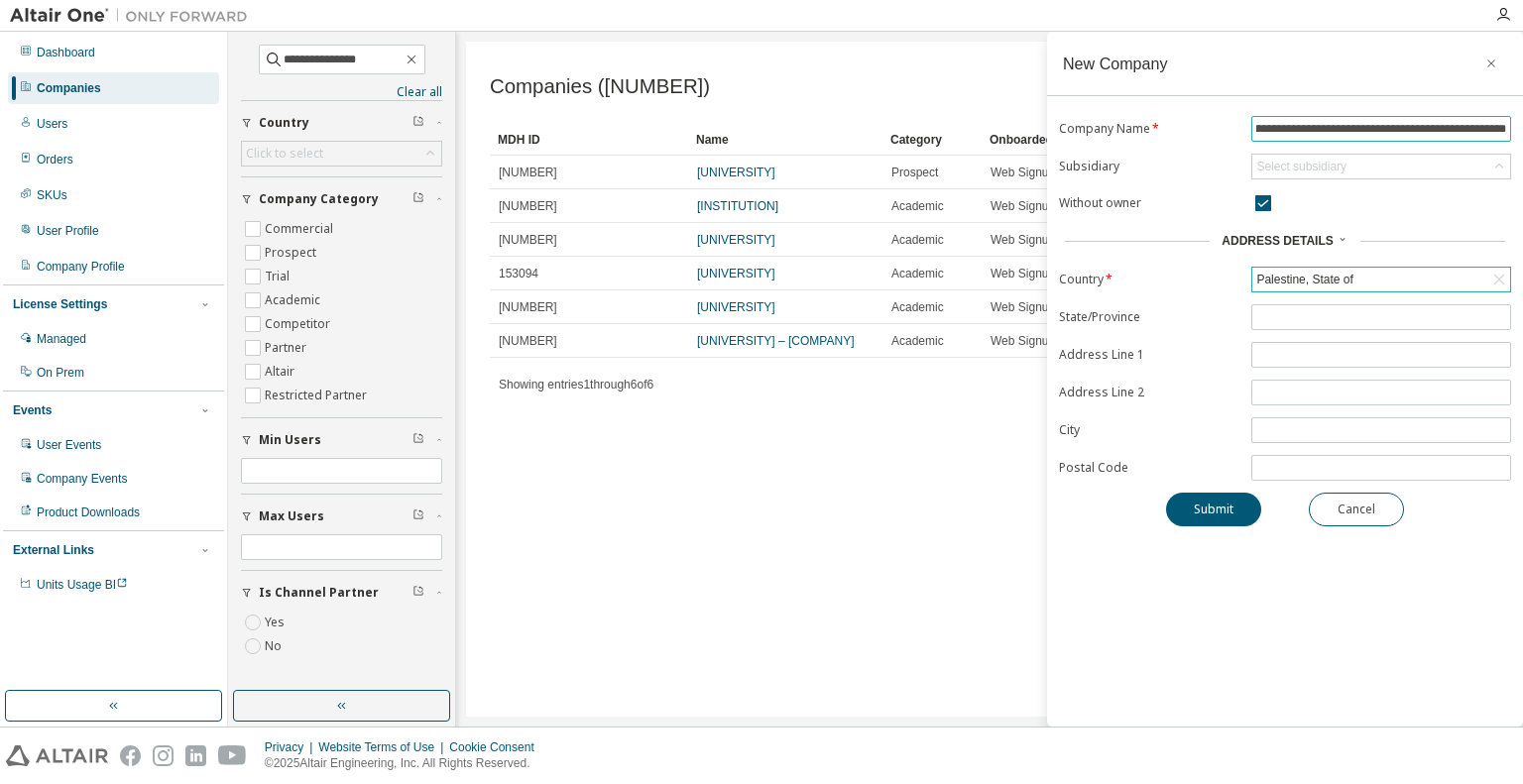 click on "**********" at bounding box center [1381, 129] 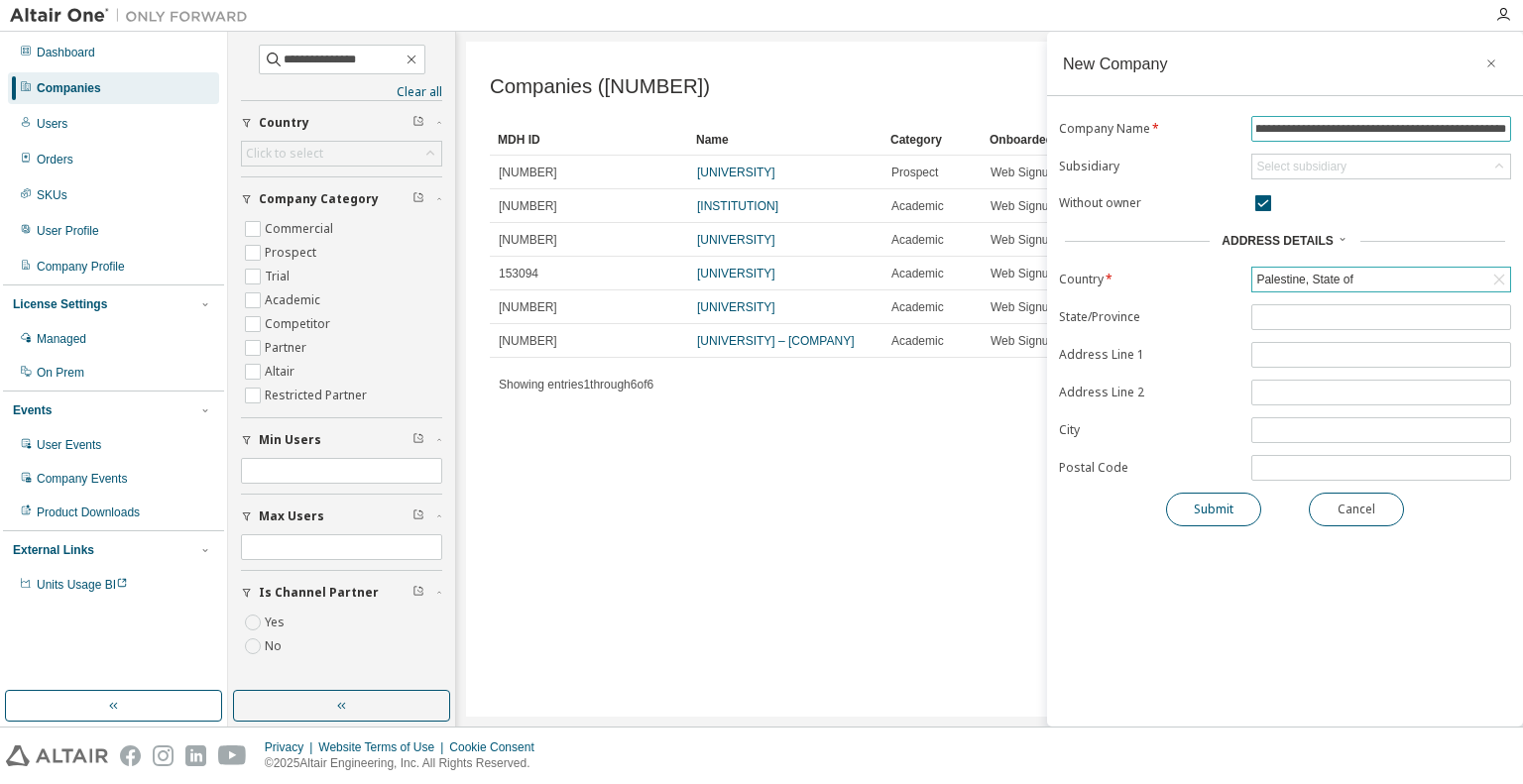 type on "**********" 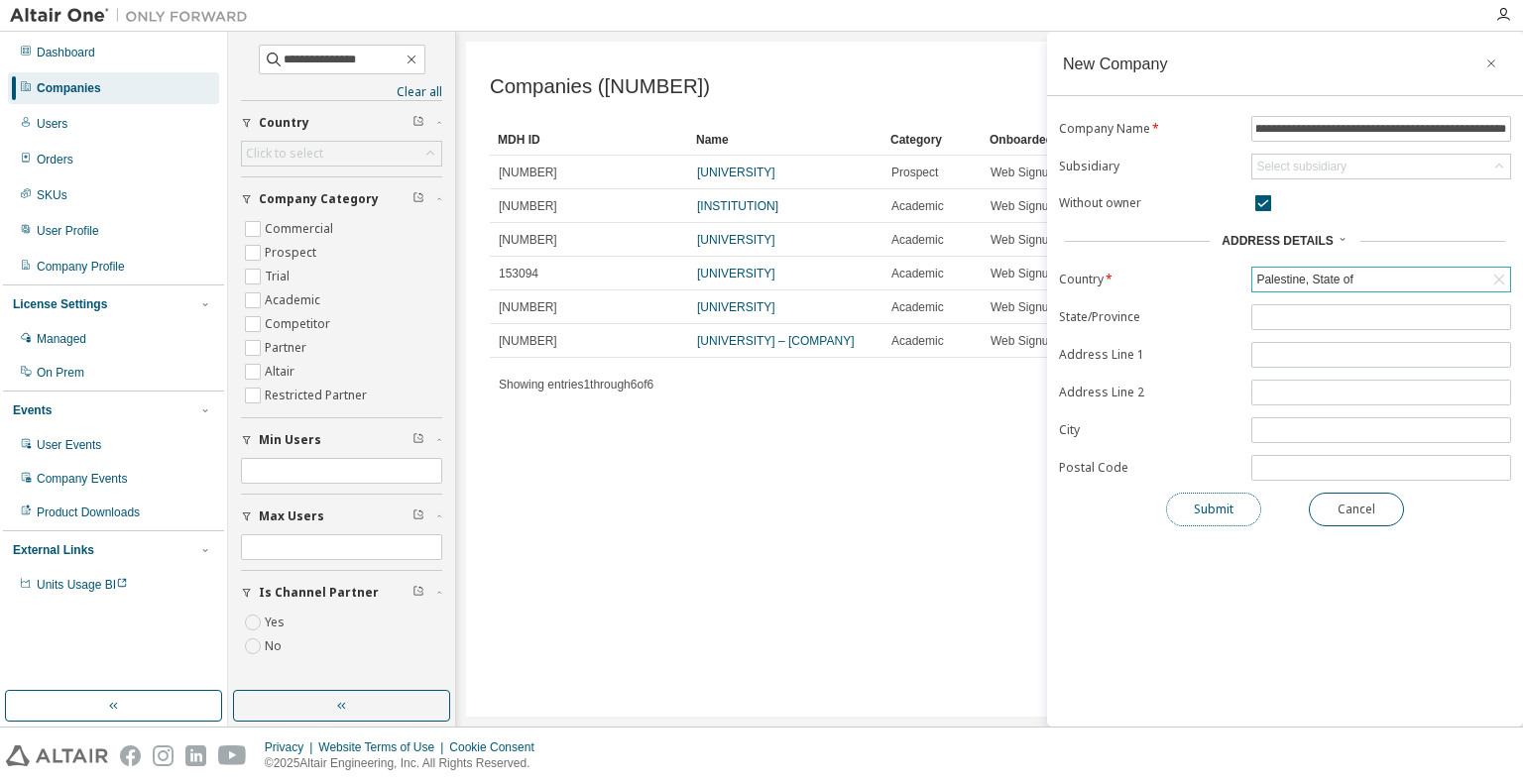 scroll, scrollTop: 0, scrollLeft: 0, axis: both 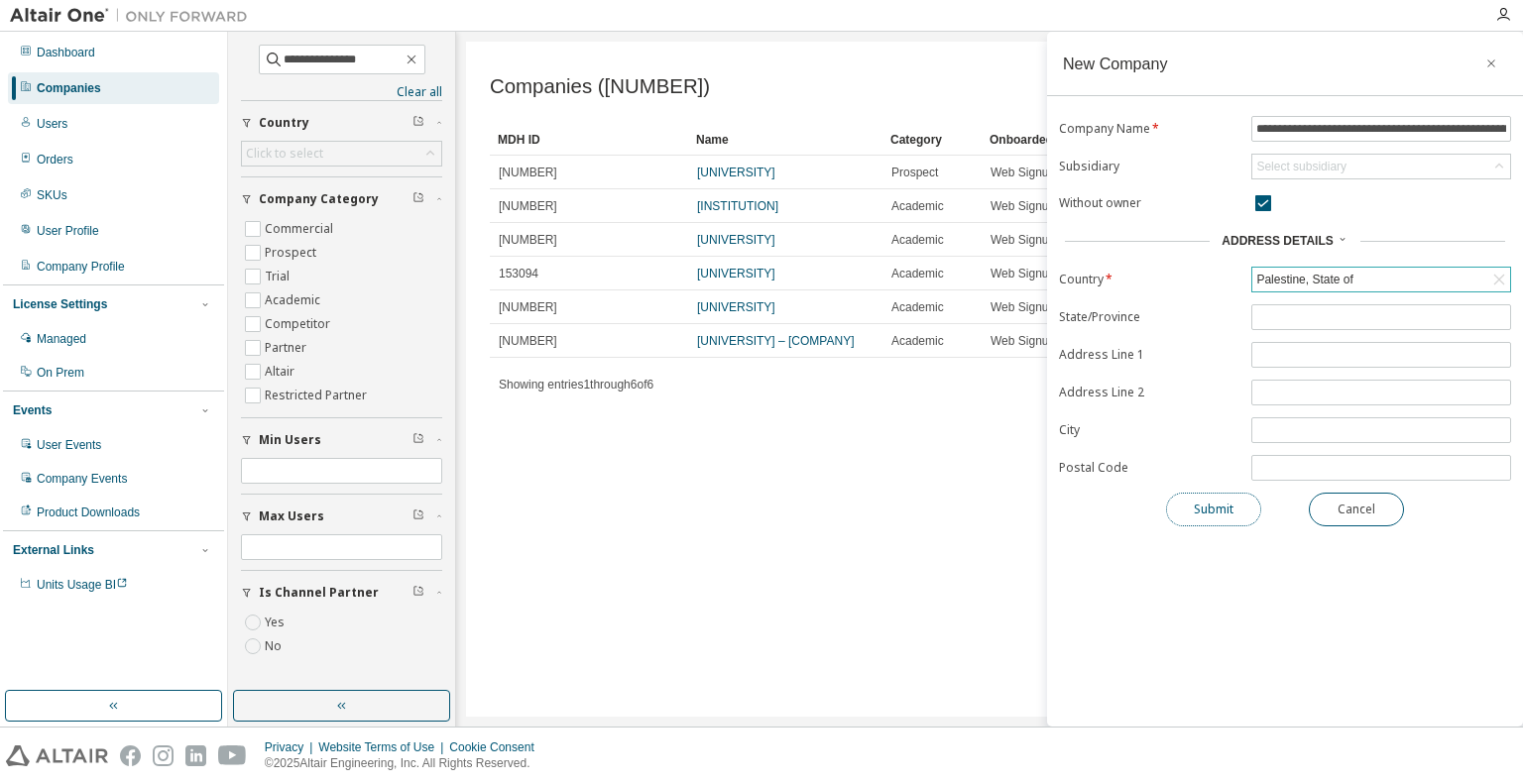 click on "Submit" at bounding box center [1214, 509] 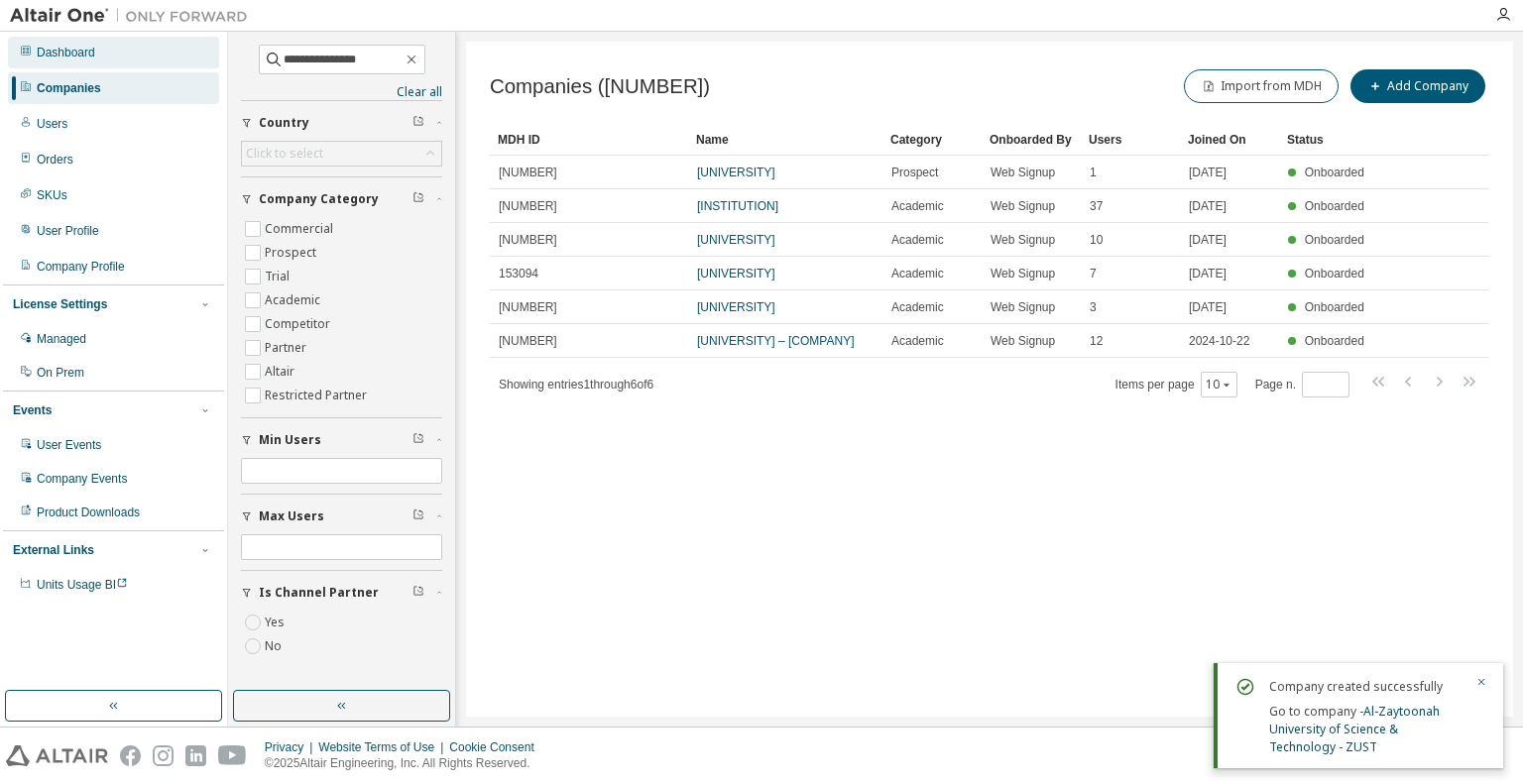 click on "Dashboard" at bounding box center (113, 53) 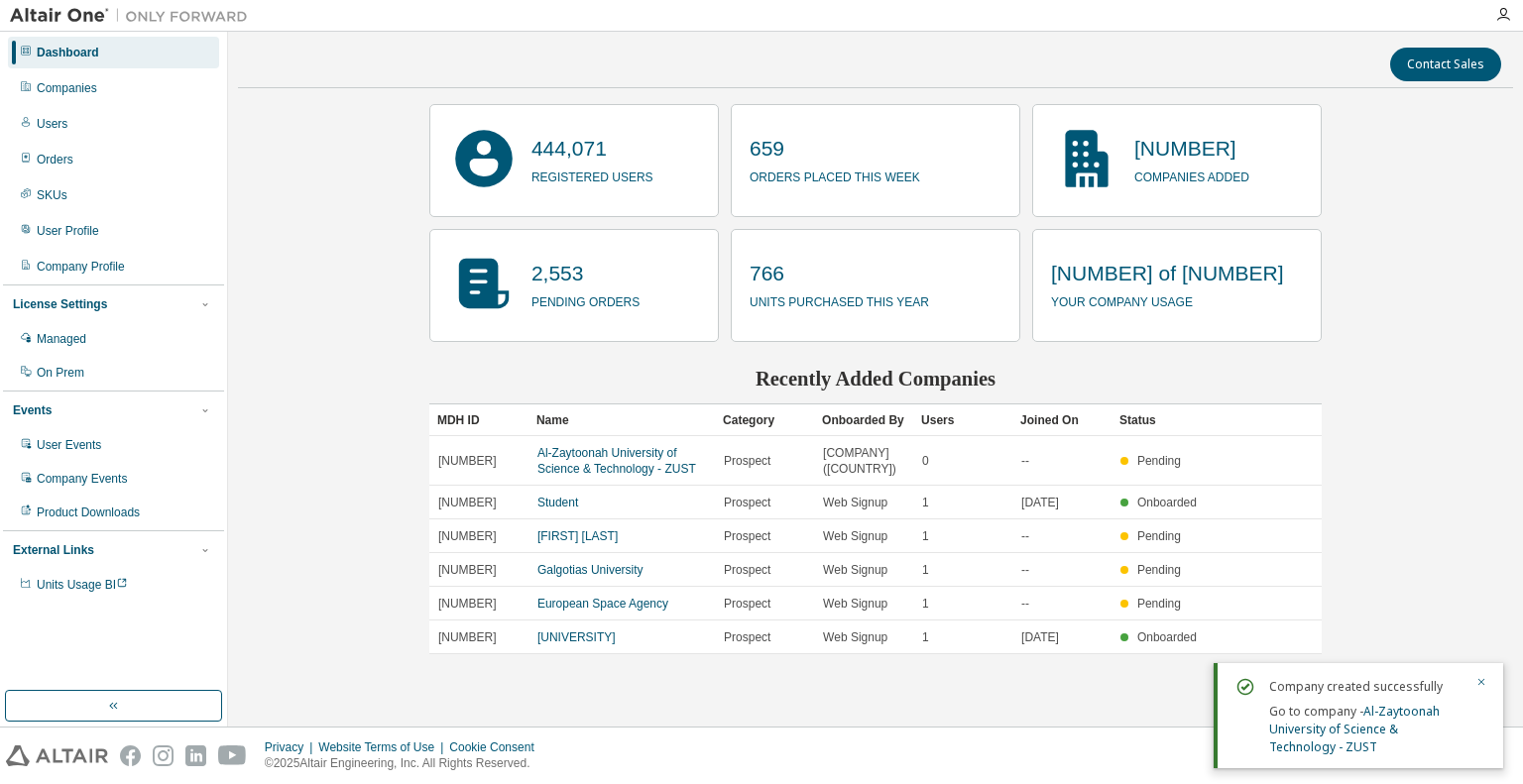 scroll, scrollTop: 0, scrollLeft: 0, axis: both 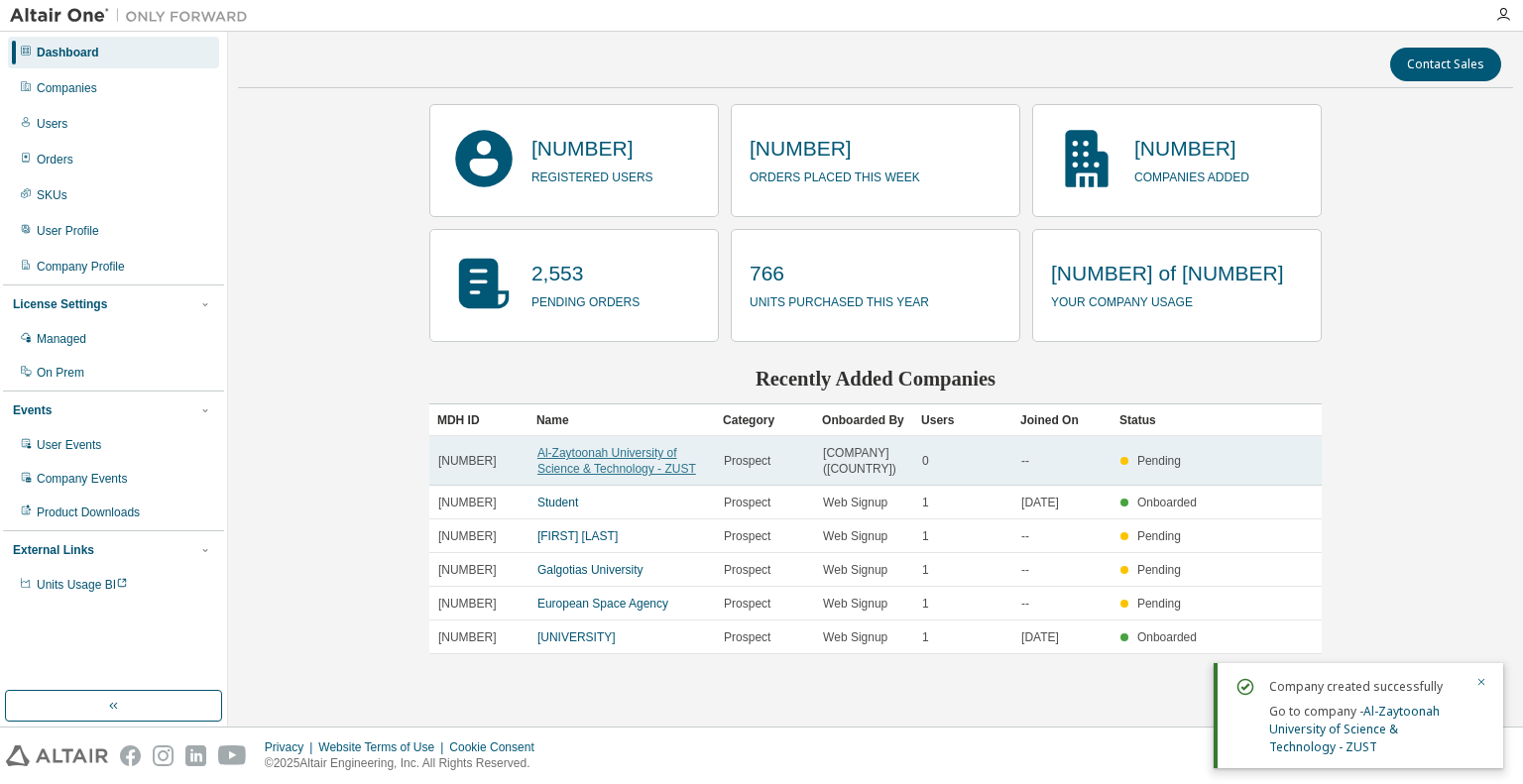 click on "Al‑Zaytoonah University of Science & Technology - ZUST" at bounding box center [617, 461] 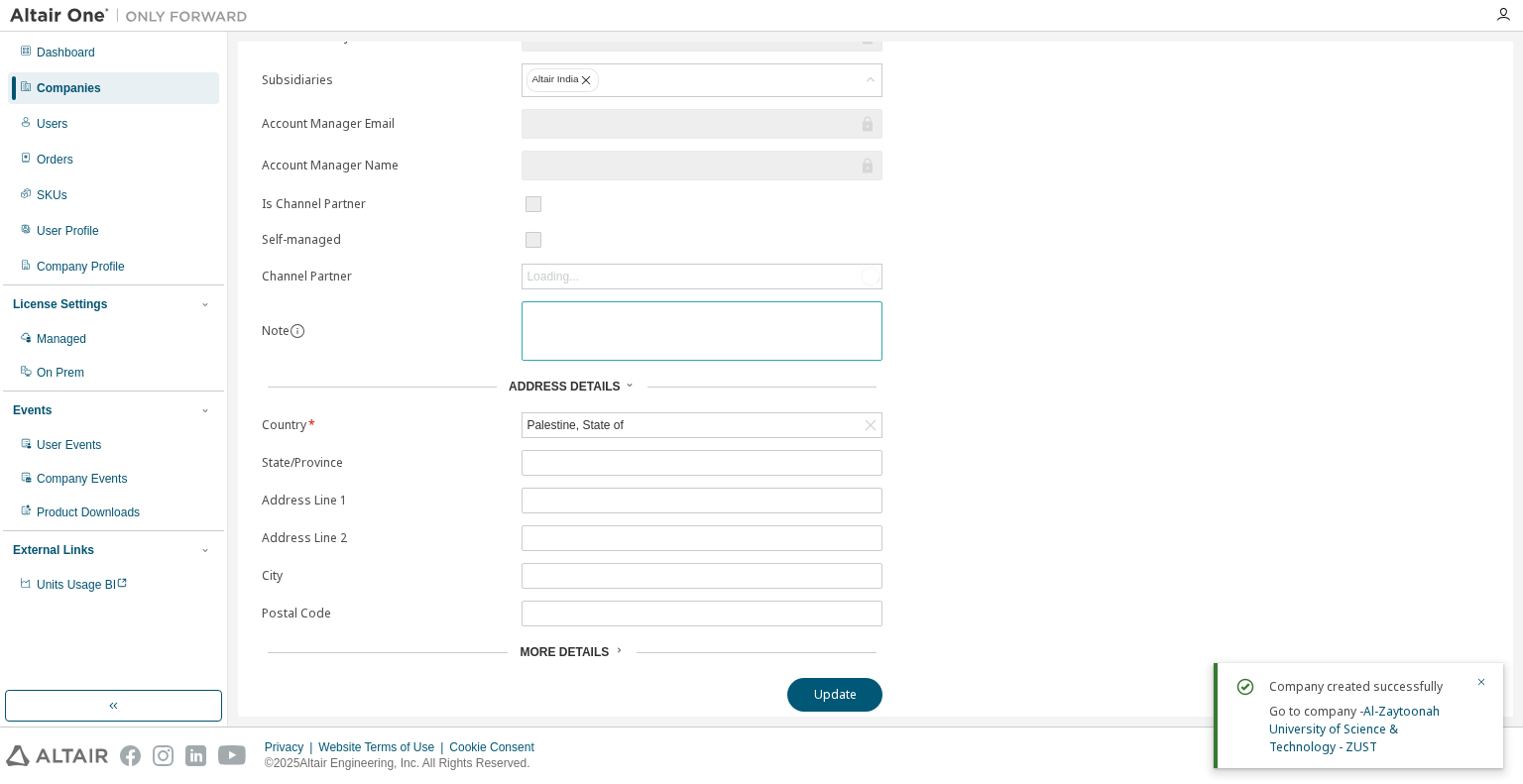 scroll, scrollTop: 114, scrollLeft: 0, axis: vertical 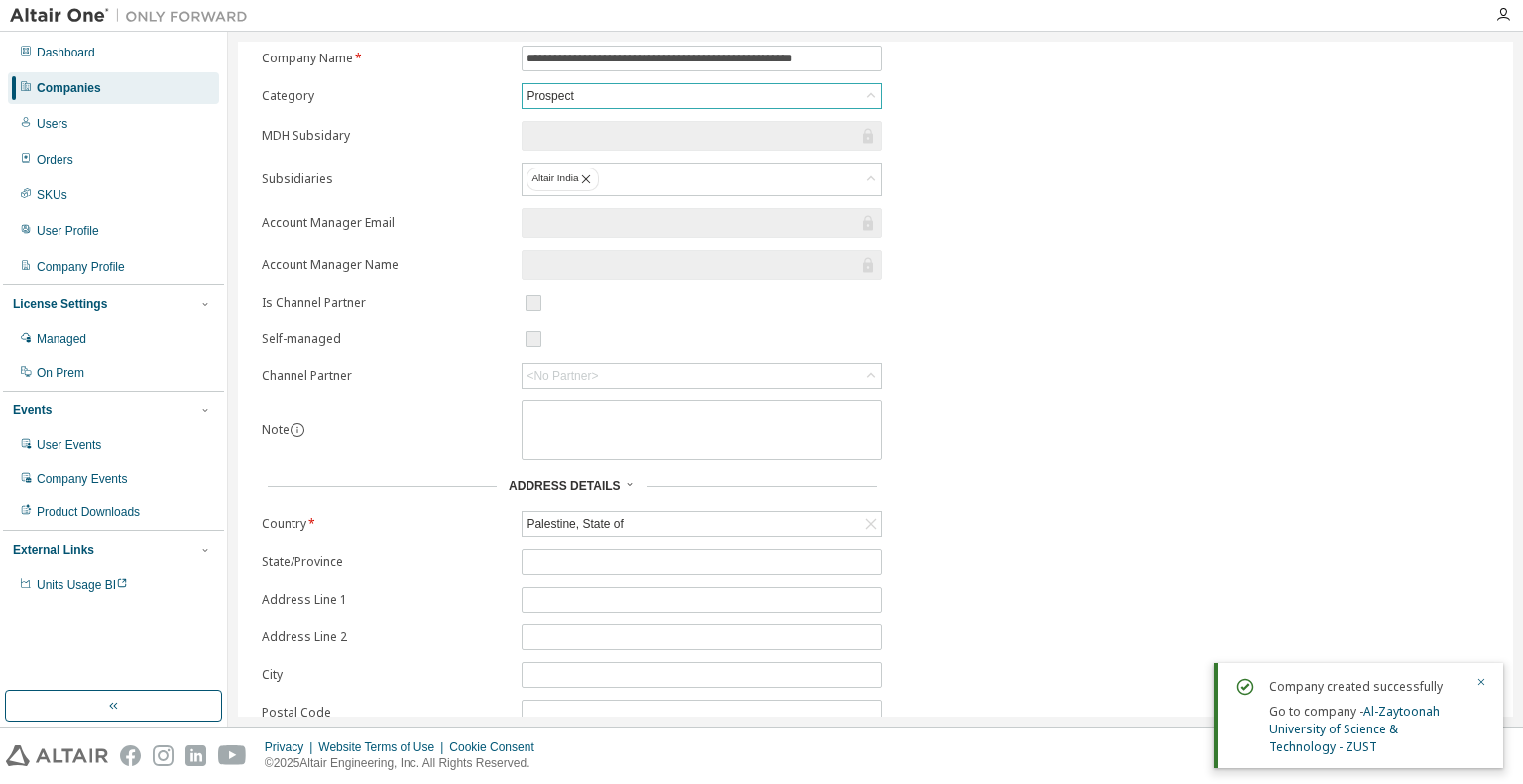 click on "Prospect" at bounding box center (702, 96) 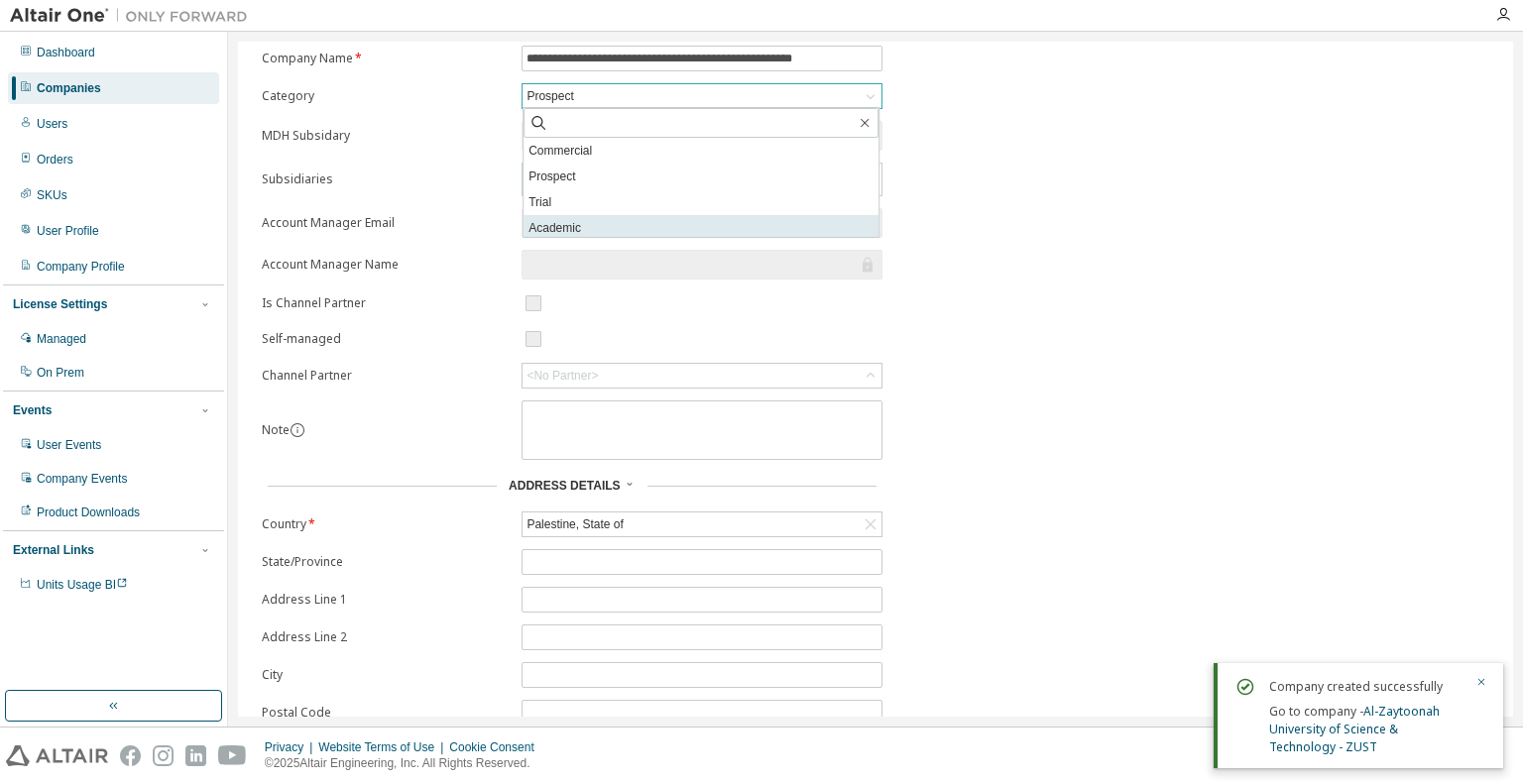 click on "Academic" at bounding box center (701, 228) 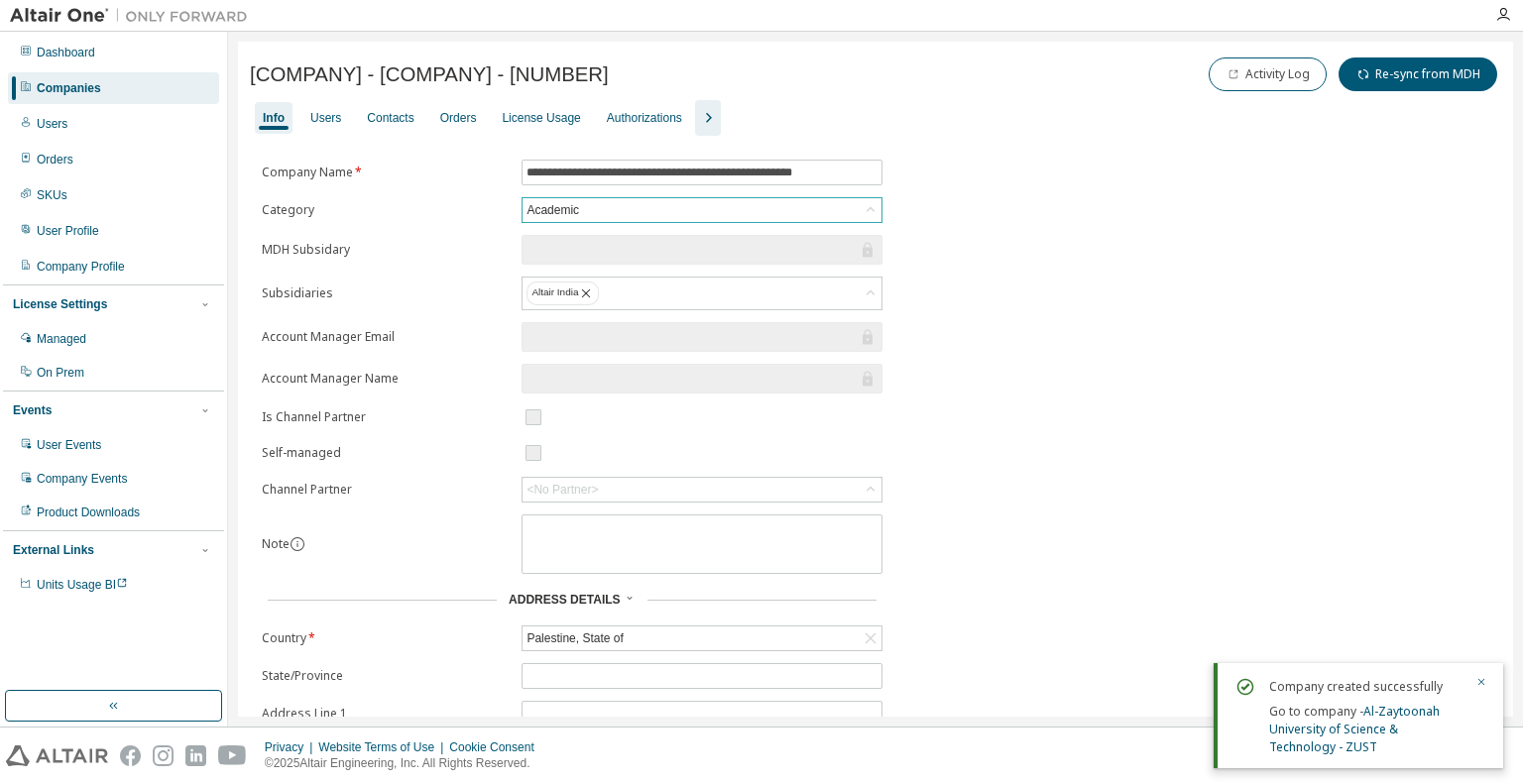 scroll, scrollTop: 213, scrollLeft: 0, axis: vertical 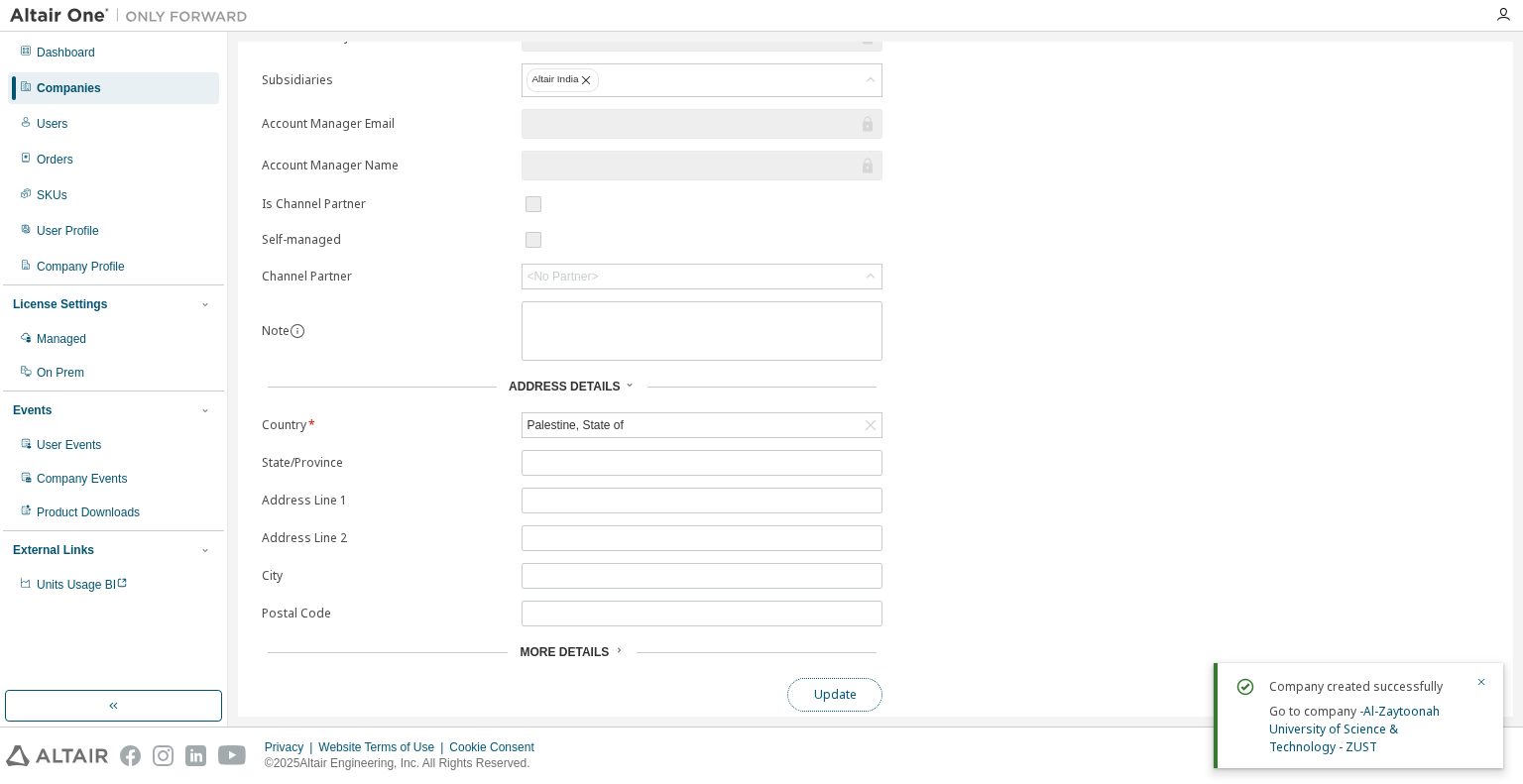 click on "Update" at bounding box center (835, 695) 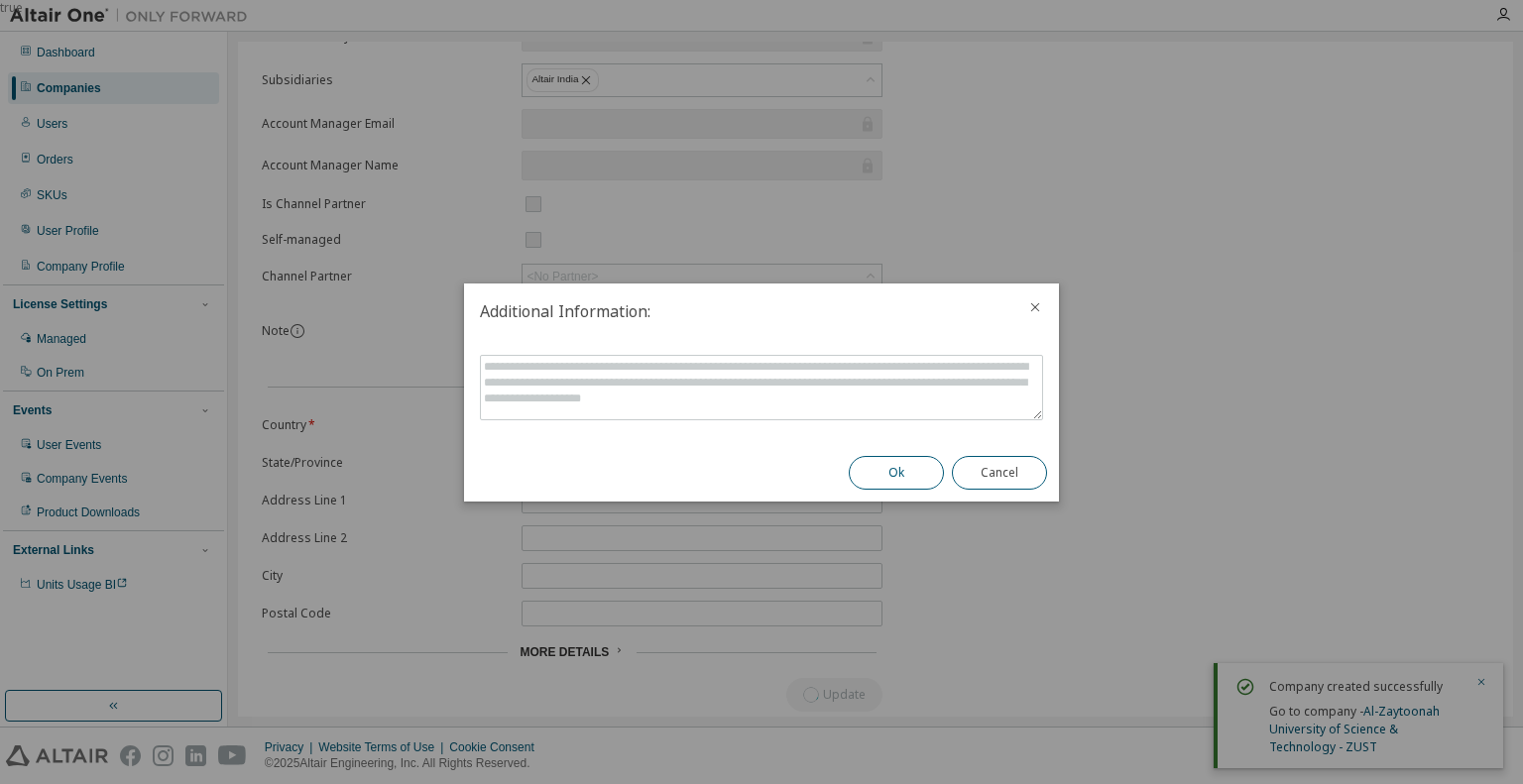 click on "Ok" at bounding box center [896, 473] 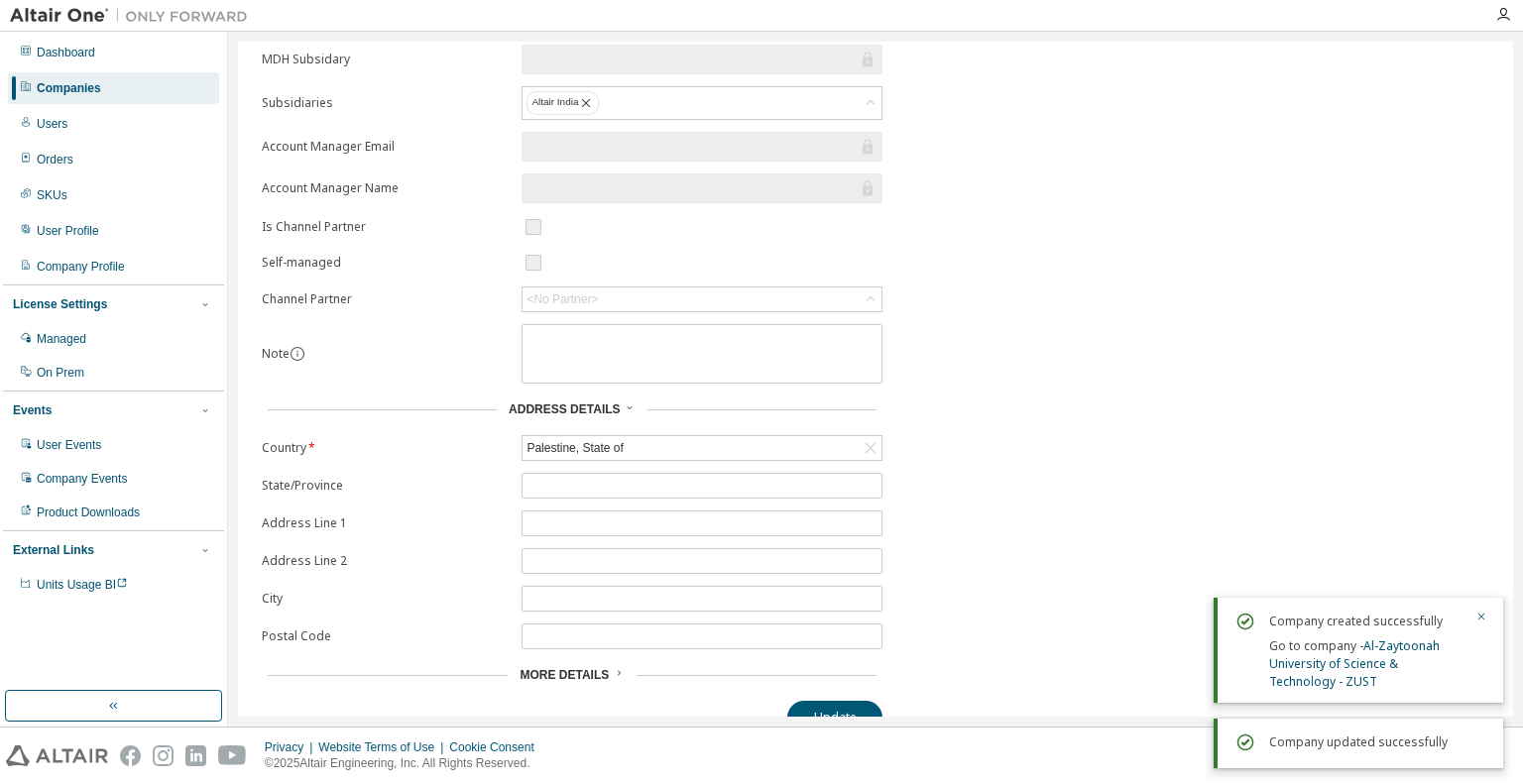 scroll, scrollTop: 213, scrollLeft: 0, axis: vertical 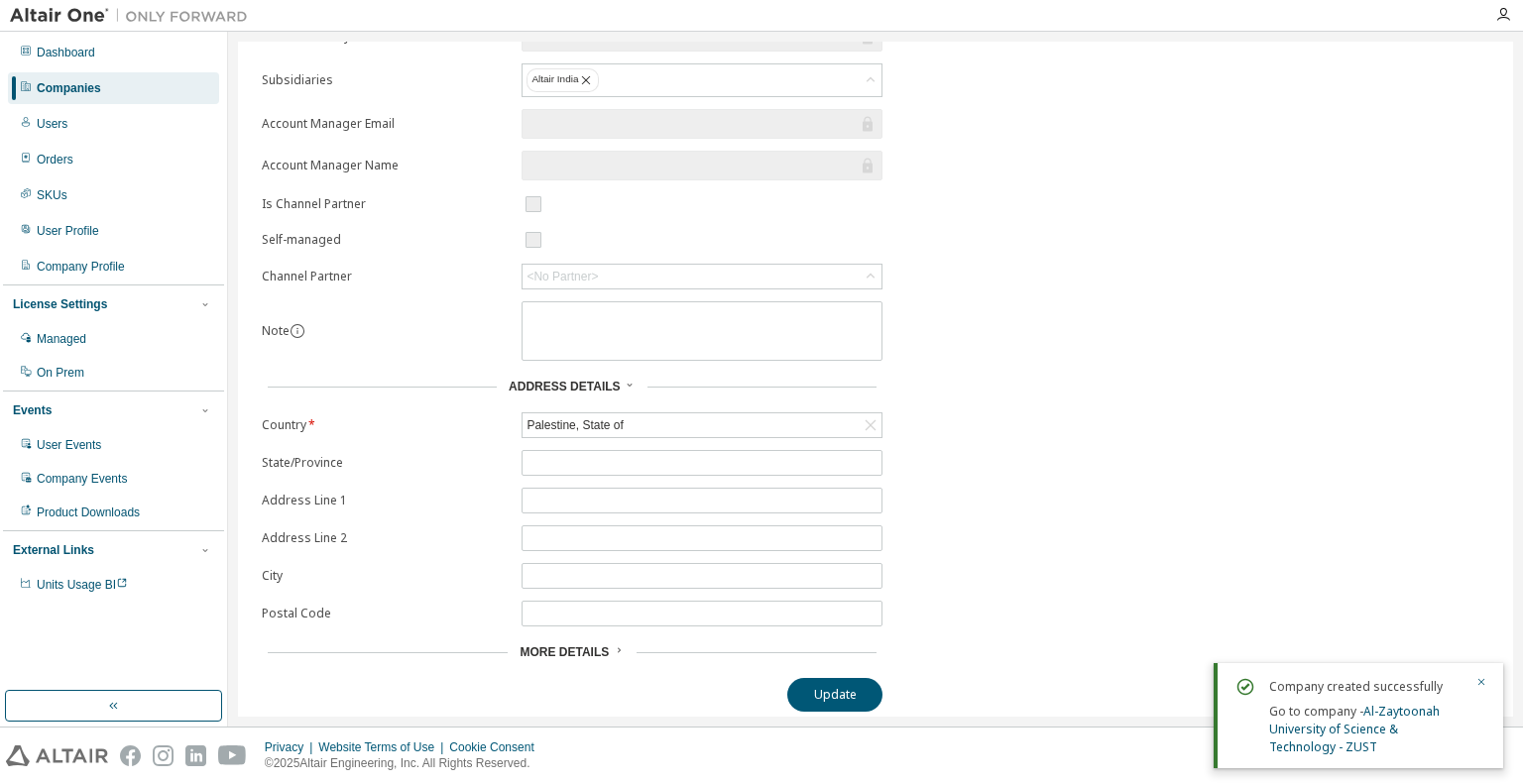 click on "More Details" at bounding box center [564, 652] 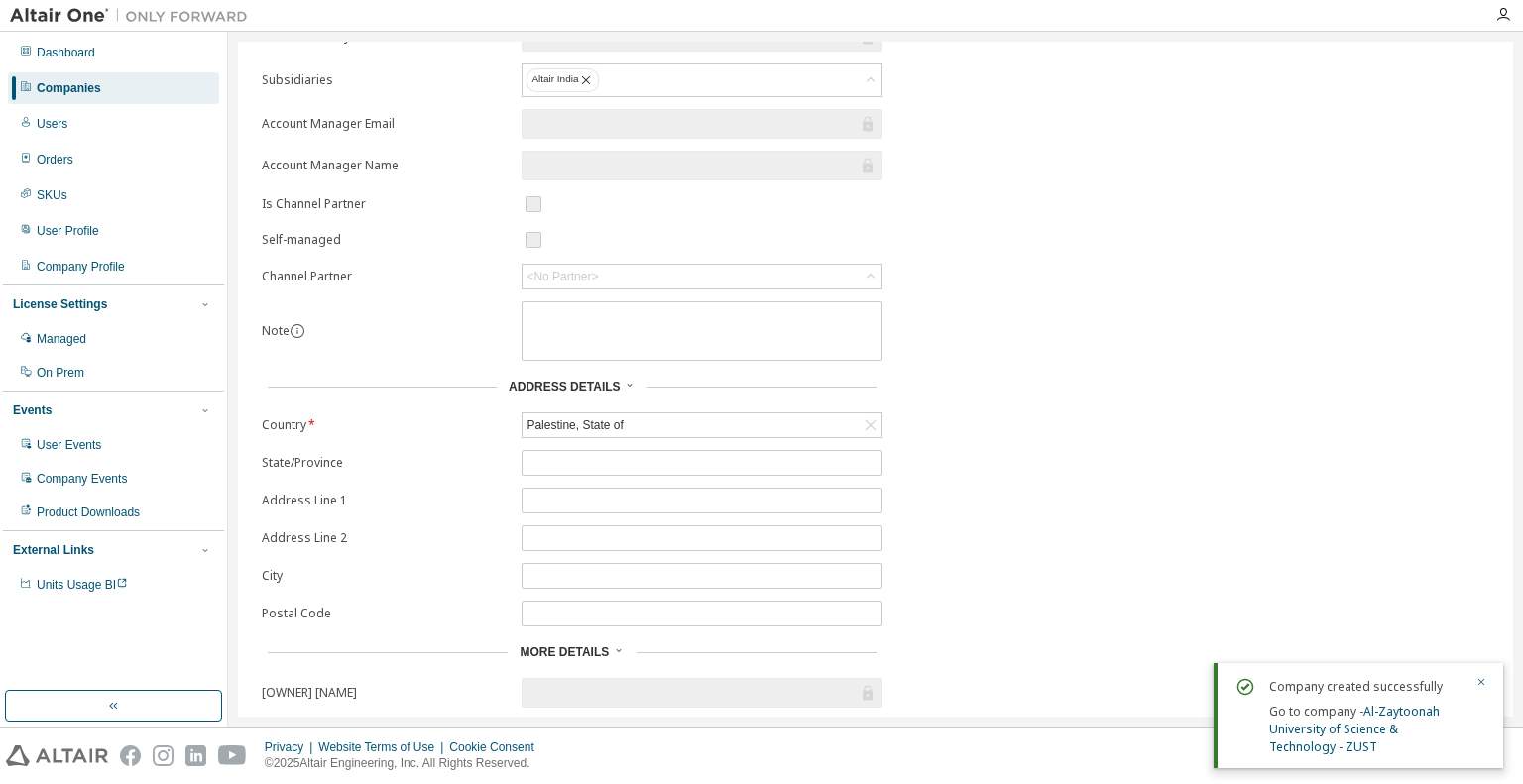 scroll, scrollTop: 502, scrollLeft: 0, axis: vertical 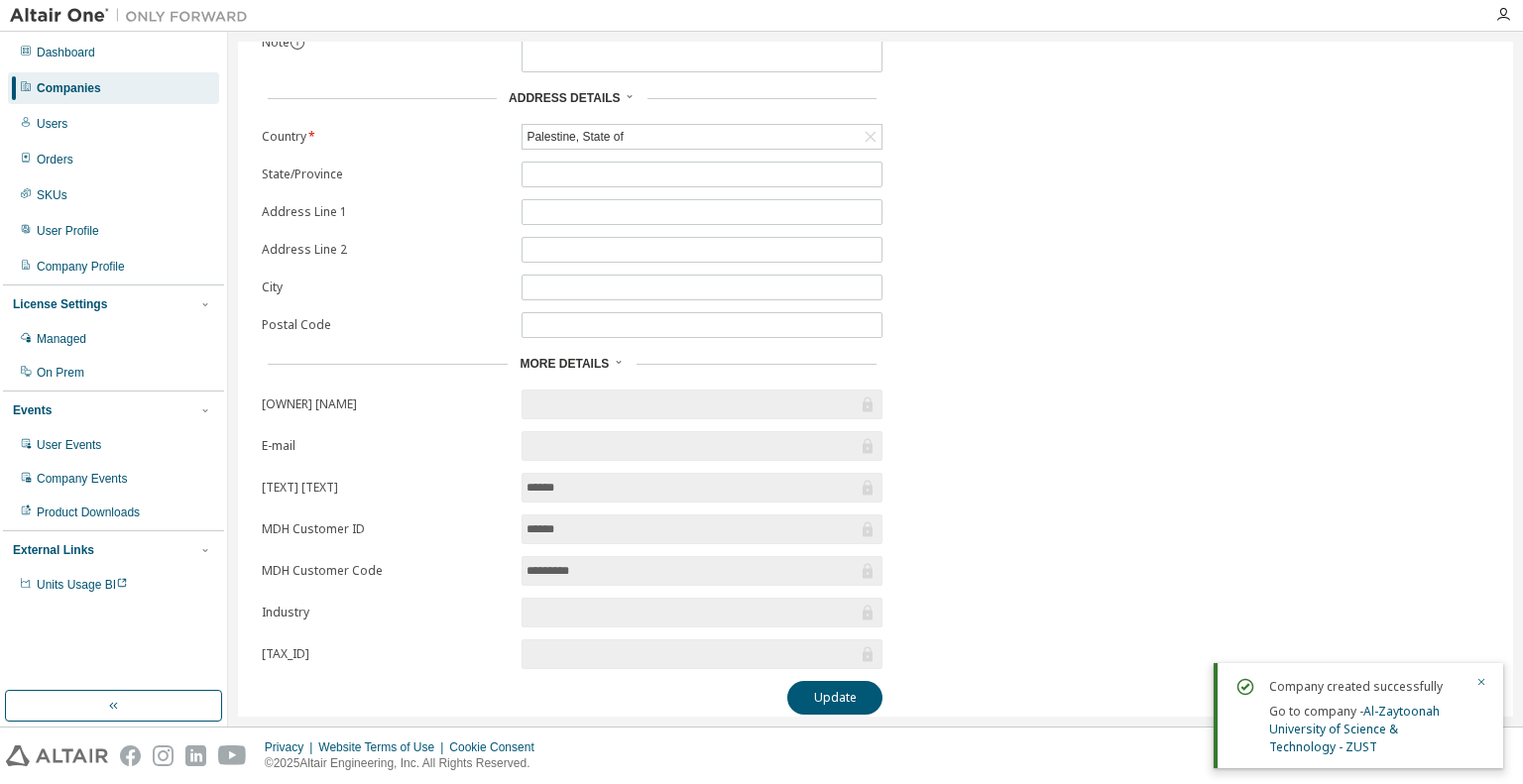 click on "More Details" at bounding box center [564, 364] 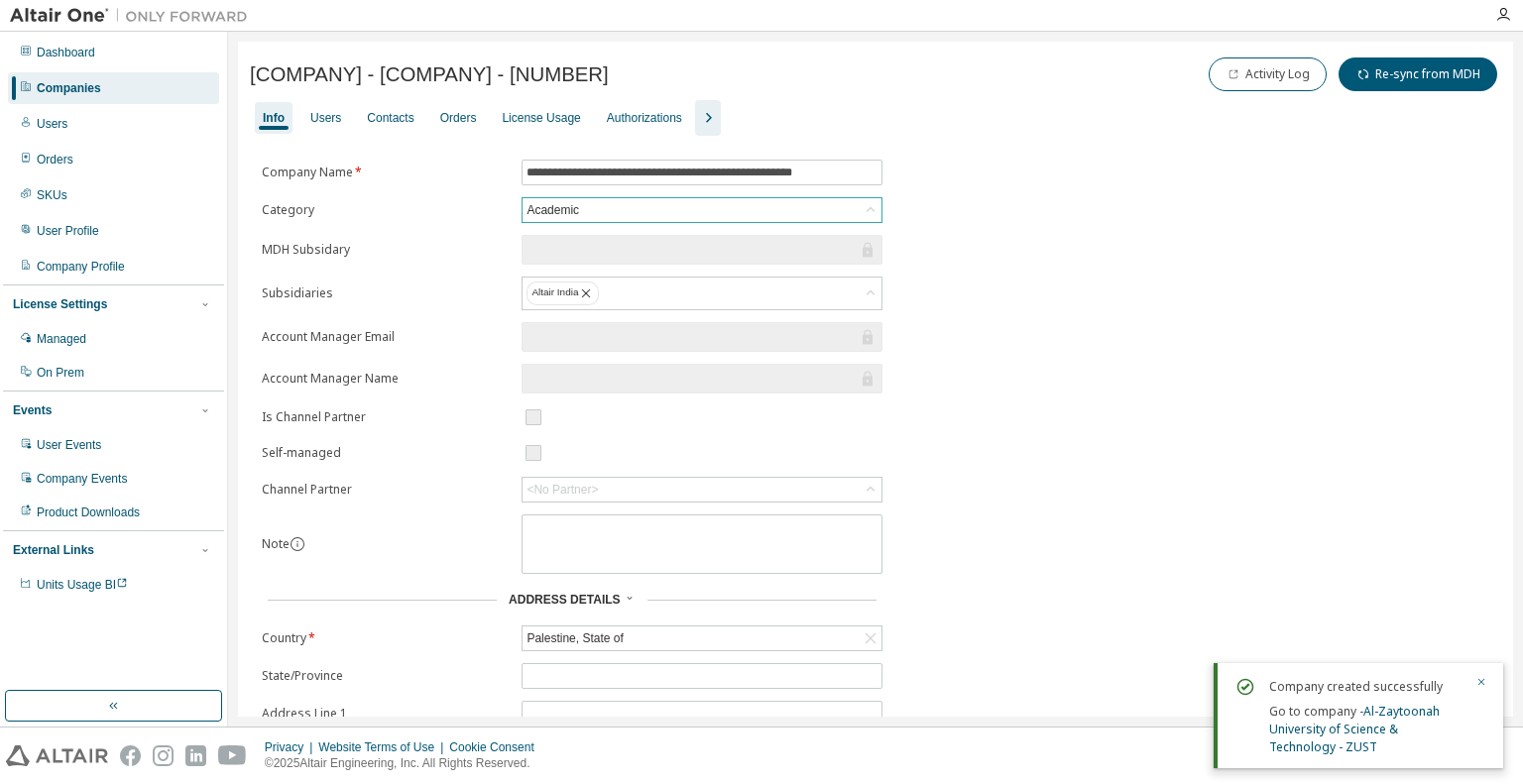 scroll, scrollTop: 0, scrollLeft: 0, axis: both 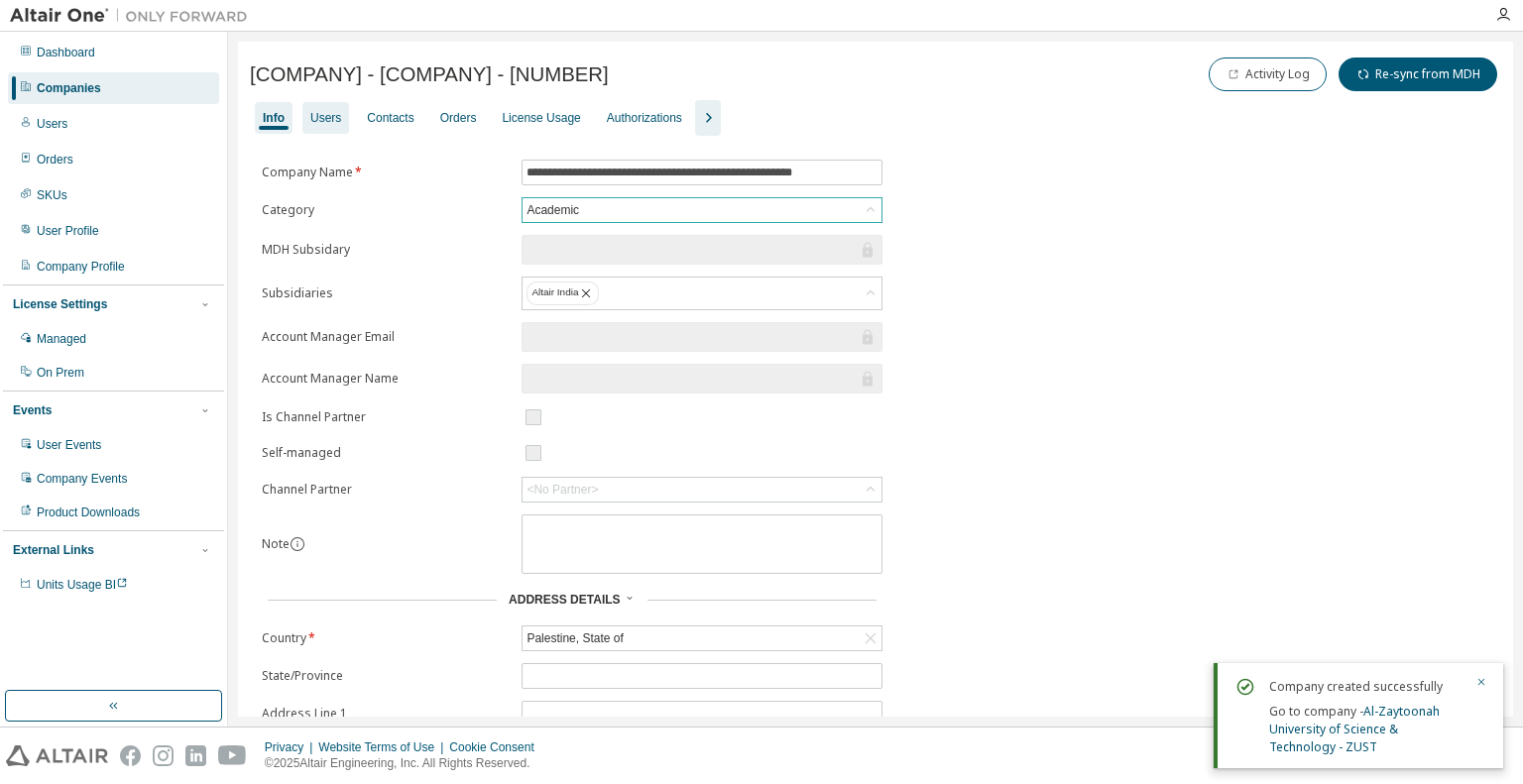 click on "Users" at bounding box center [325, 118] 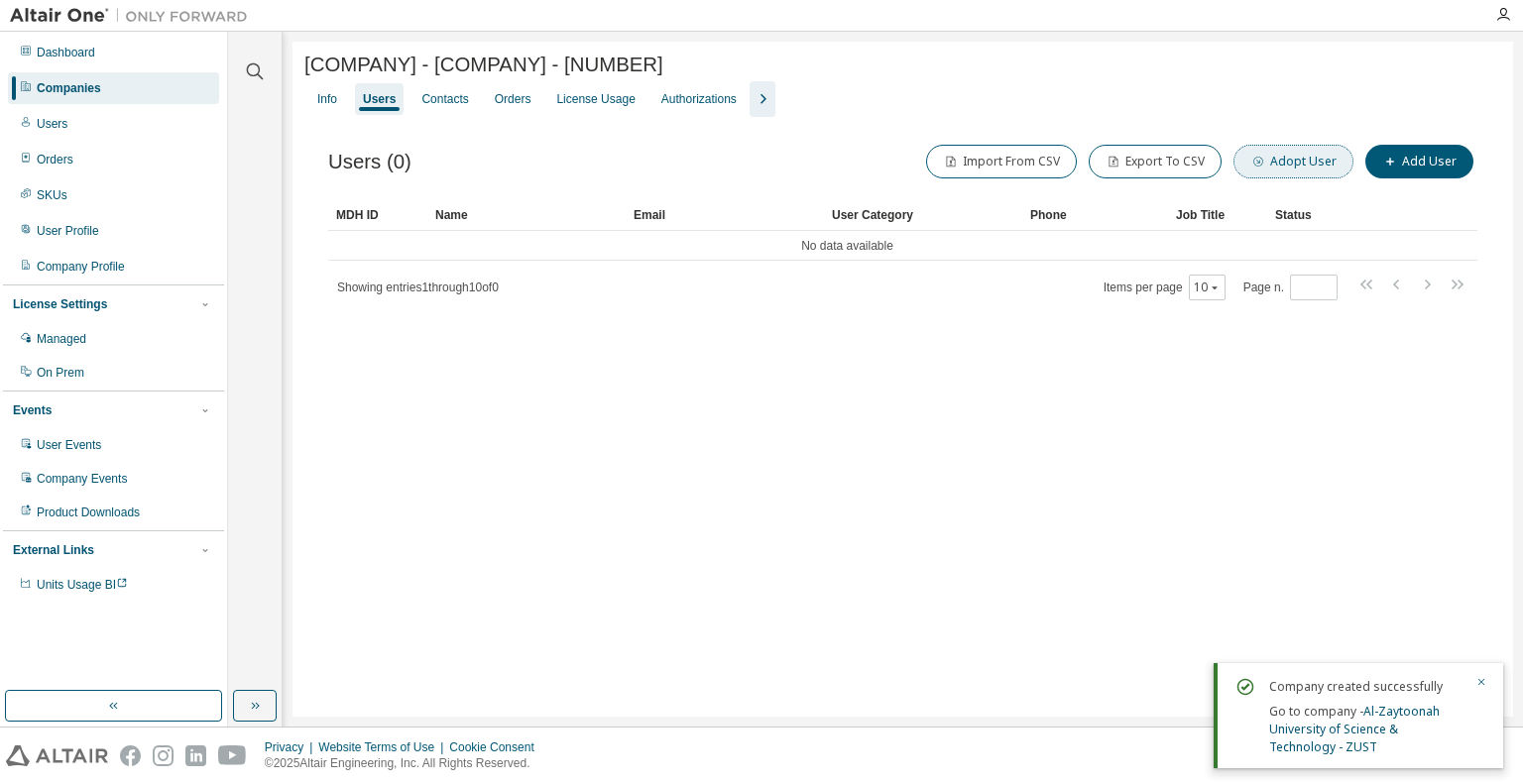 click on "Adopt User" at bounding box center [1293, 162] 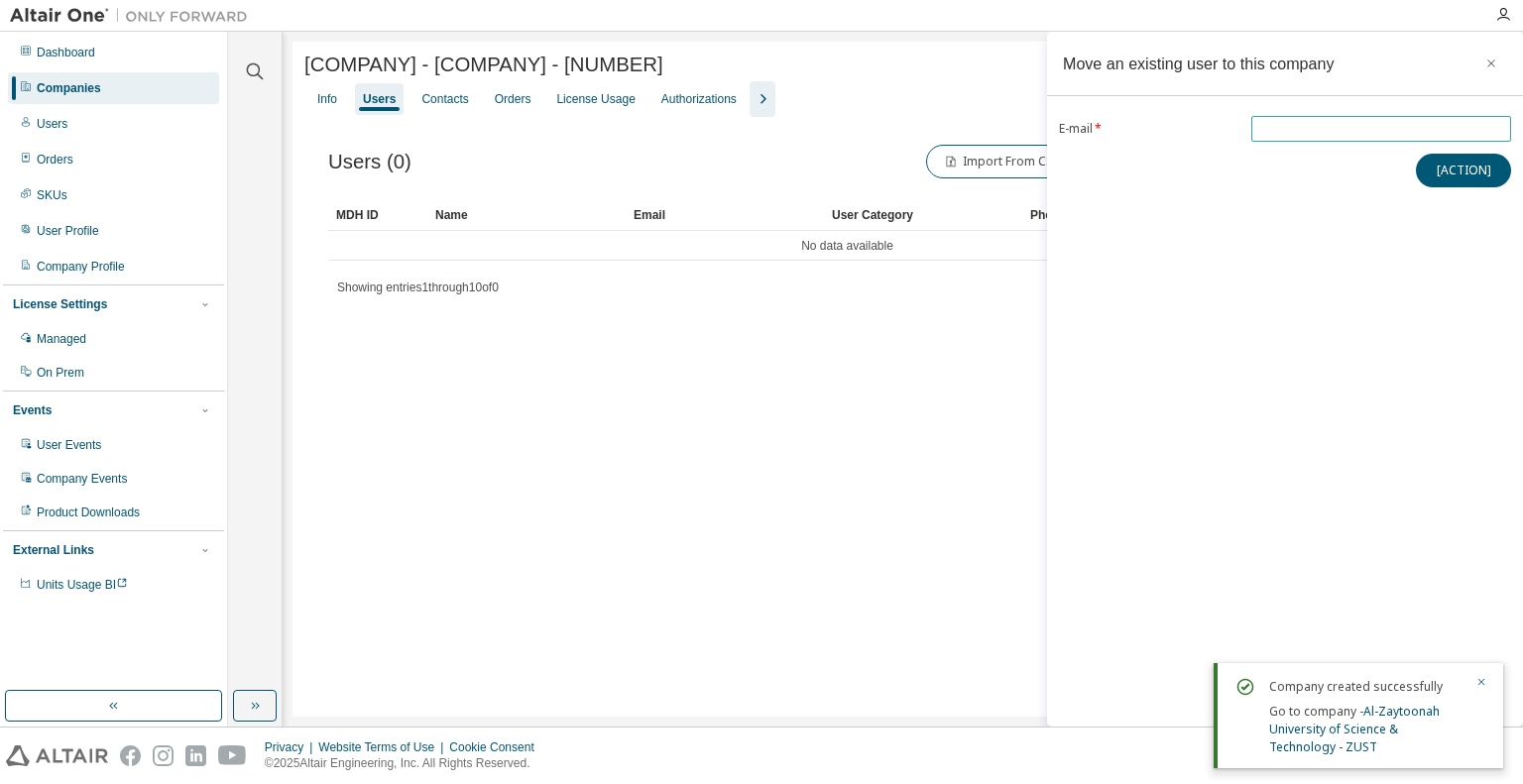 click at bounding box center [1381, 129] 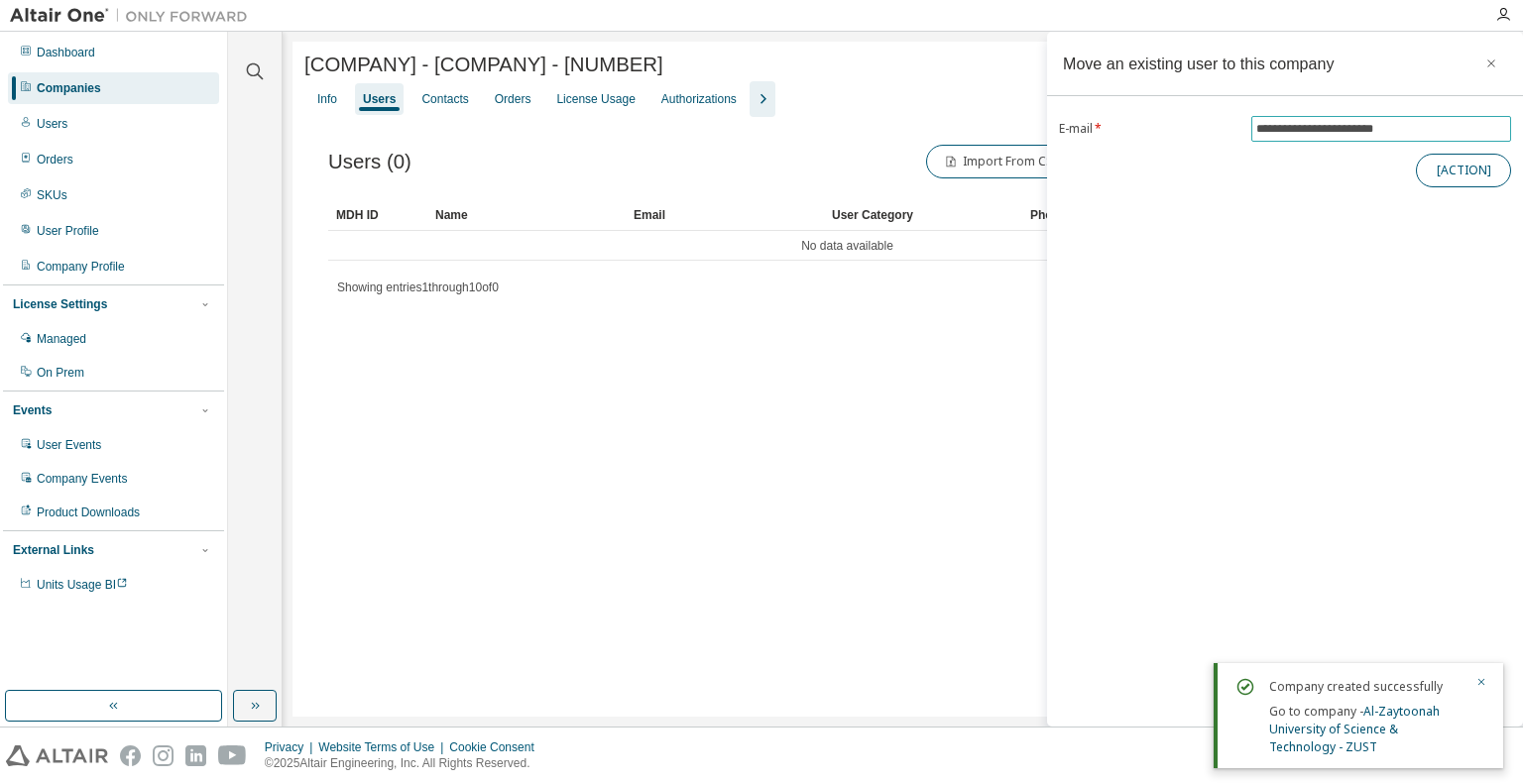 type on "**********" 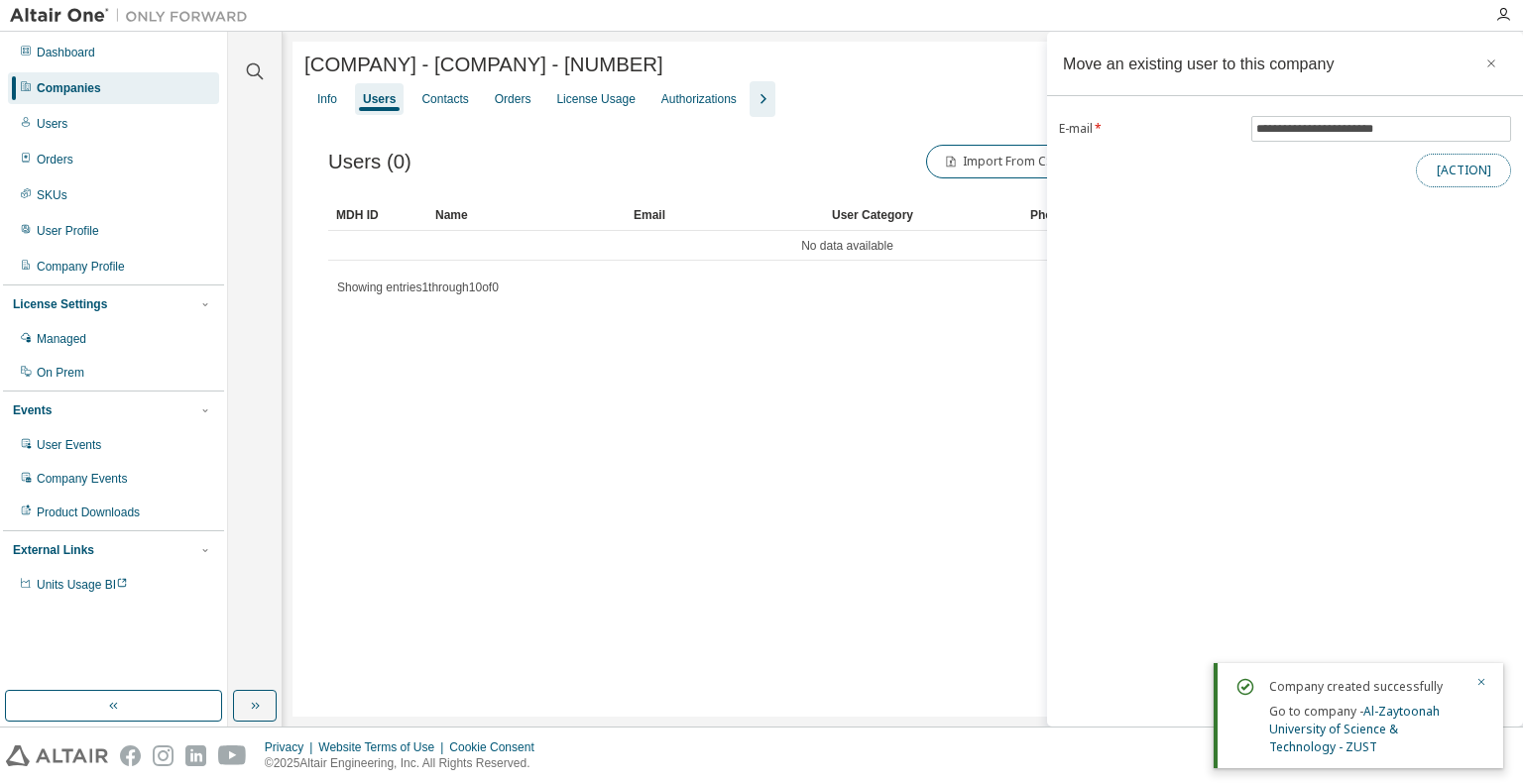 click on "Adopt" at bounding box center (1464, 170) 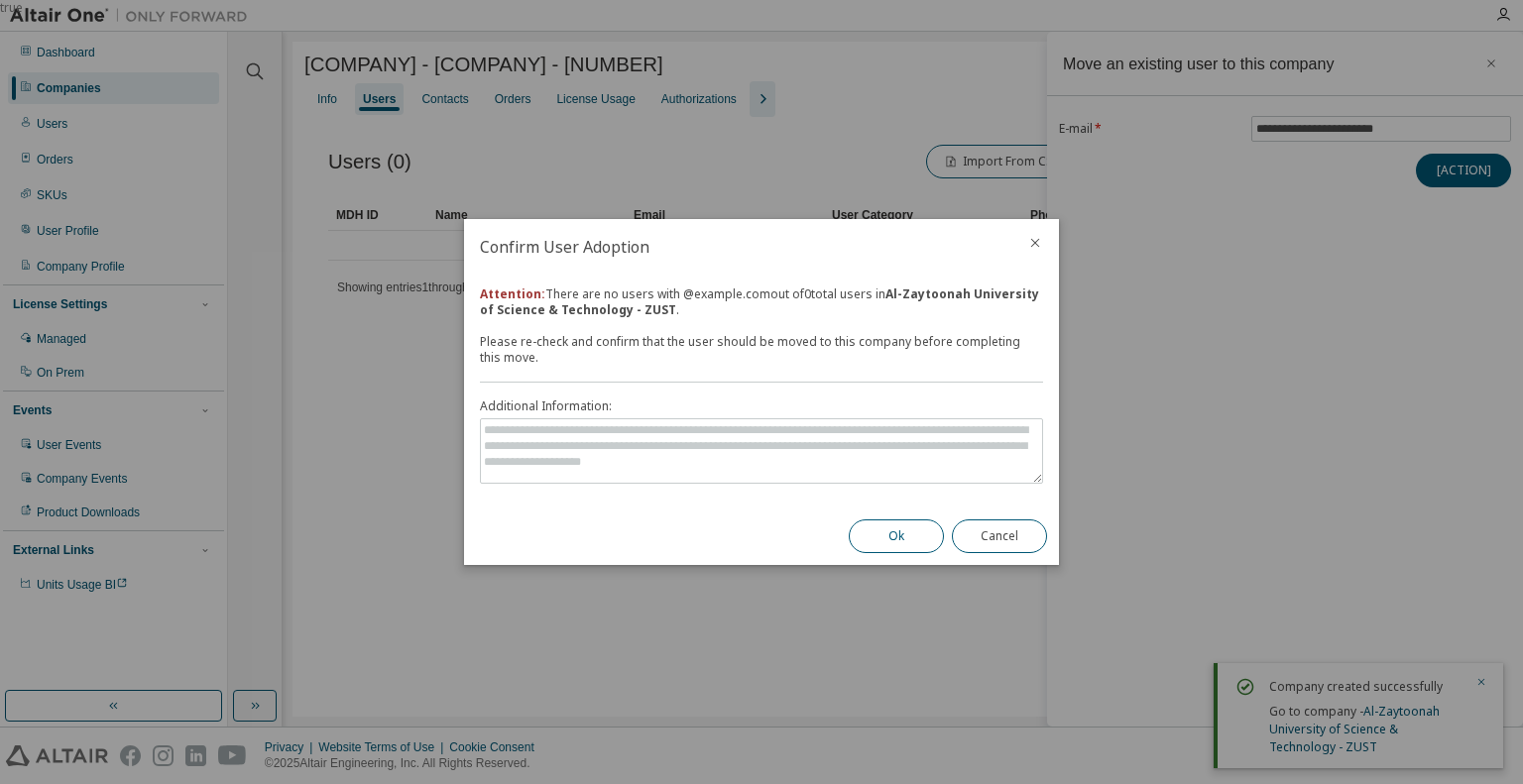 click on "Ok" at bounding box center (896, 536) 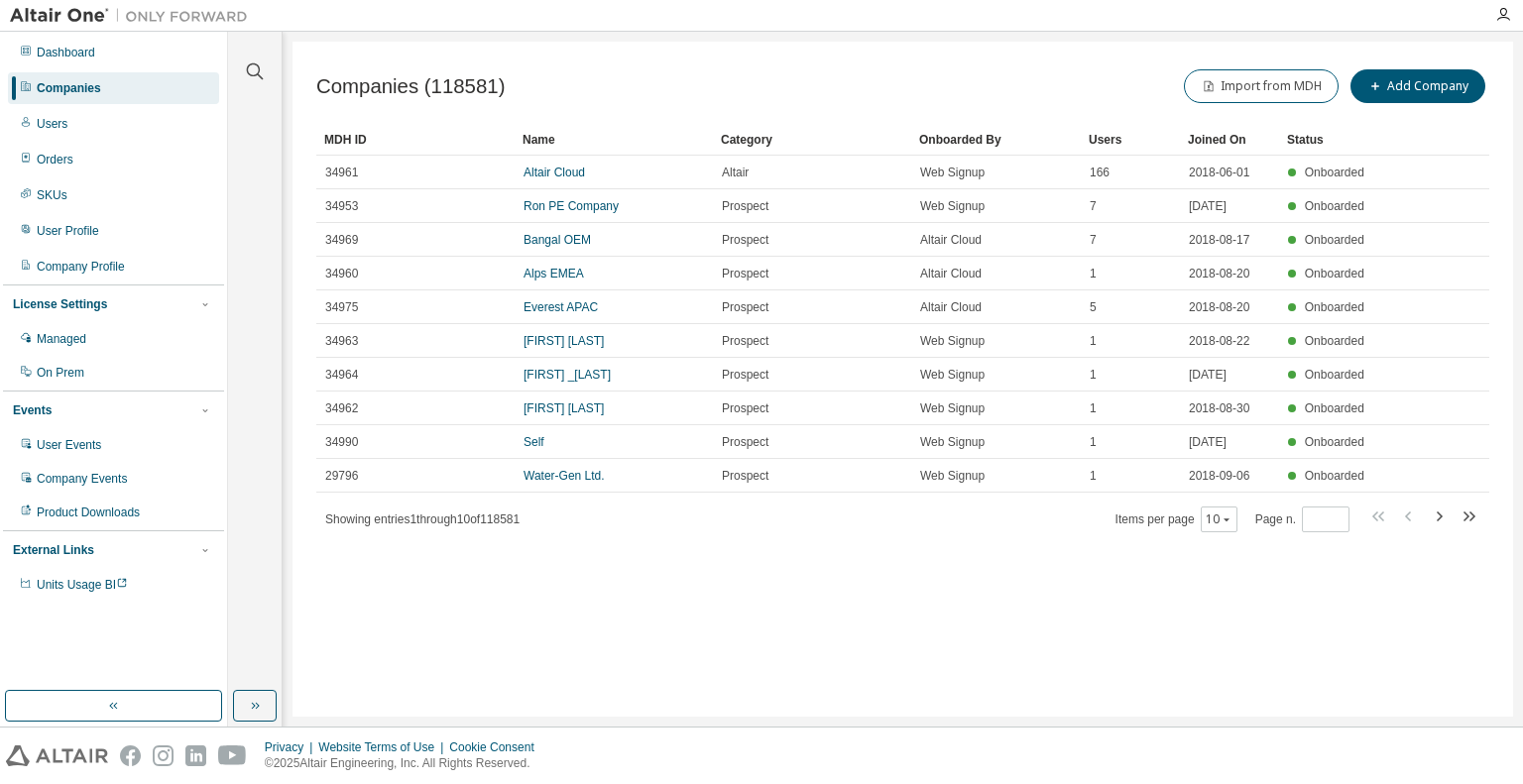 scroll, scrollTop: 0, scrollLeft: 0, axis: both 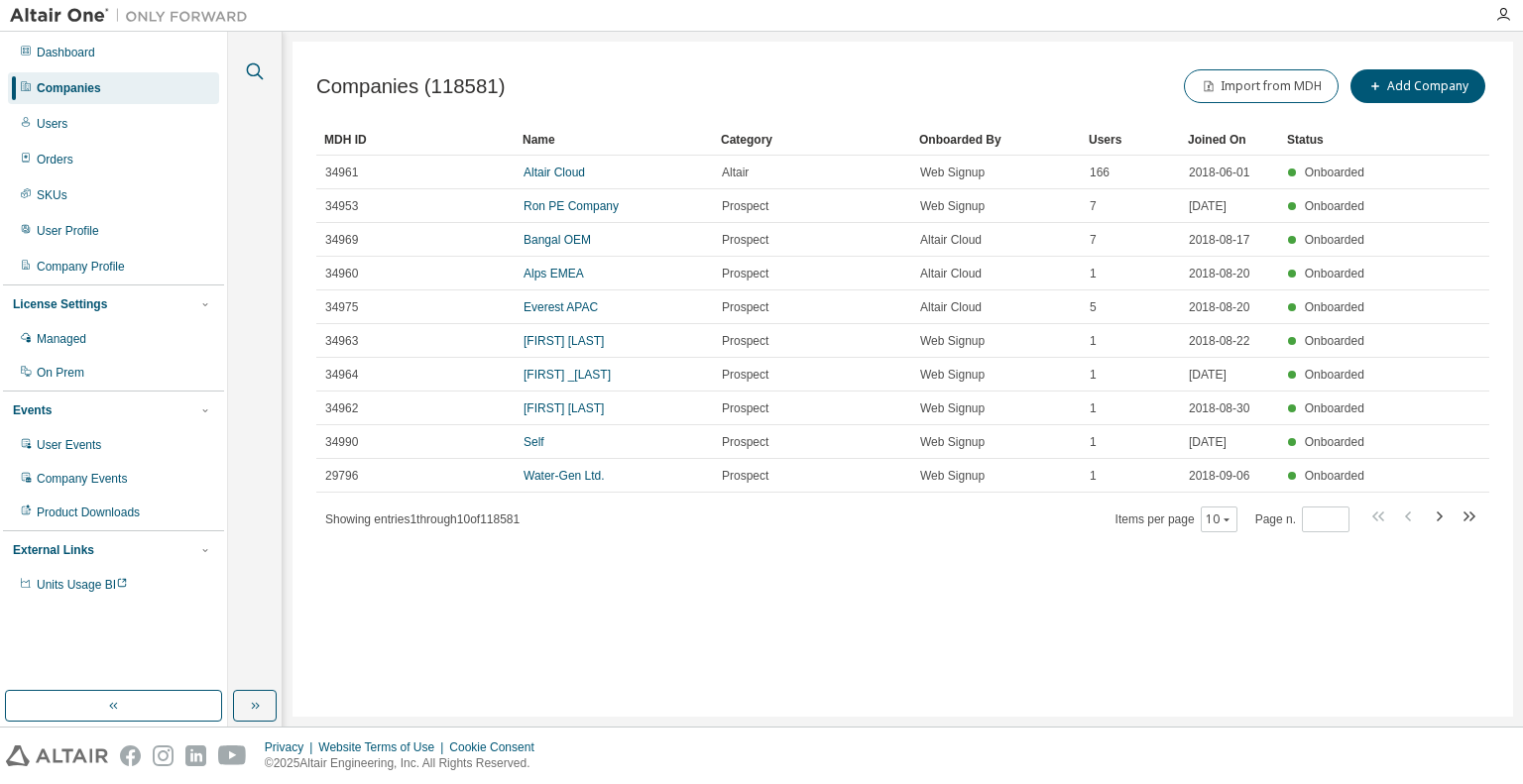 click 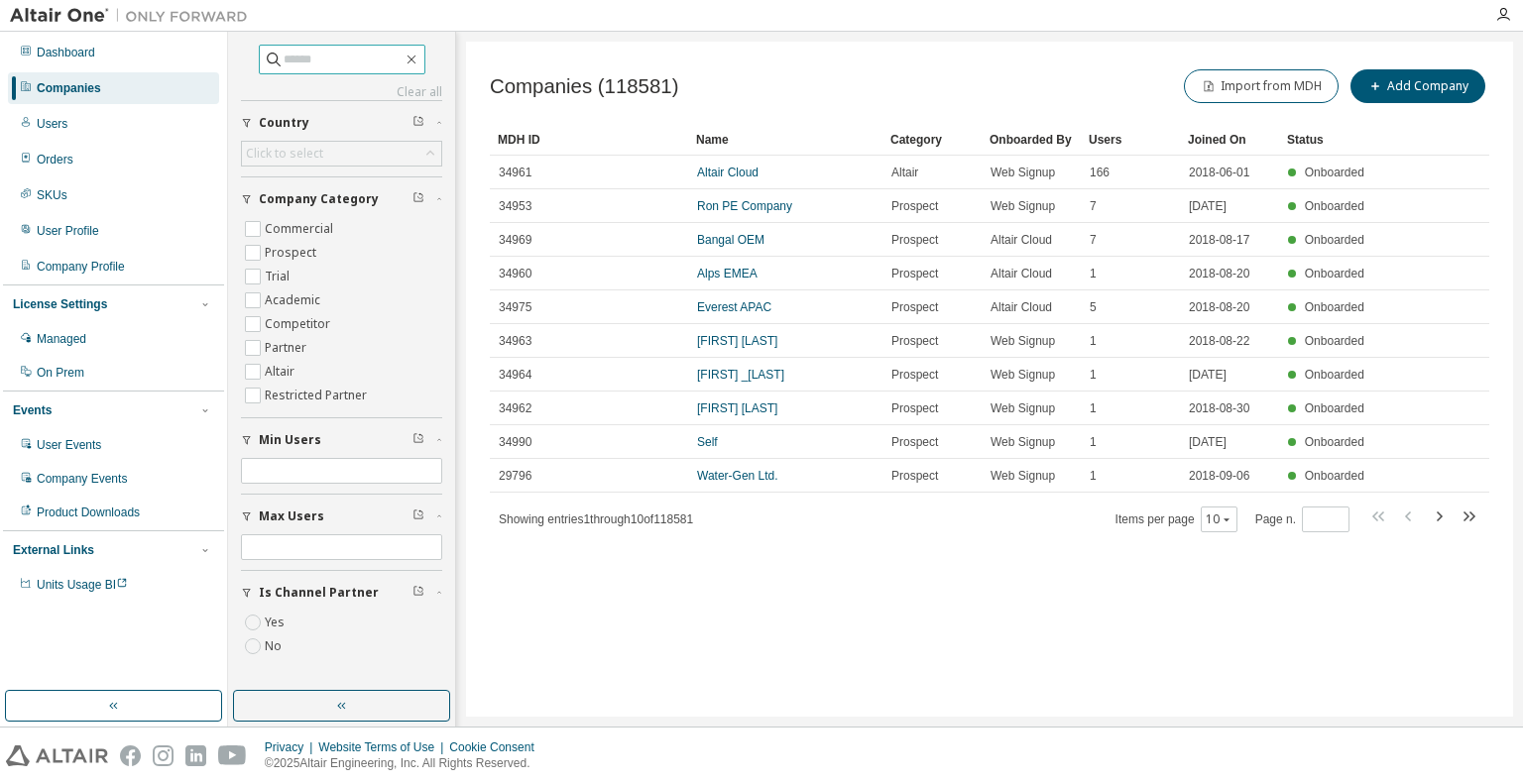 click at bounding box center [342, 59] 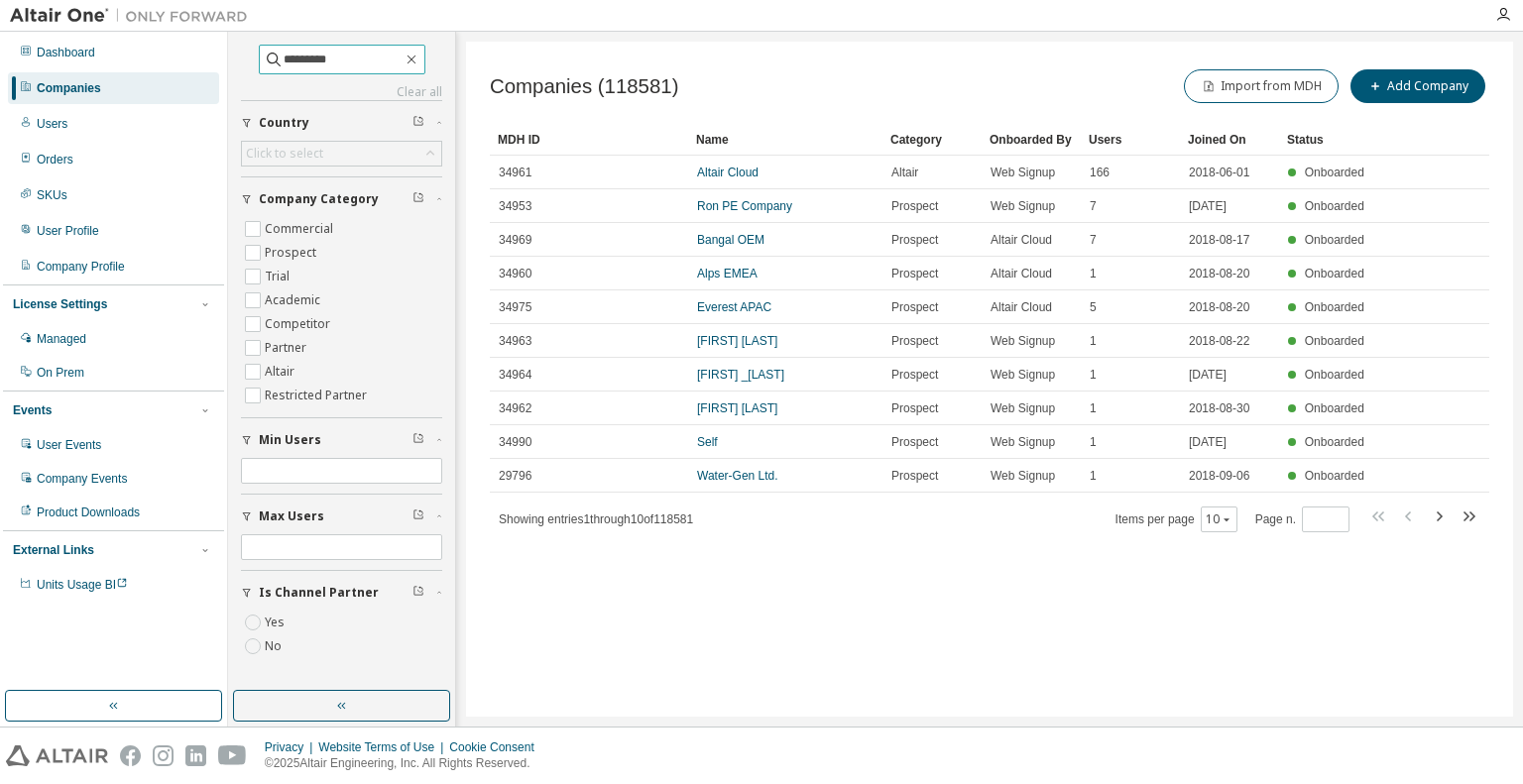 type on "*********" 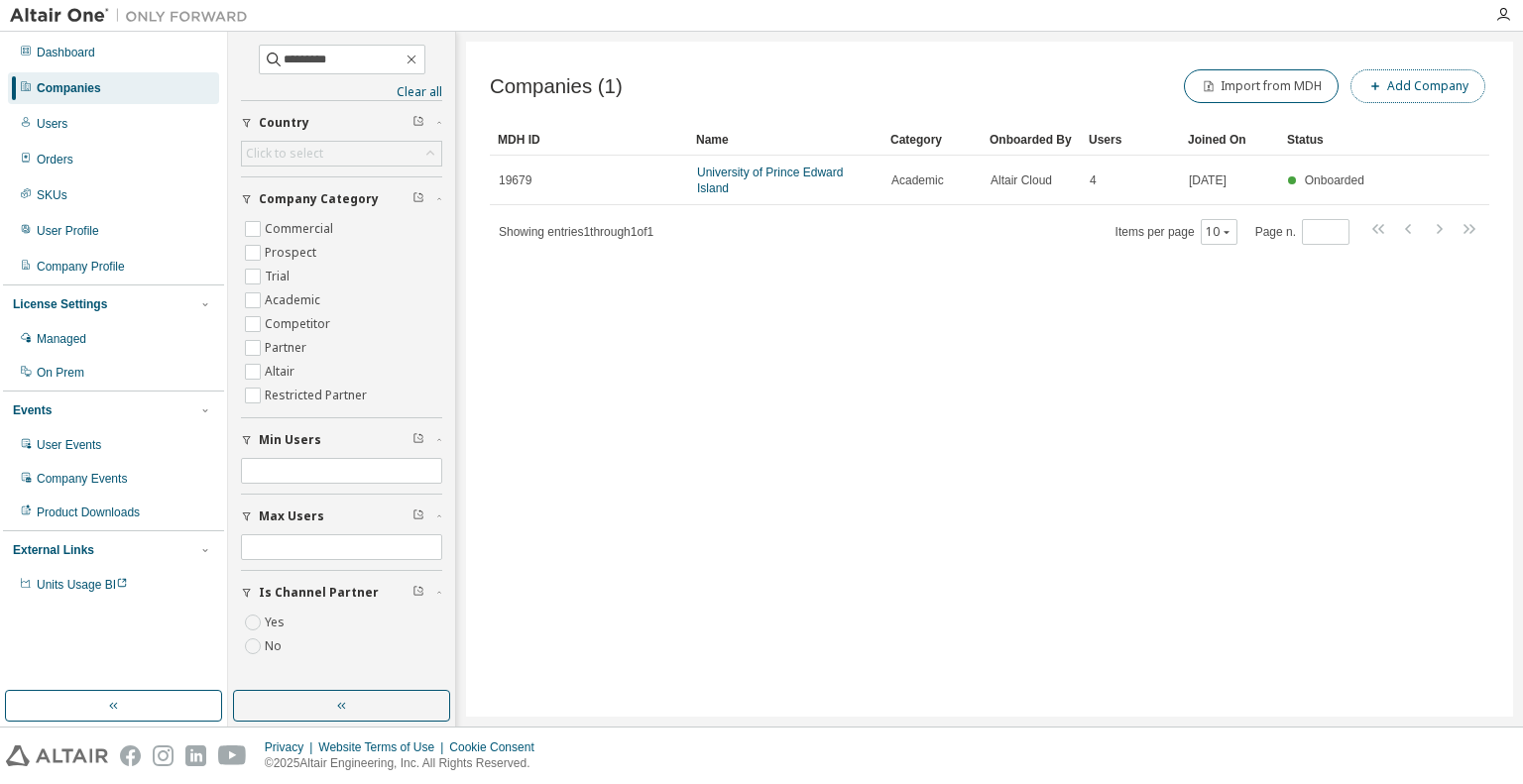 click on "Add Company" at bounding box center [1418, 86] 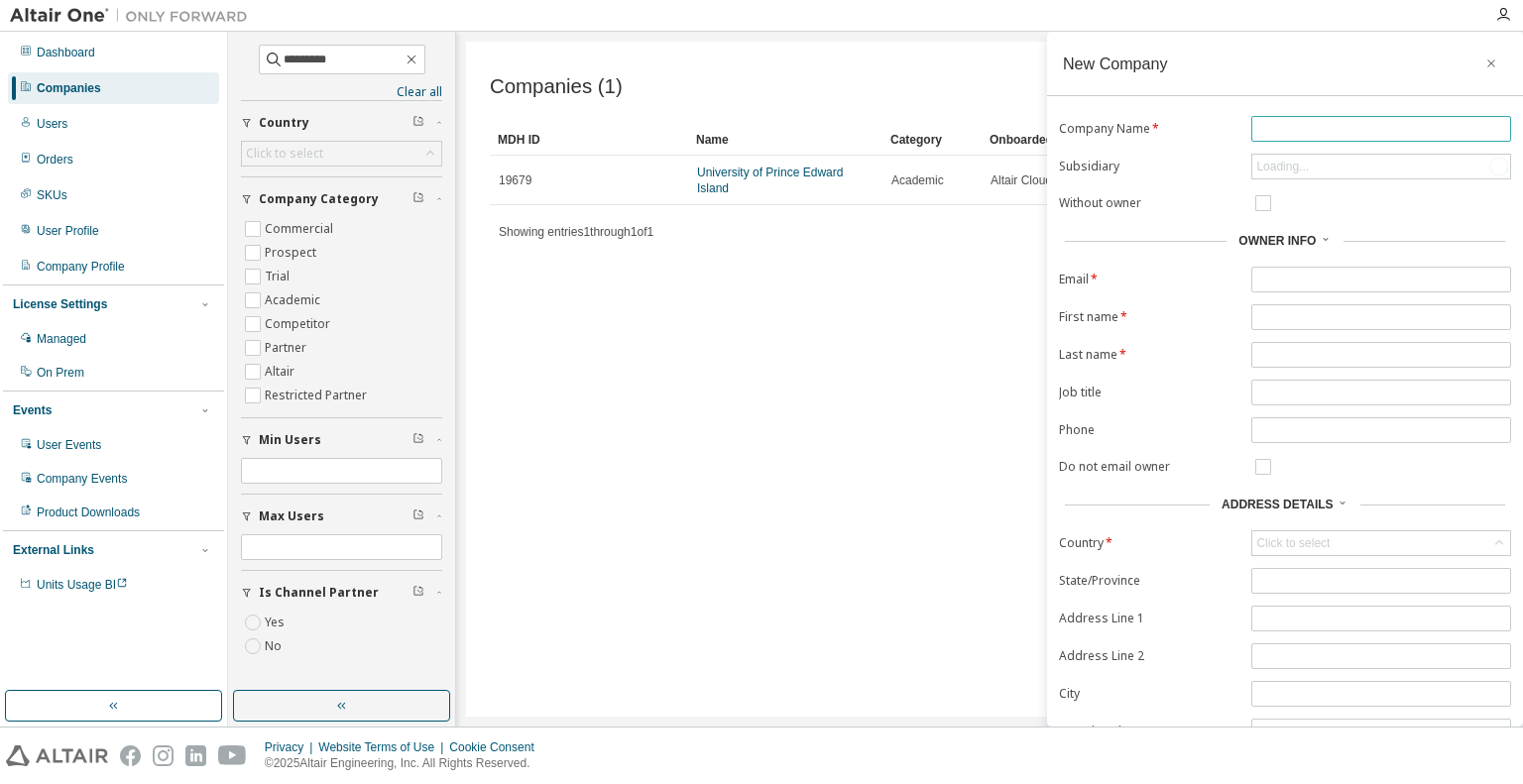 click at bounding box center (1381, 129) 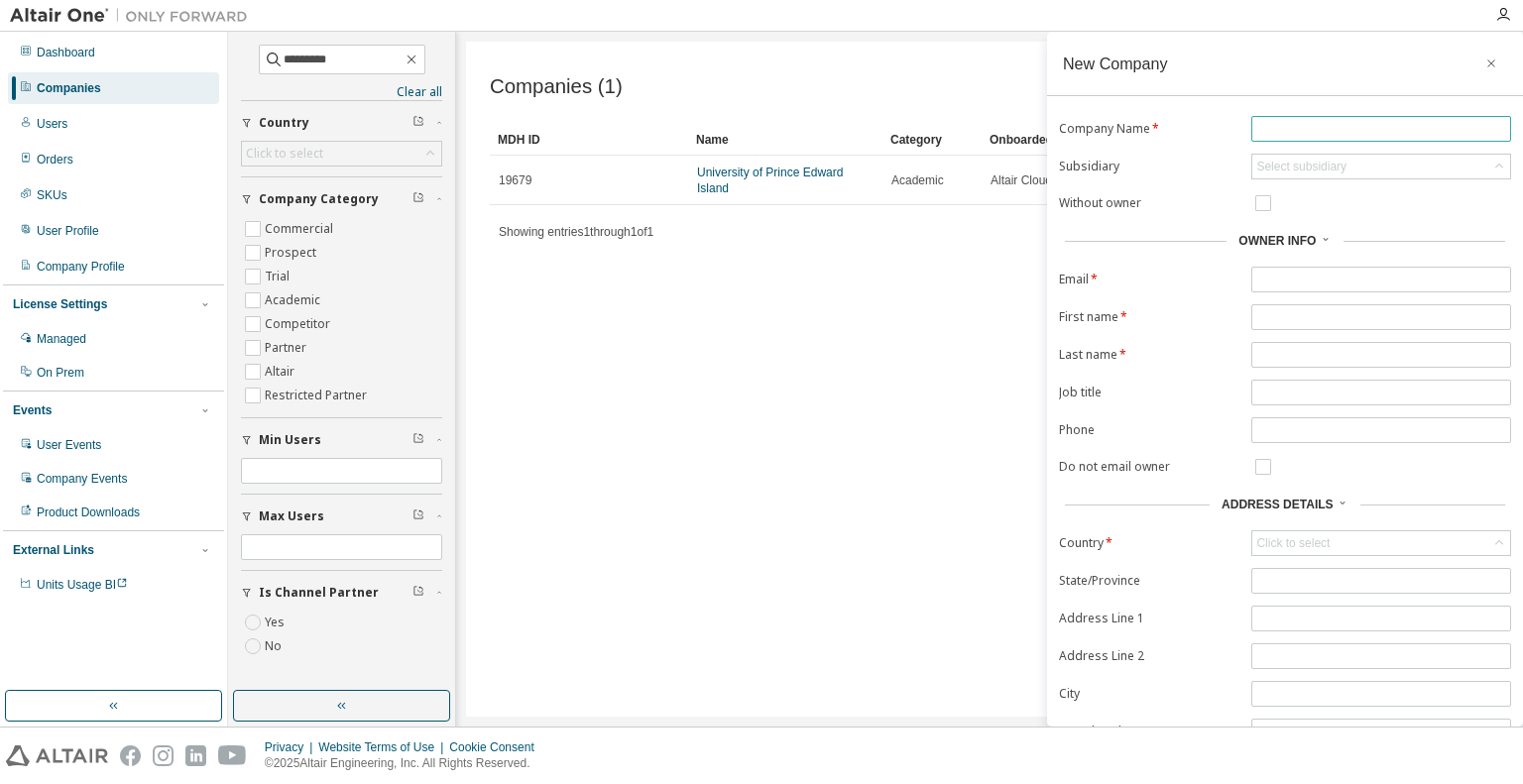 click at bounding box center (1381, 129) 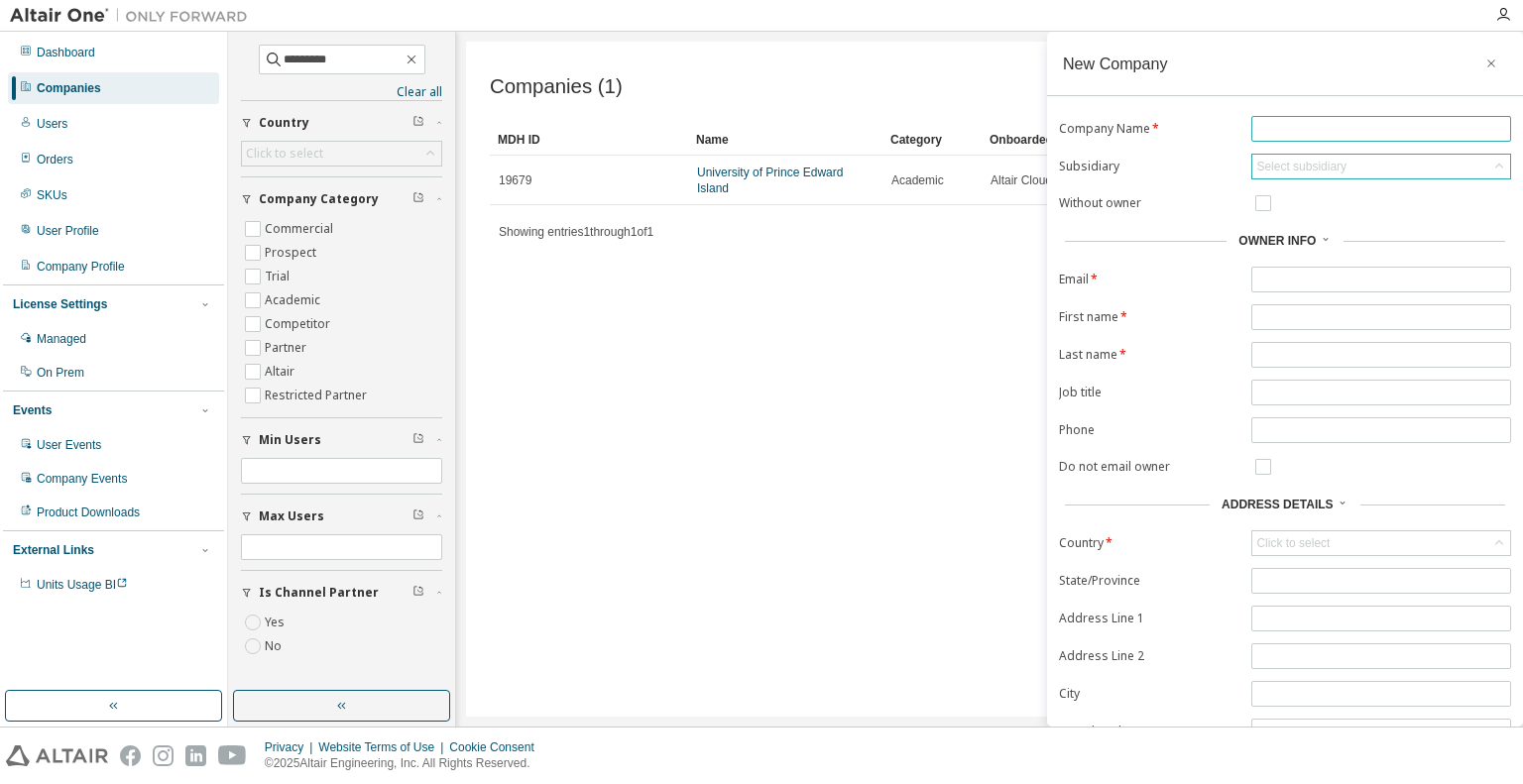 paste on "**********" 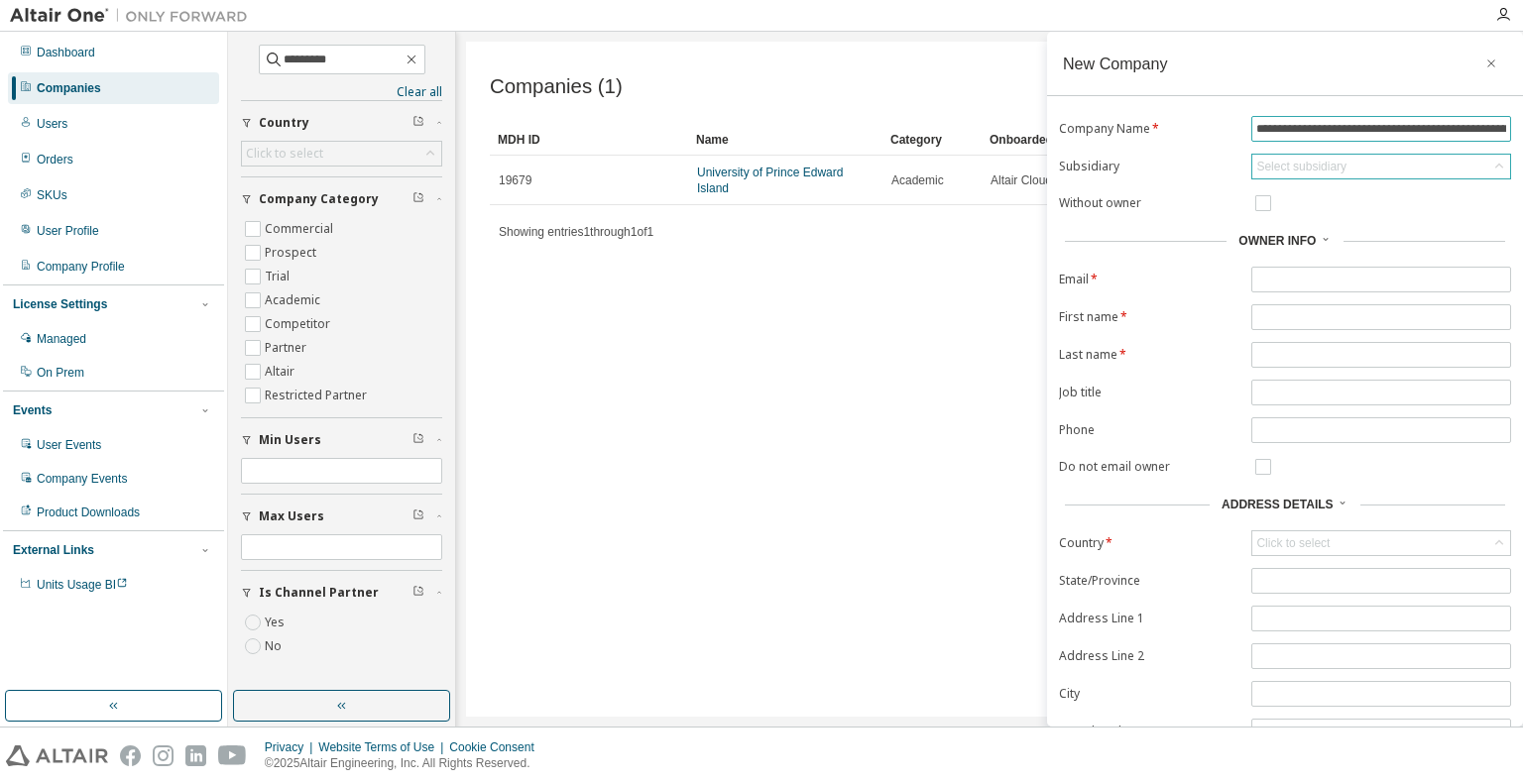 scroll, scrollTop: 0, scrollLeft: 144, axis: horizontal 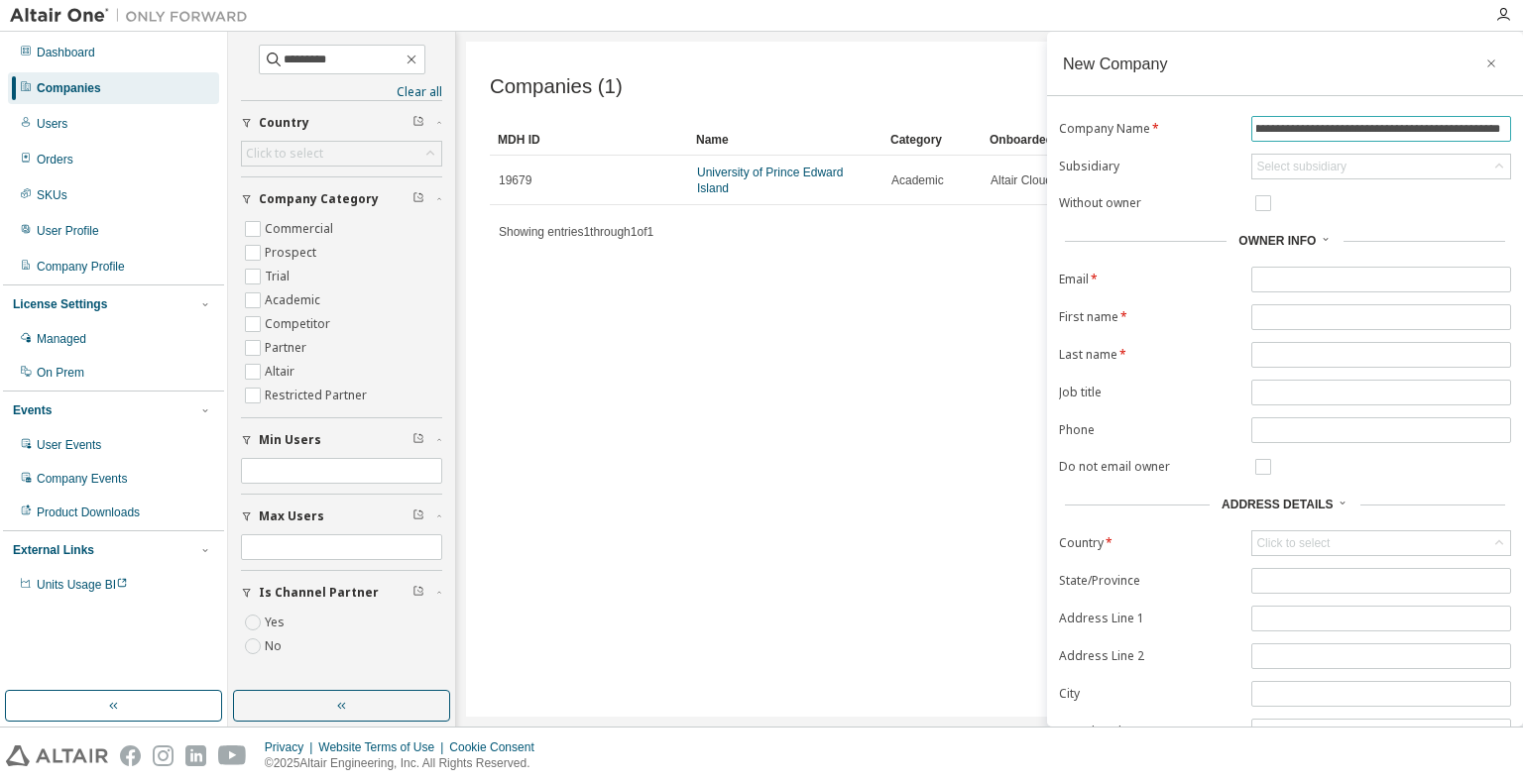 click on "**********" at bounding box center [1378, 129] 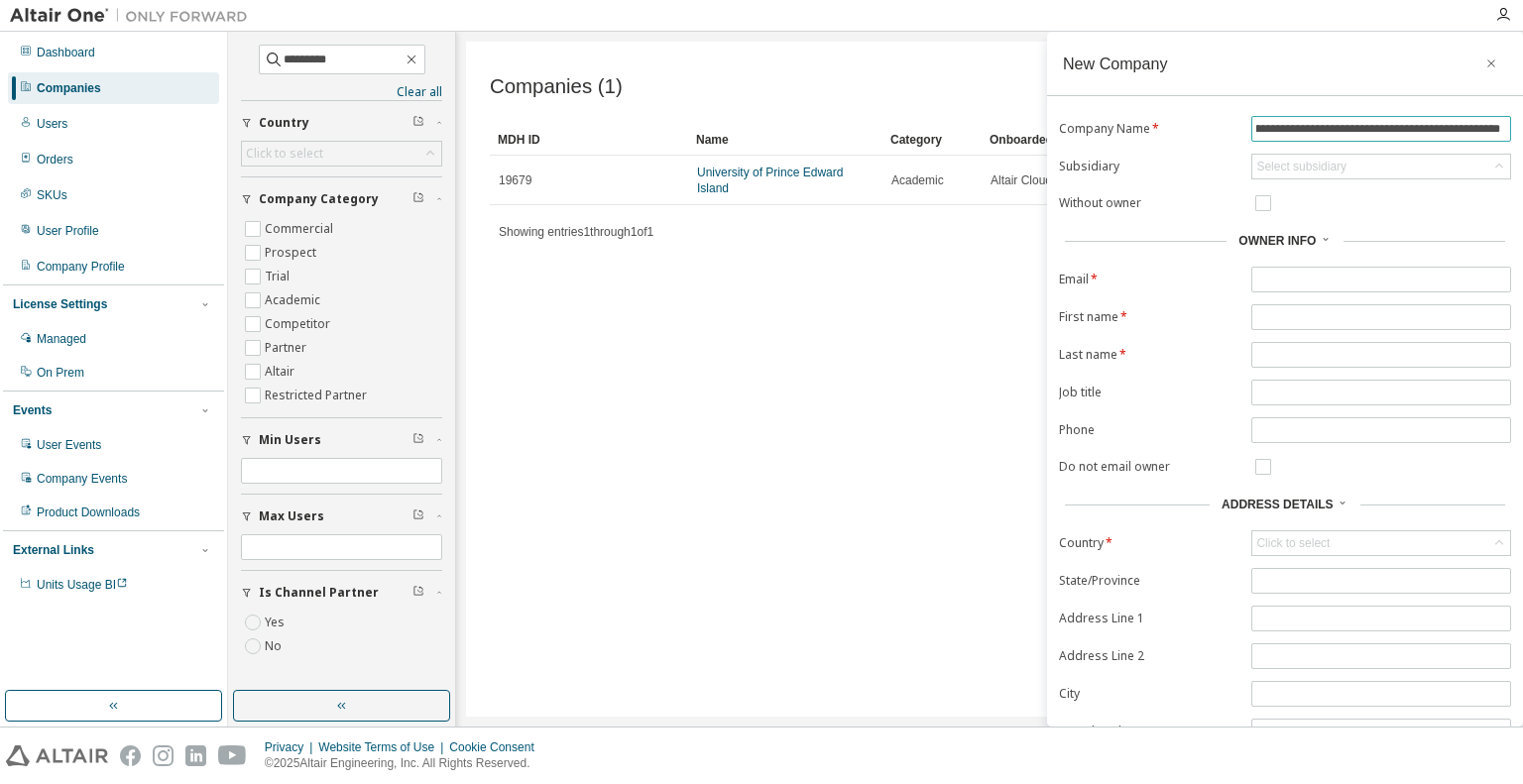 scroll, scrollTop: 0, scrollLeft: 141, axis: horizontal 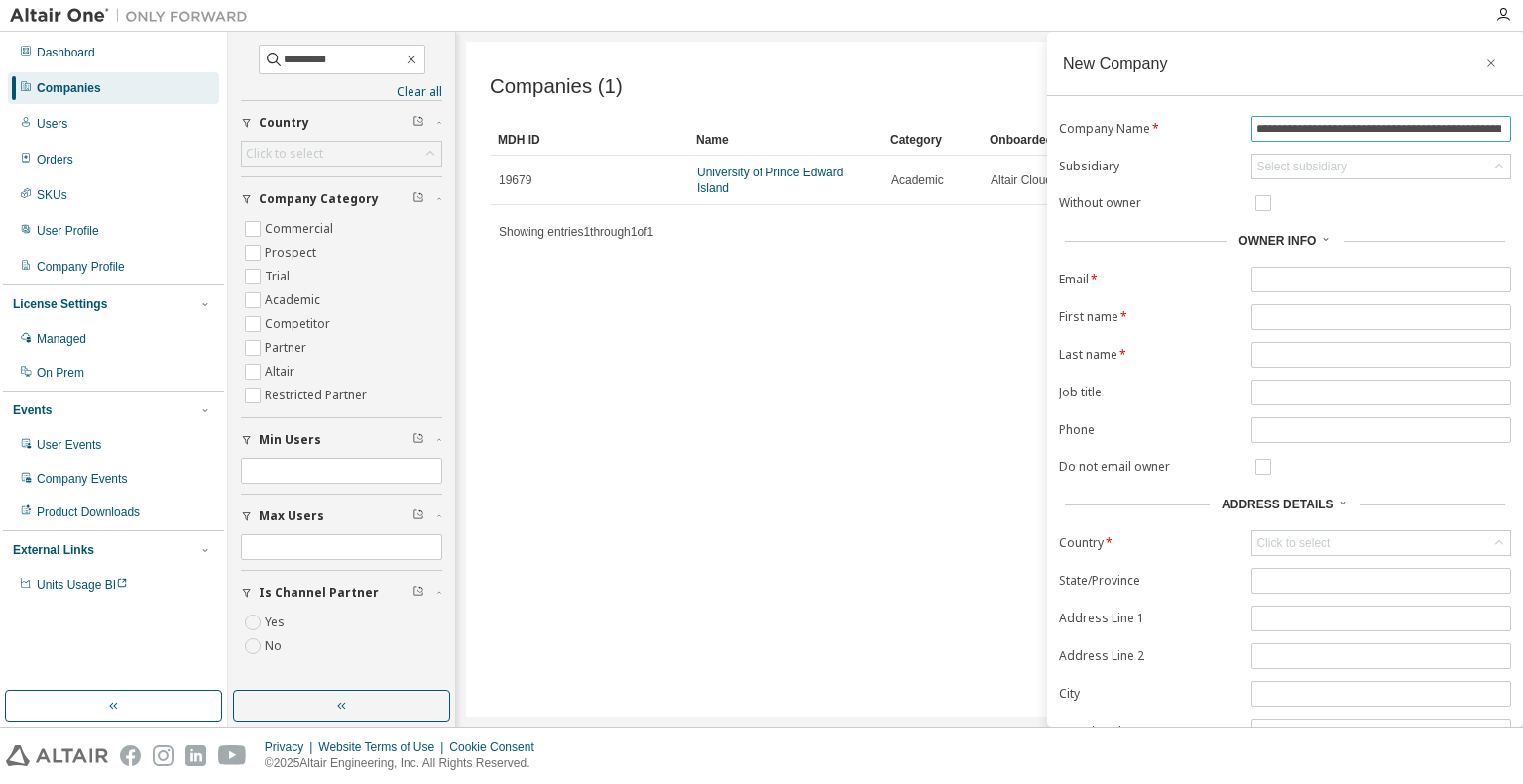 click on "**********" at bounding box center (1381, 129) 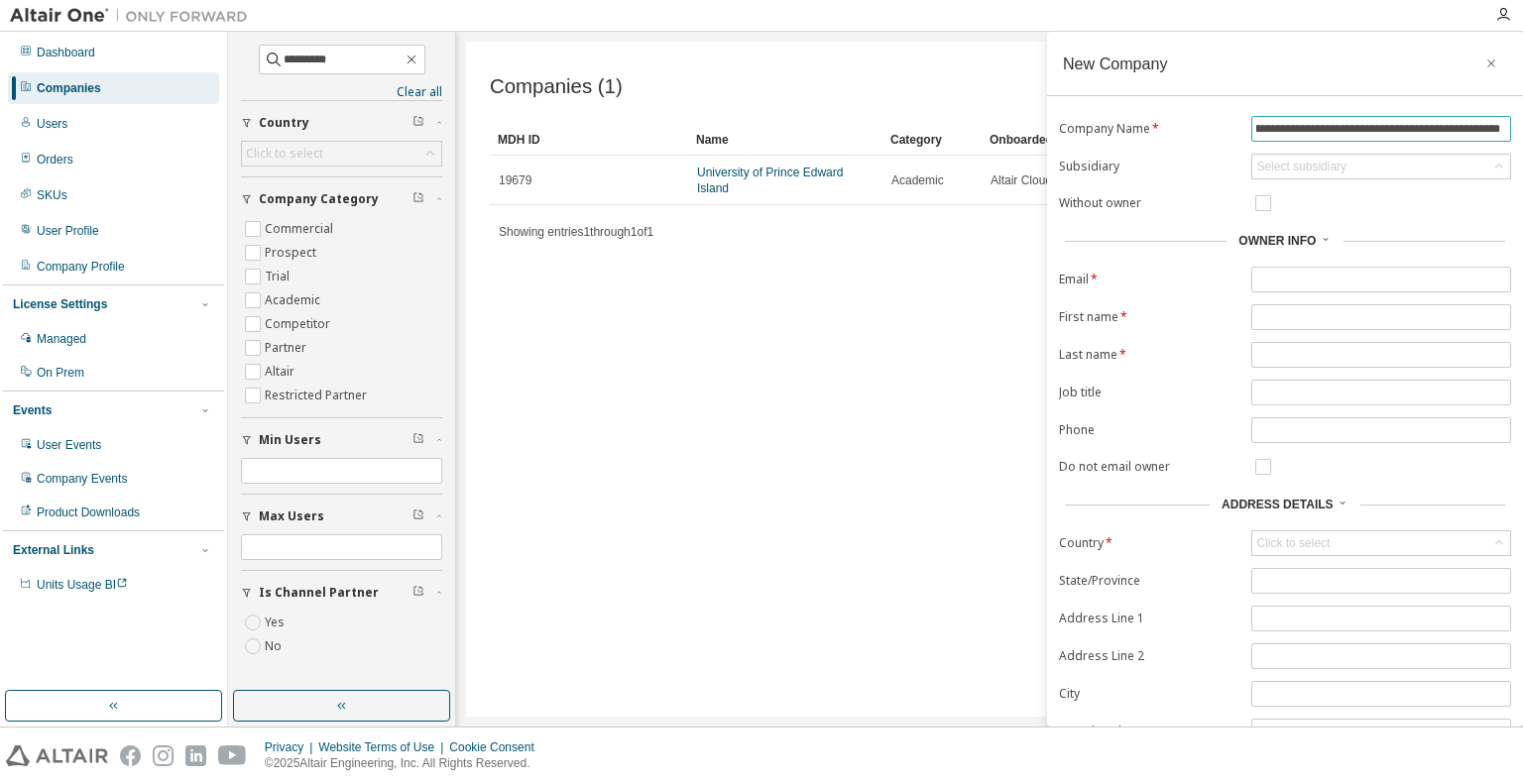 scroll, scrollTop: 0, scrollLeft: 141, axis: horizontal 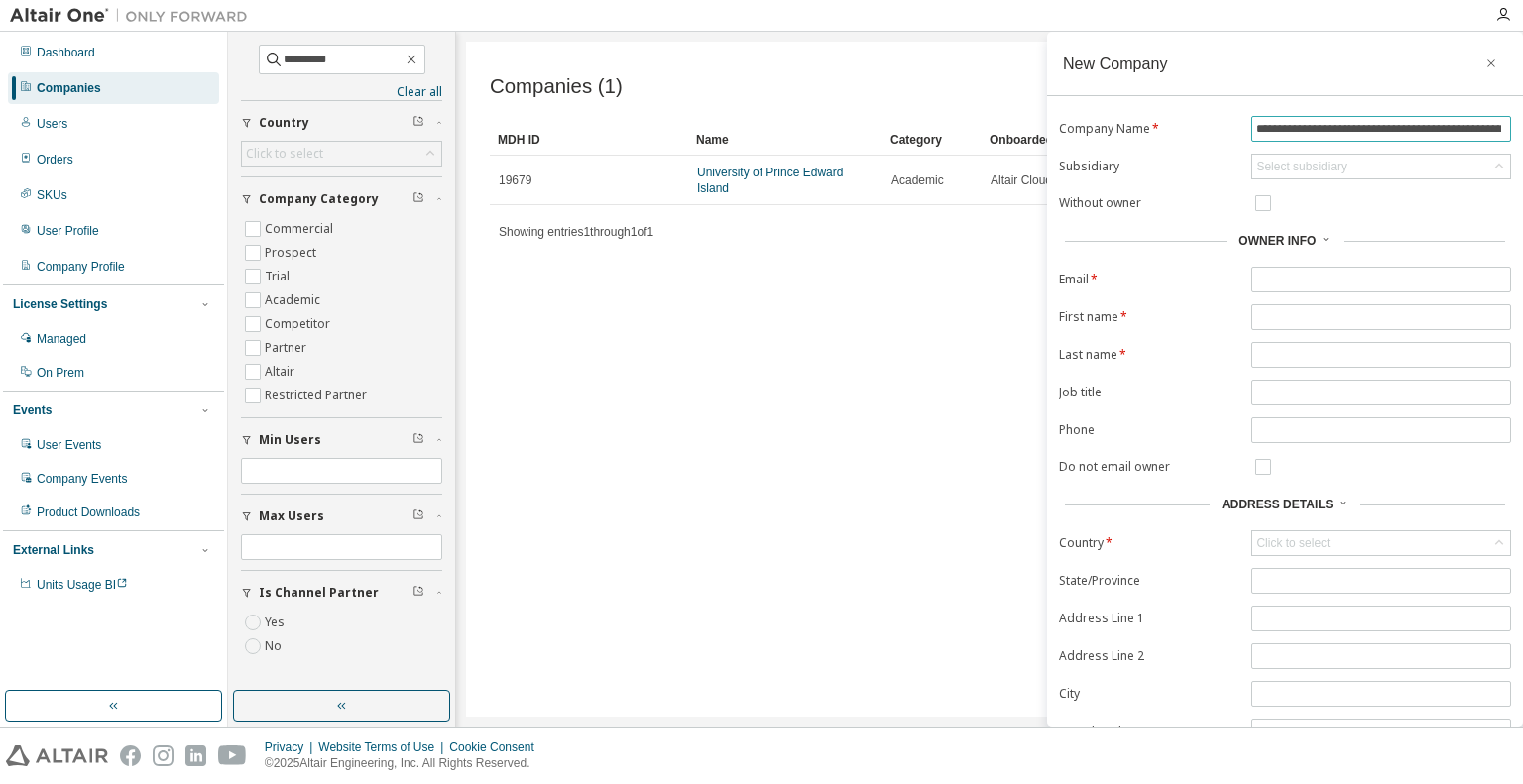 click on "**********" at bounding box center (1381, 129) 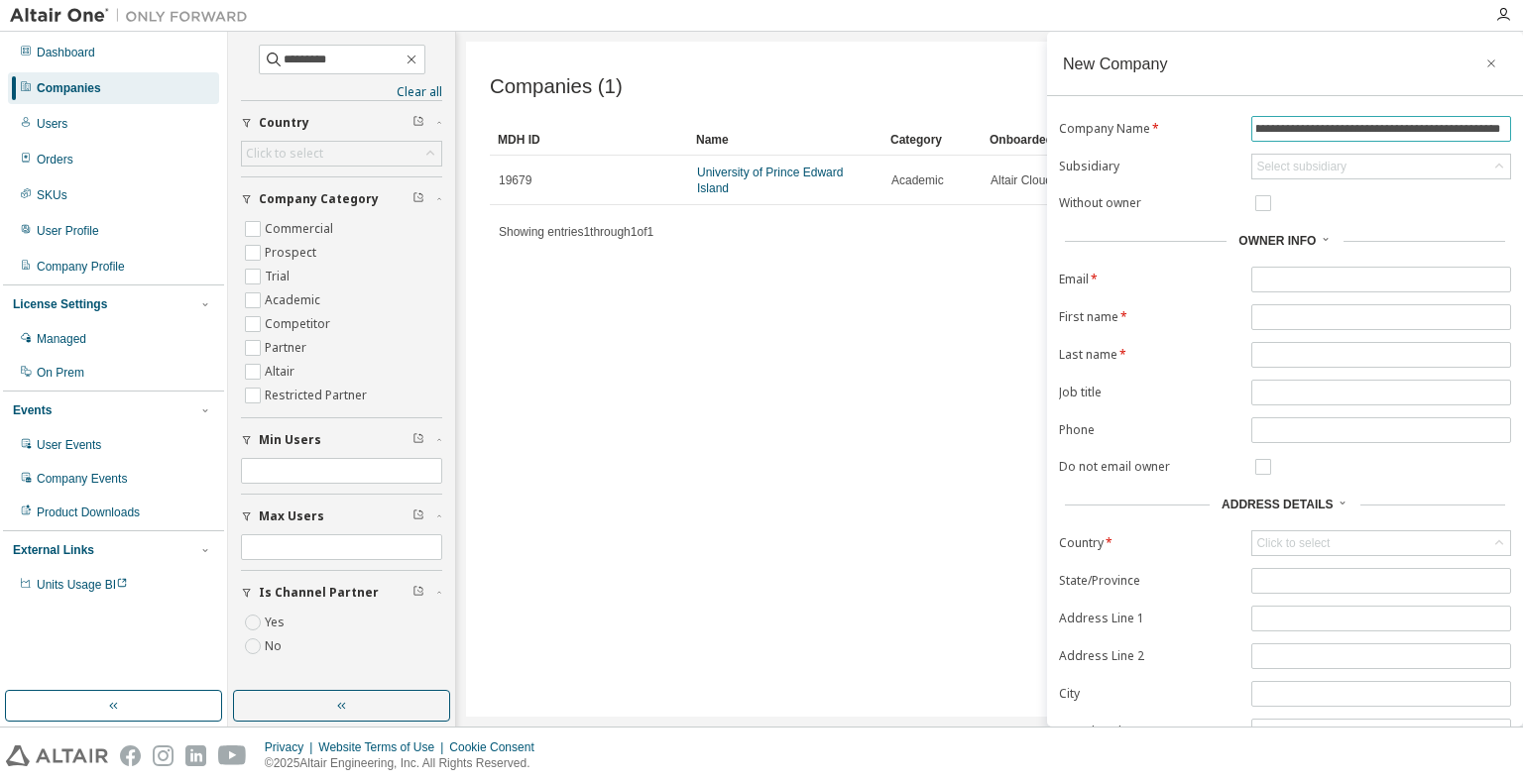 drag, startPoint x: 1491, startPoint y: 132, endPoint x: 1509, endPoint y: 130, distance: 18.11077 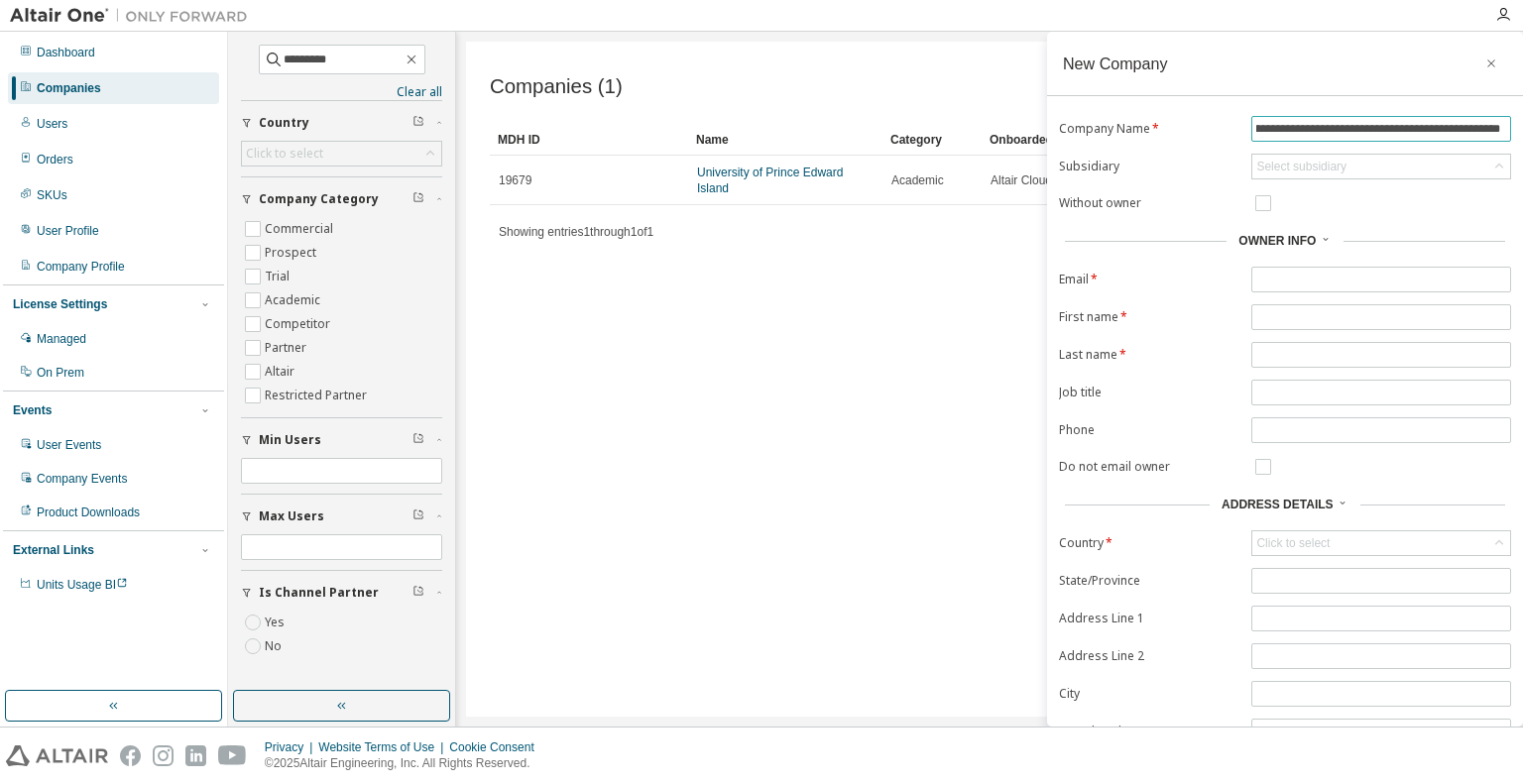 scroll, scrollTop: 0, scrollLeft: 95, axis: horizontal 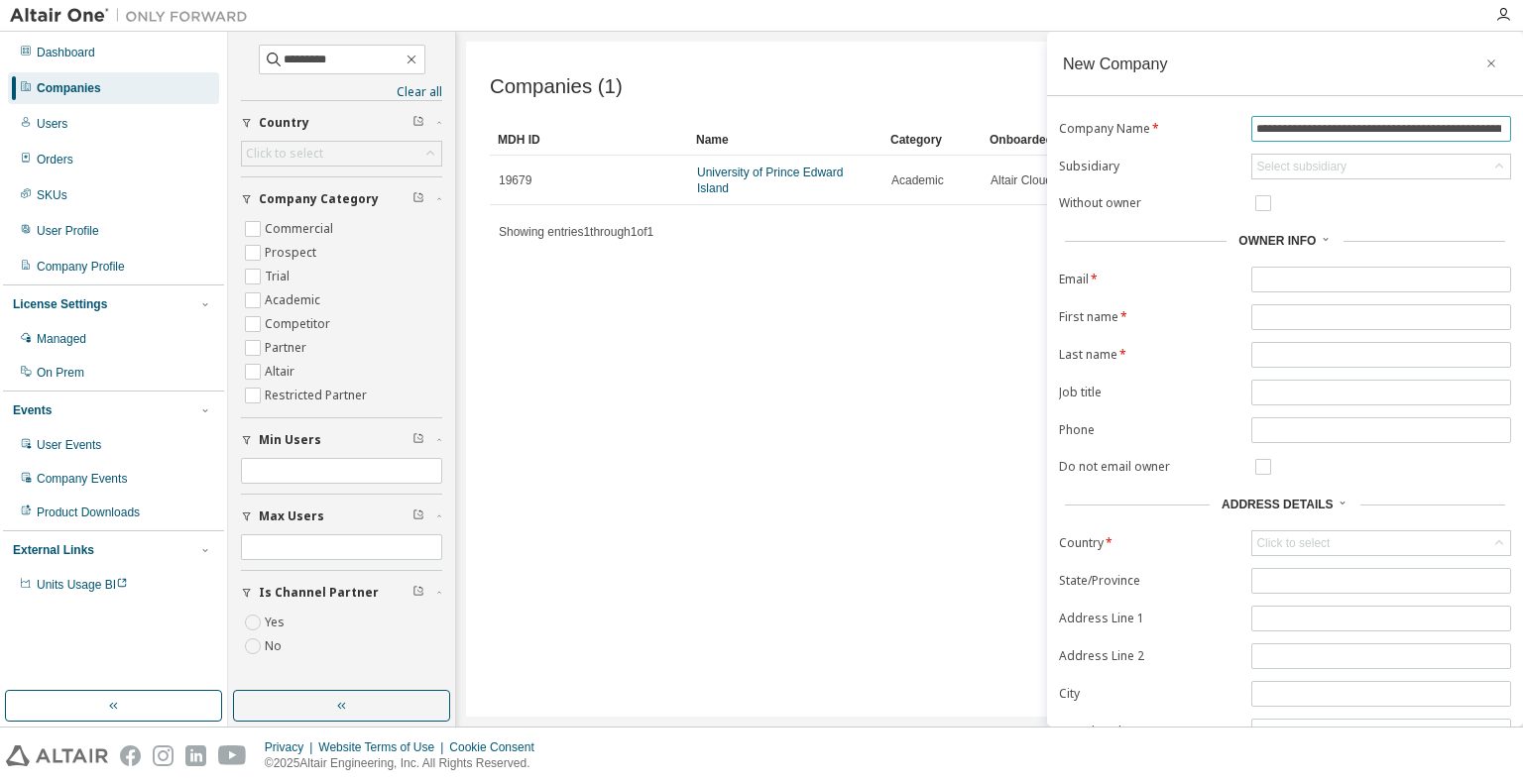 drag, startPoint x: 1287, startPoint y: 138, endPoint x: 1260, endPoint y: 138, distance: 27 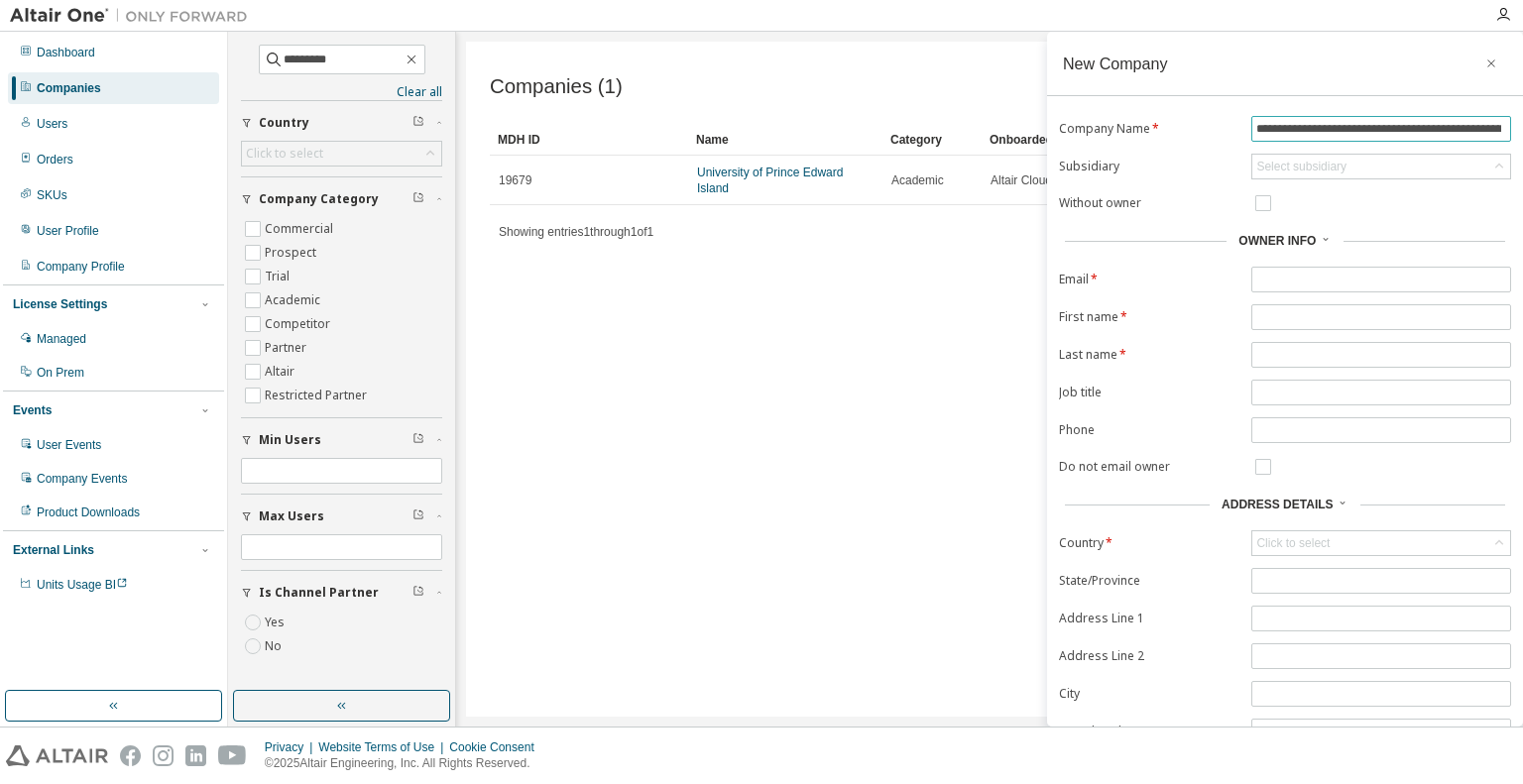 paste on "******" 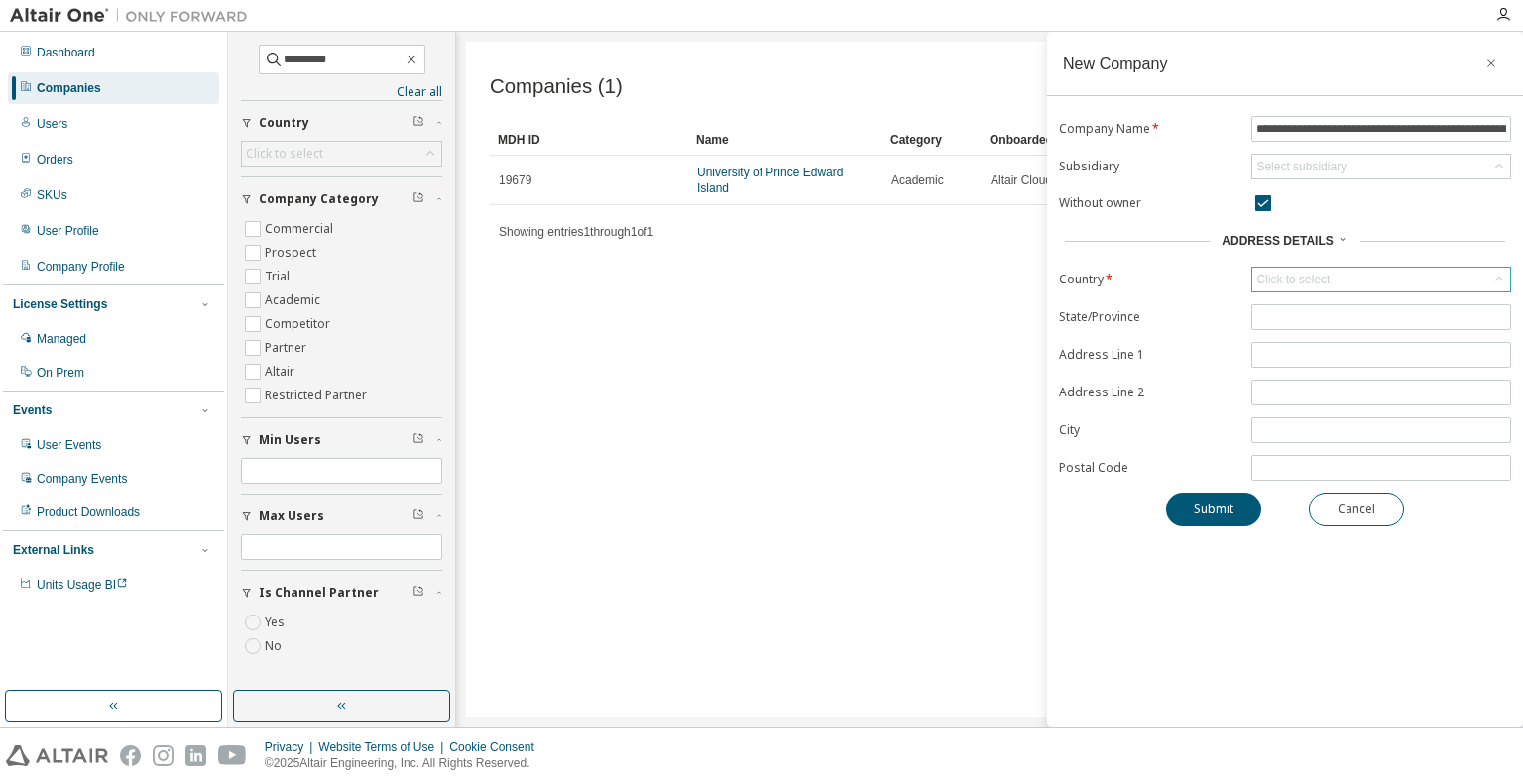 click on "Click to select" at bounding box center [1293, 280] 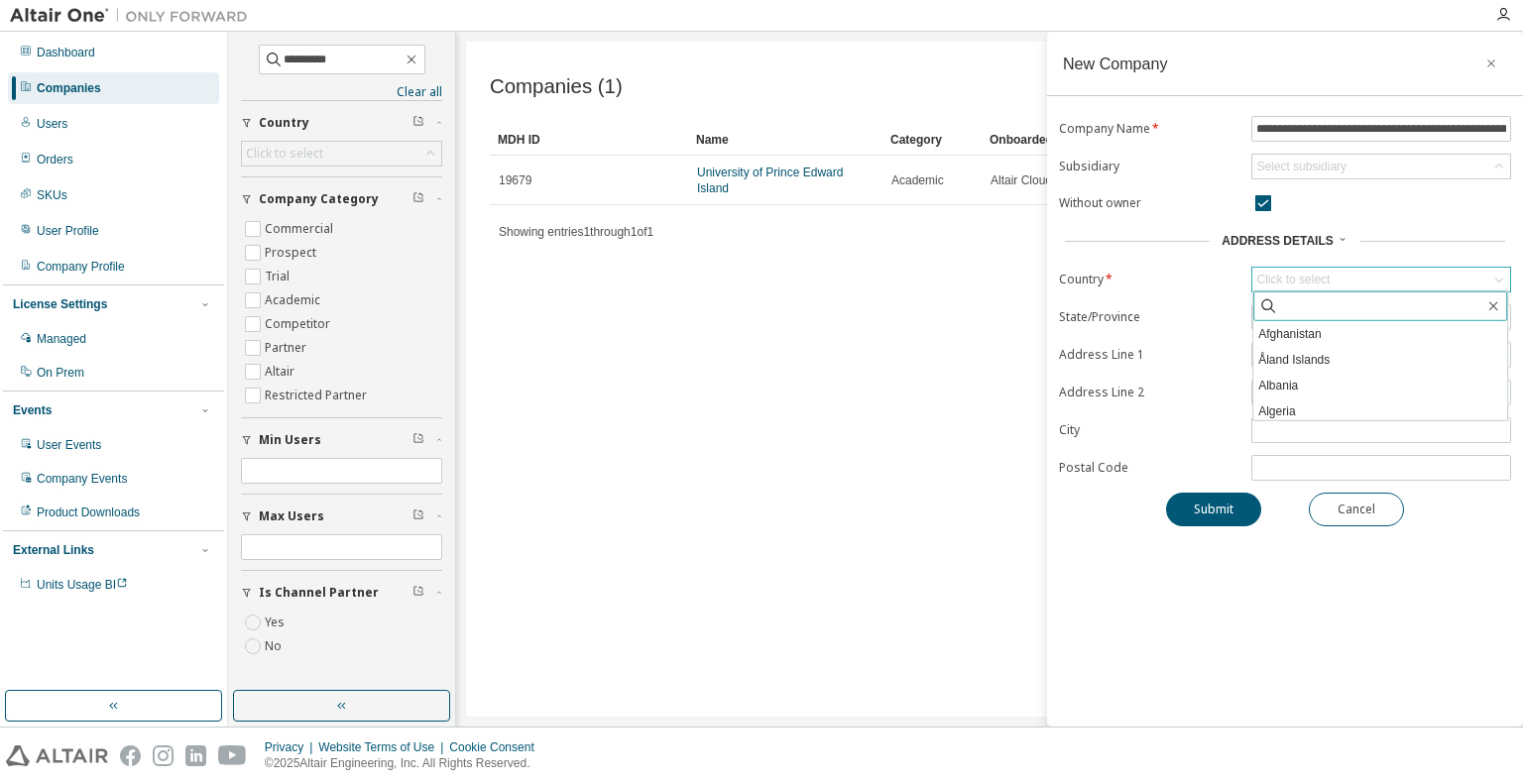 click 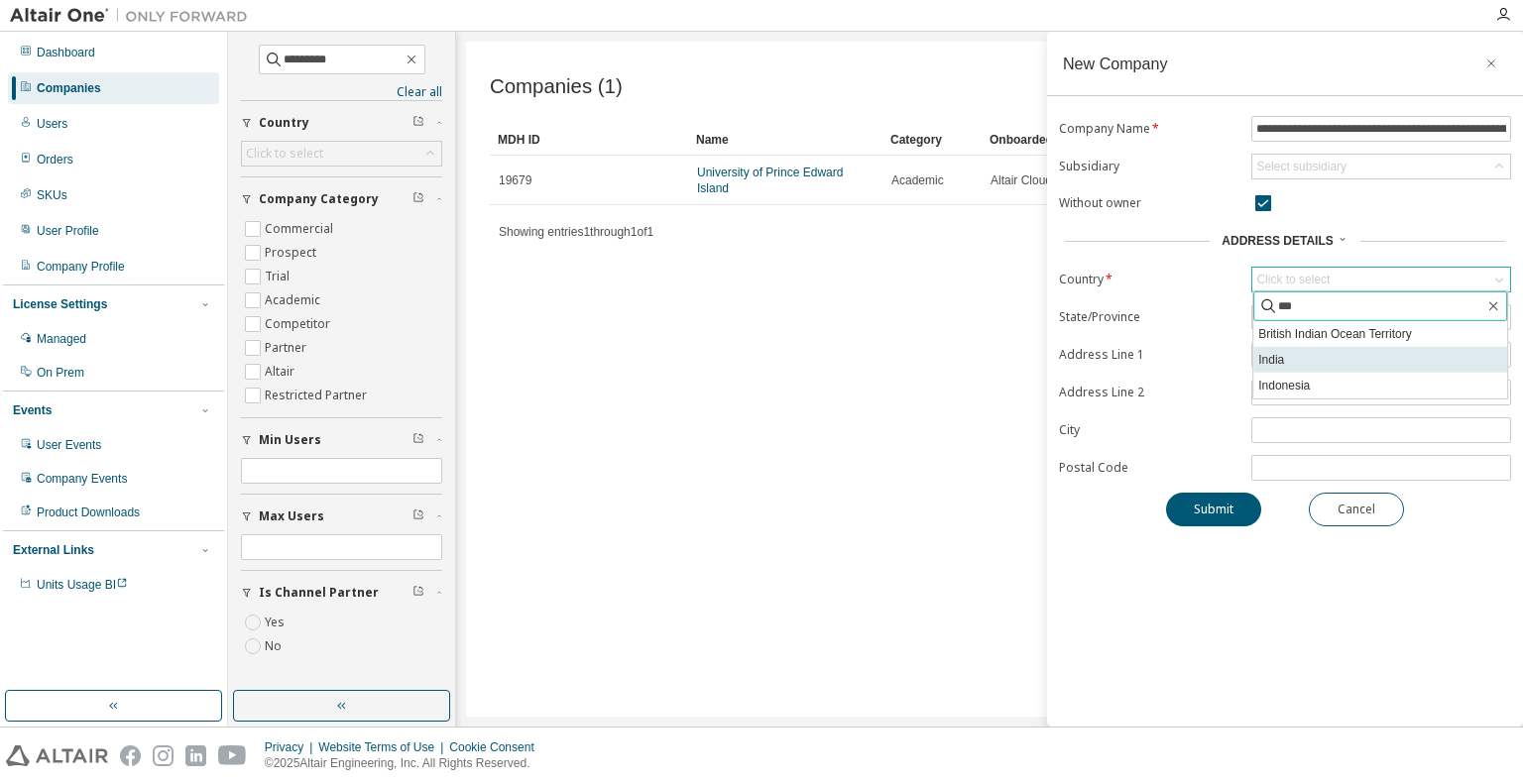 type on "***" 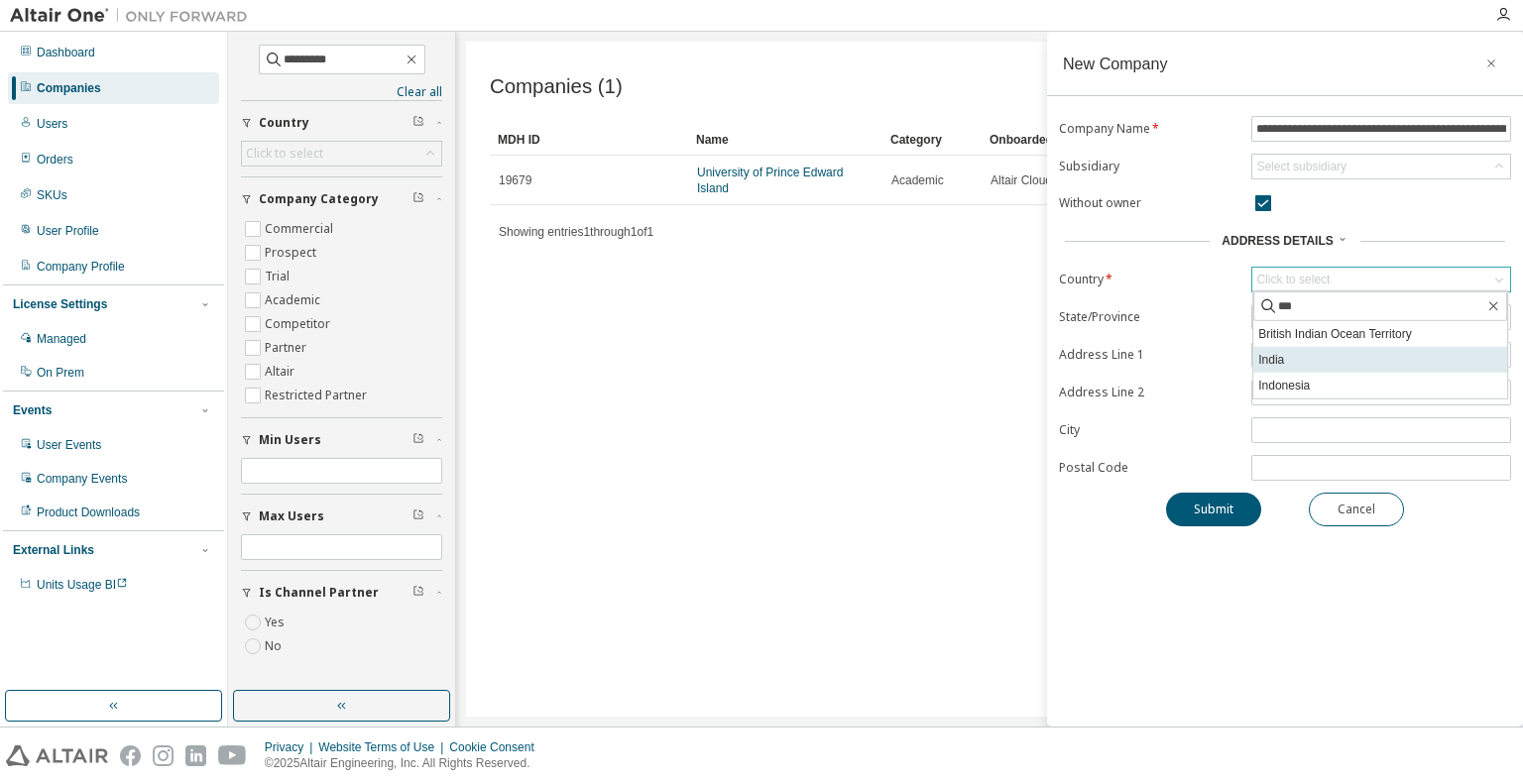 click on "India" at bounding box center (1380, 360) 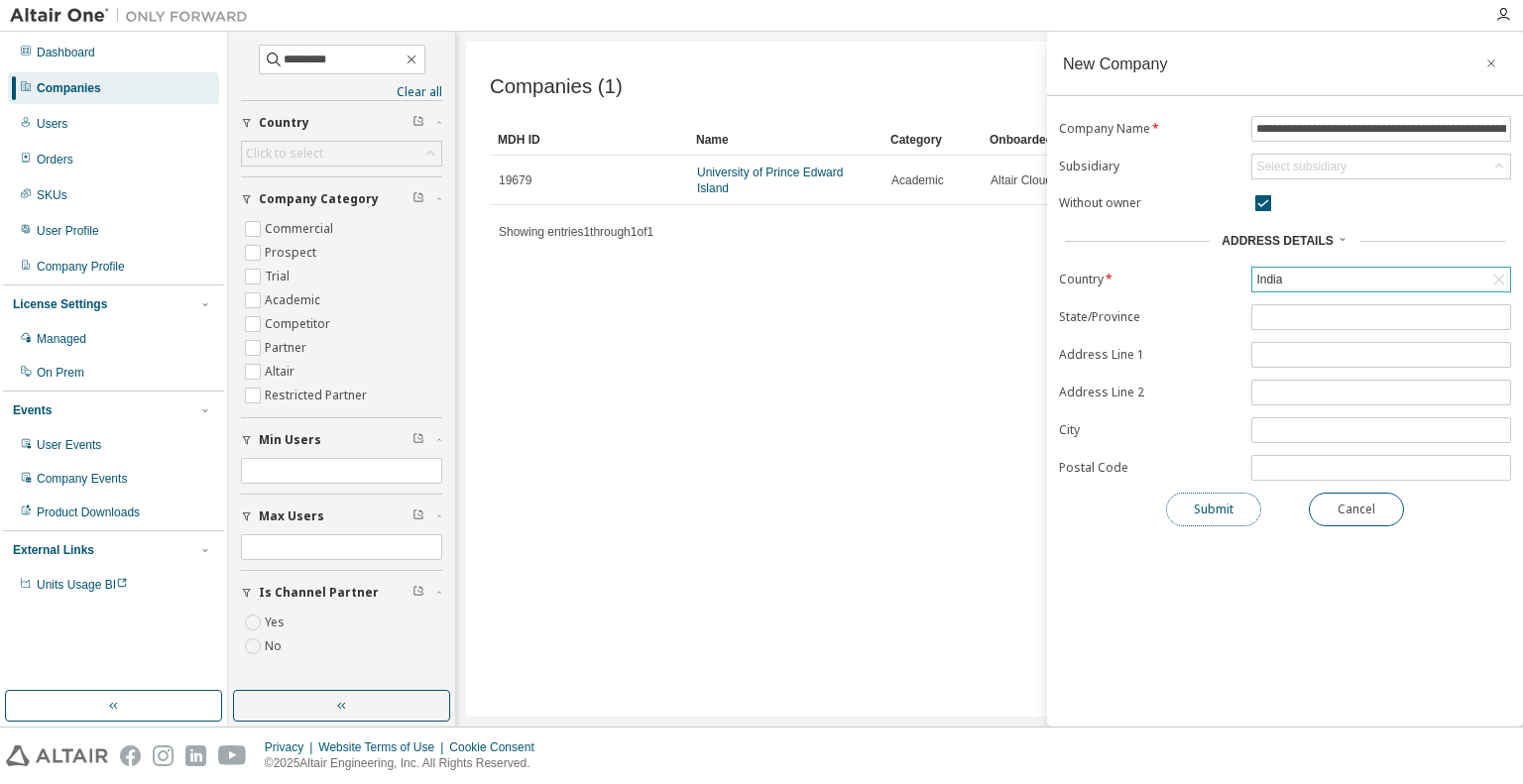click on "Submit" at bounding box center (1214, 509) 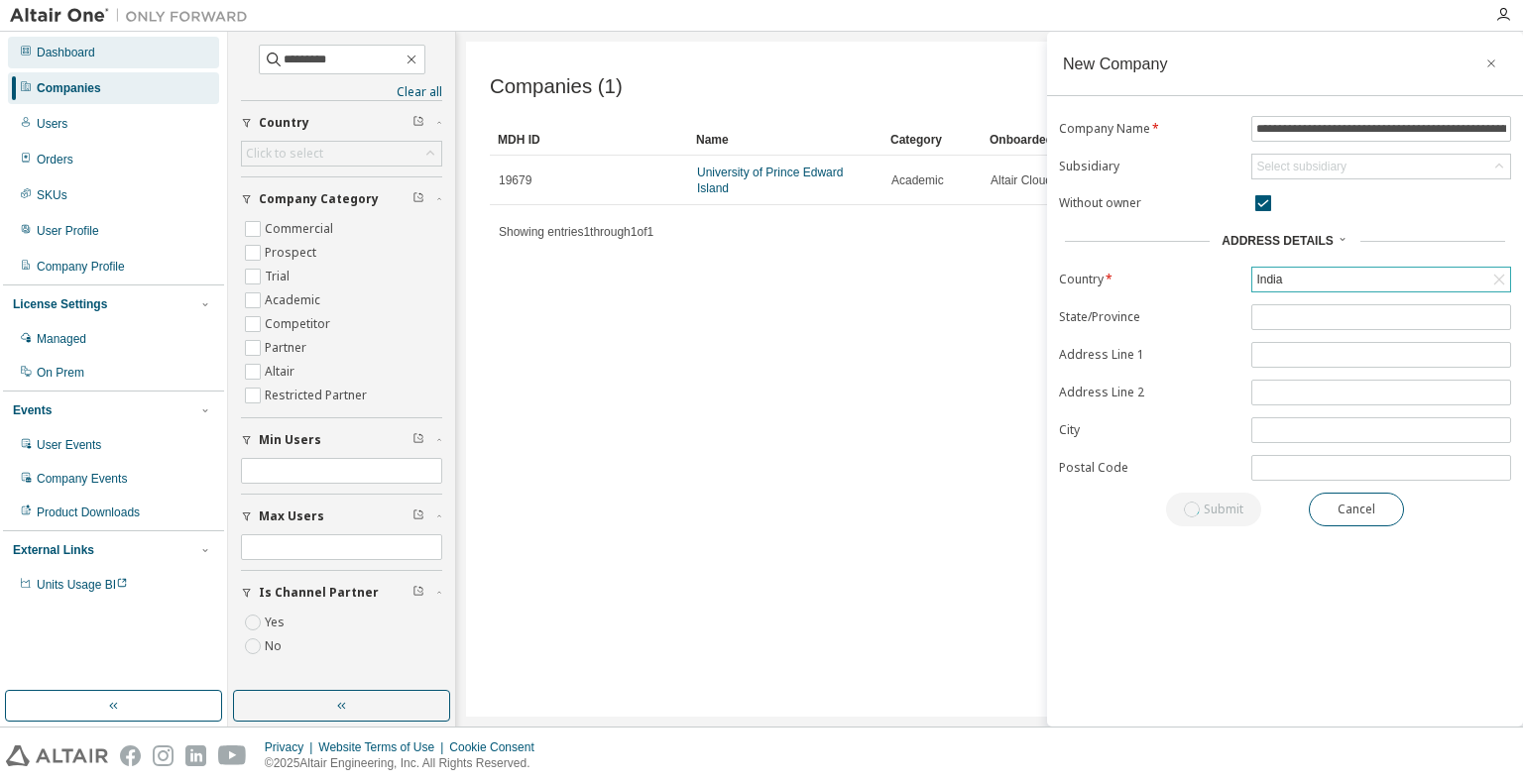 click on "Dashboard" at bounding box center (113, 53) 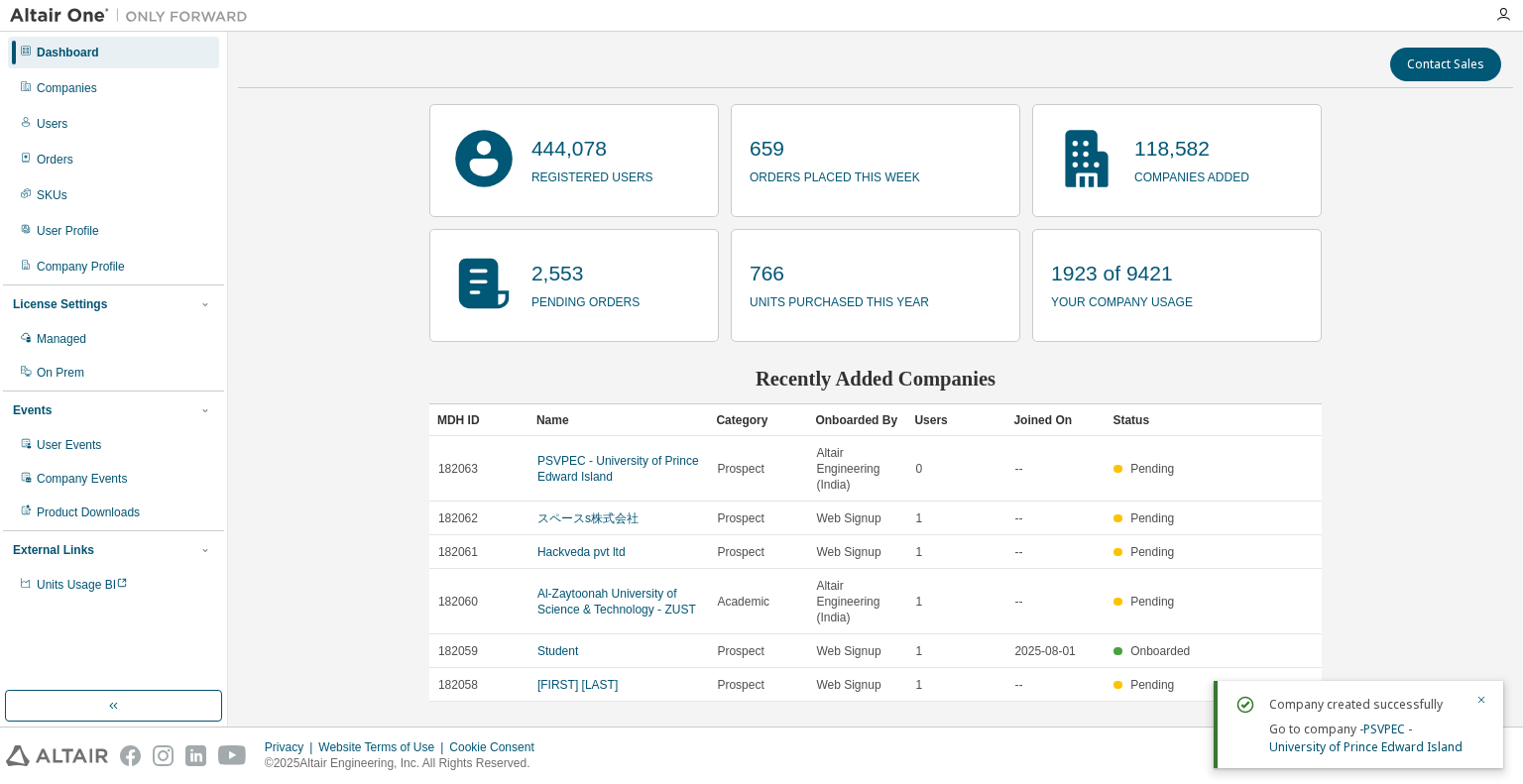 scroll, scrollTop: 8, scrollLeft: 0, axis: vertical 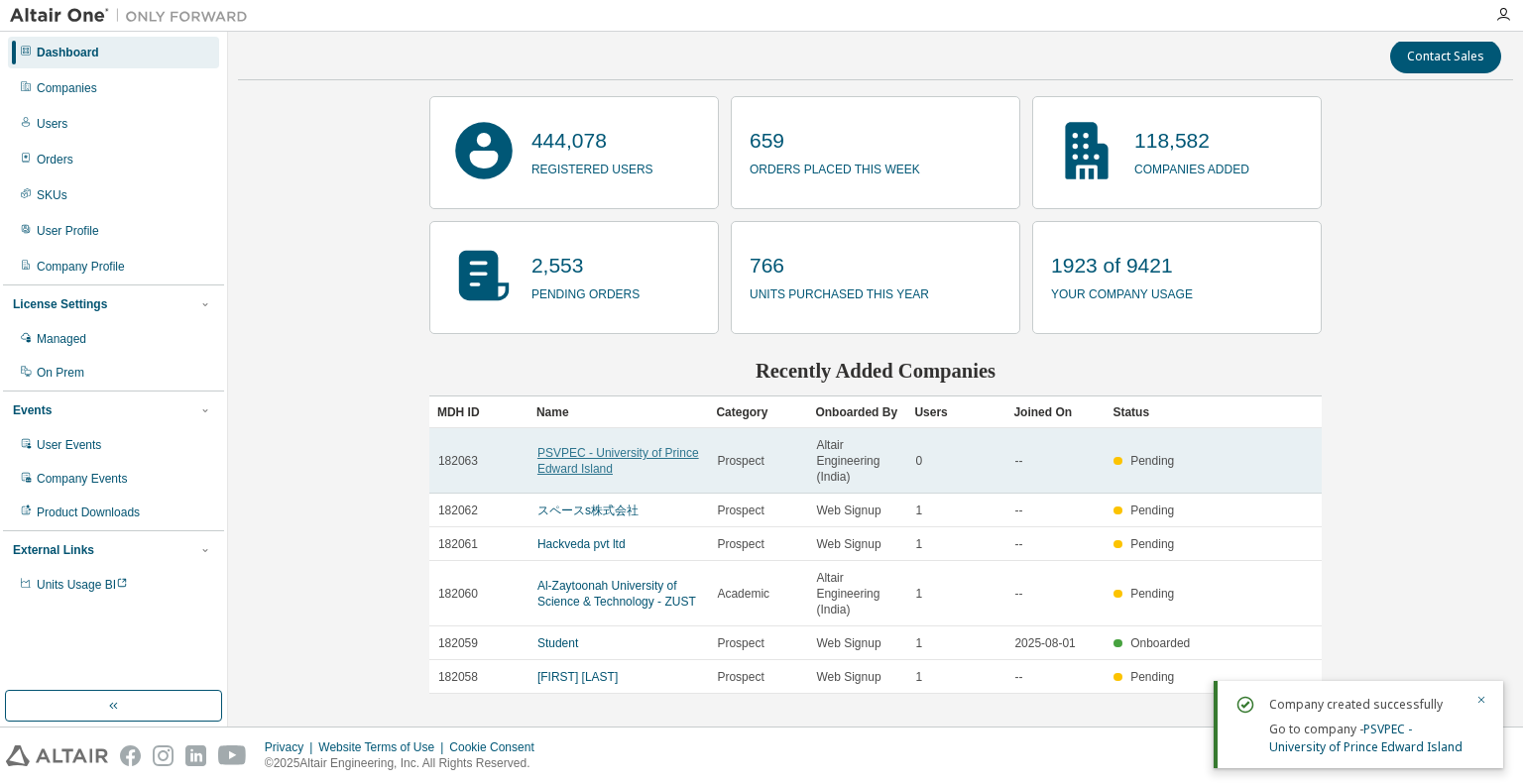 click on "PSVPEC - University of Prince Edward Island" at bounding box center [618, 461] 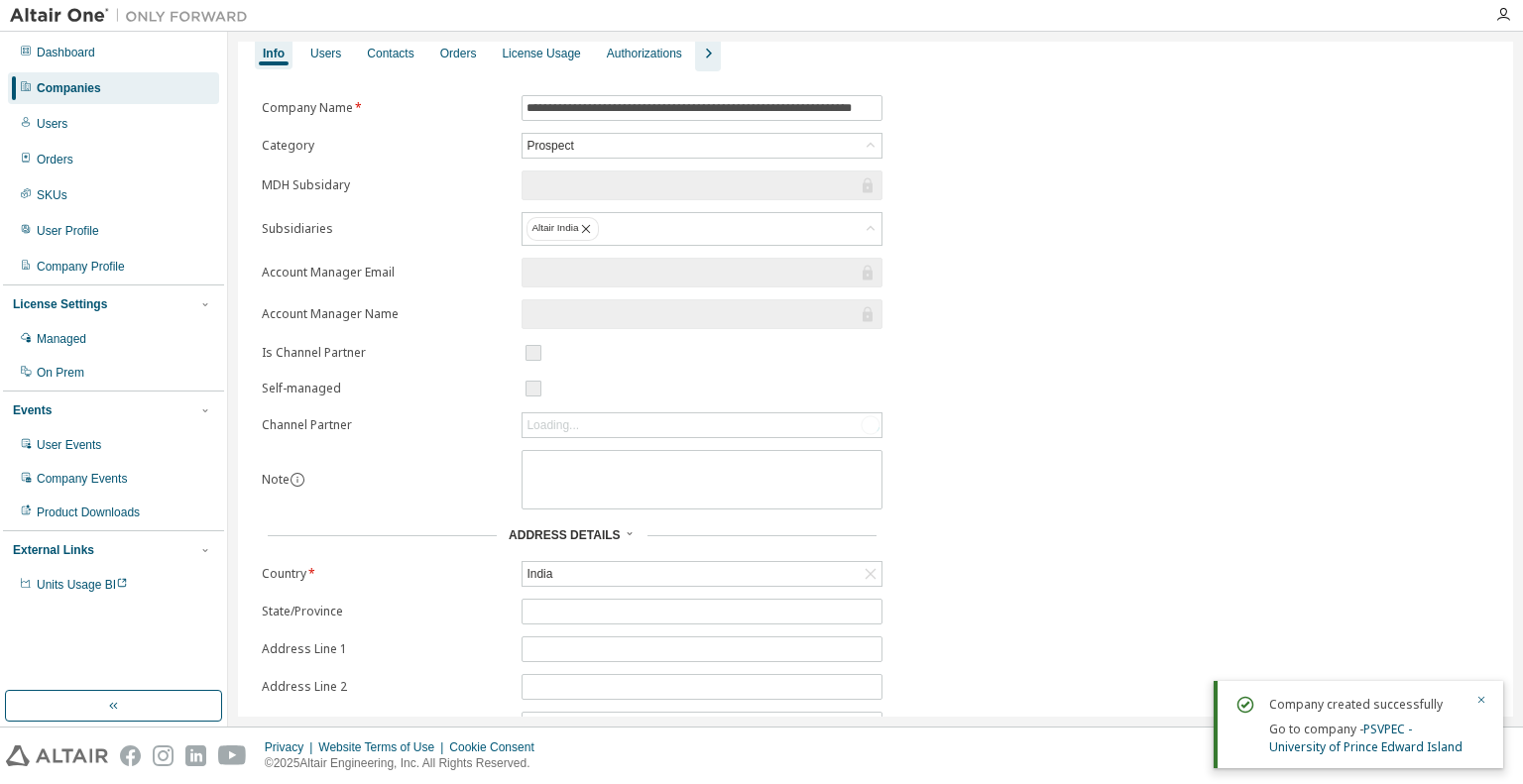 scroll, scrollTop: 99, scrollLeft: 0, axis: vertical 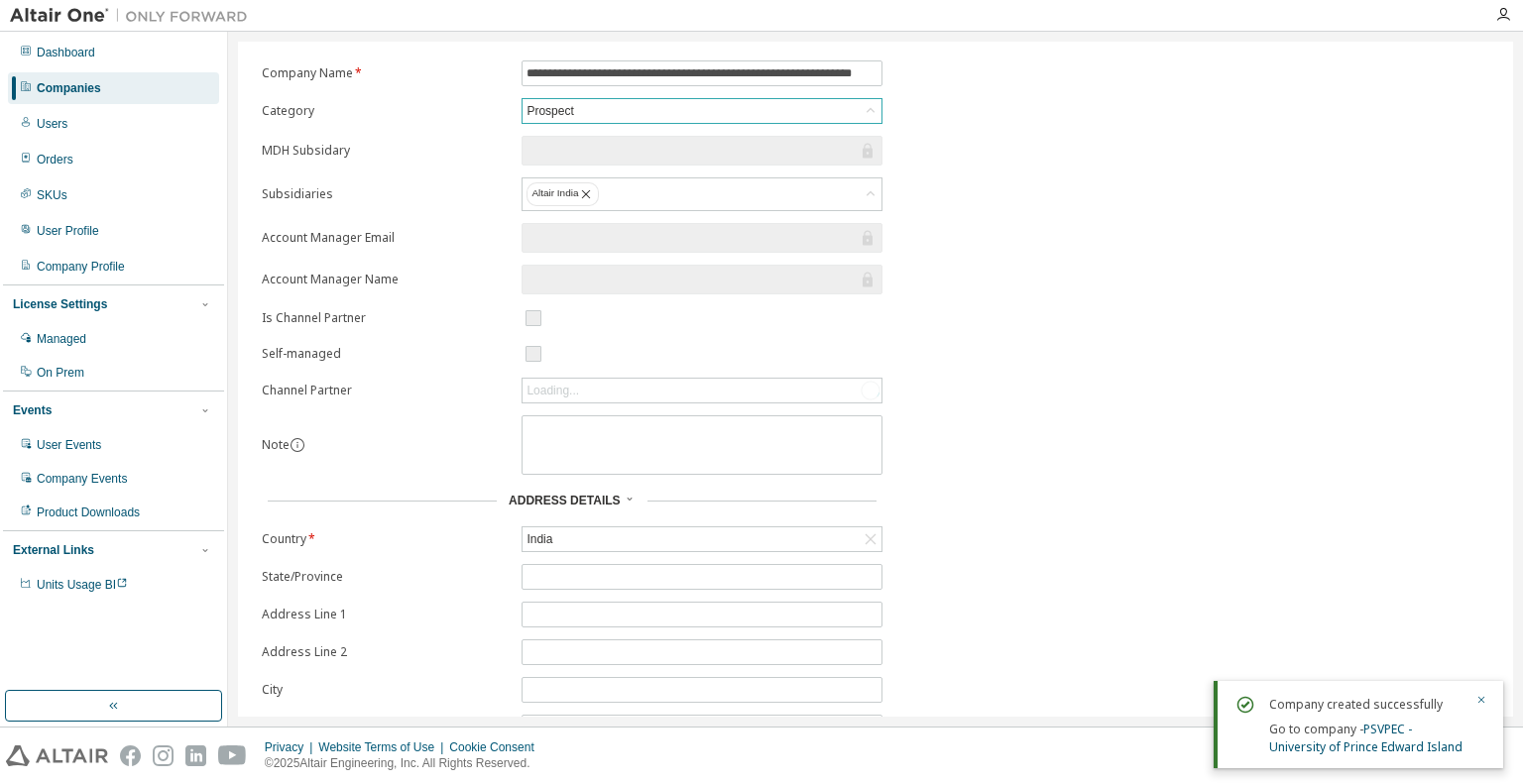 click on "Prospect" at bounding box center (702, 111) 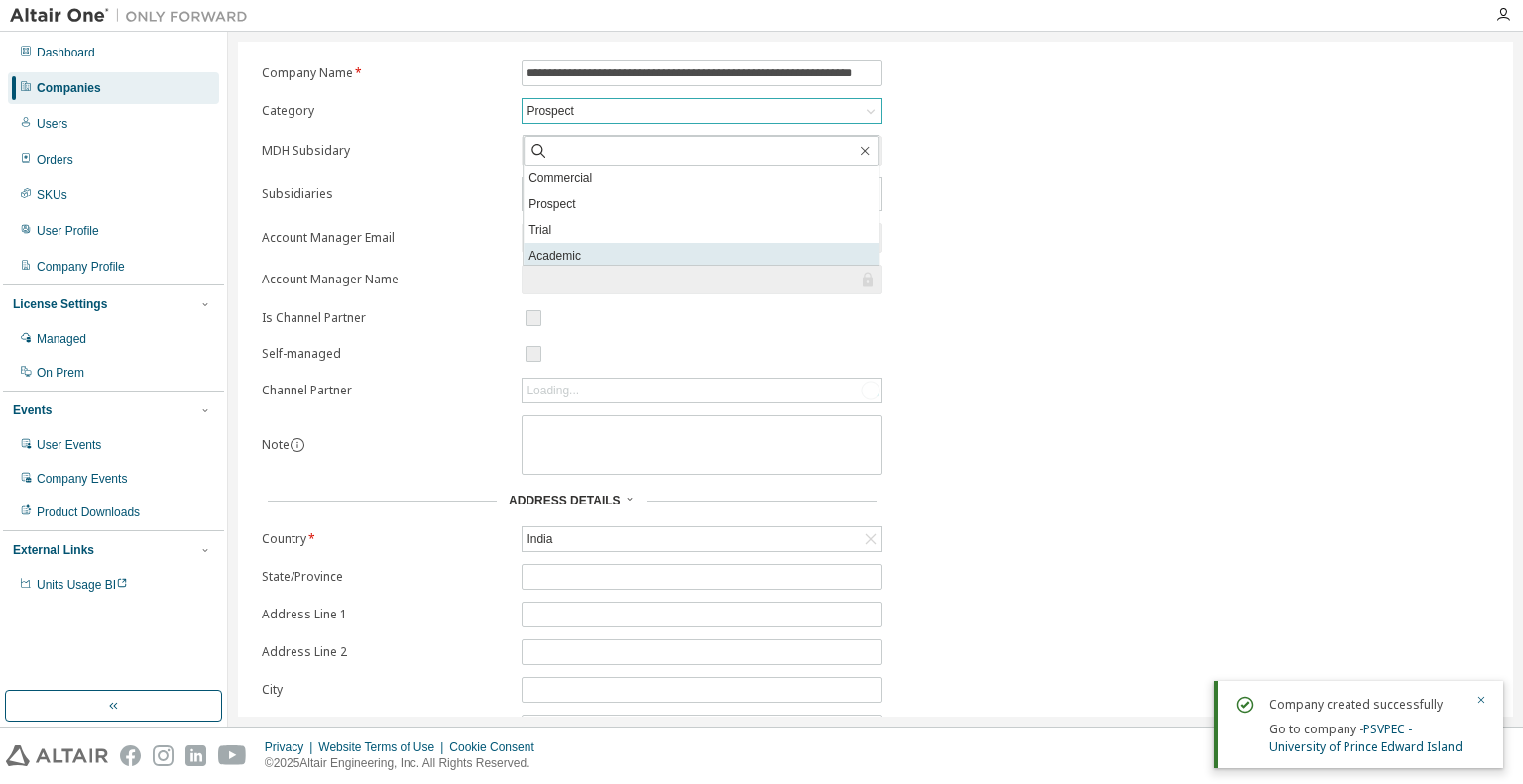 click on "Academic" at bounding box center (701, 256) 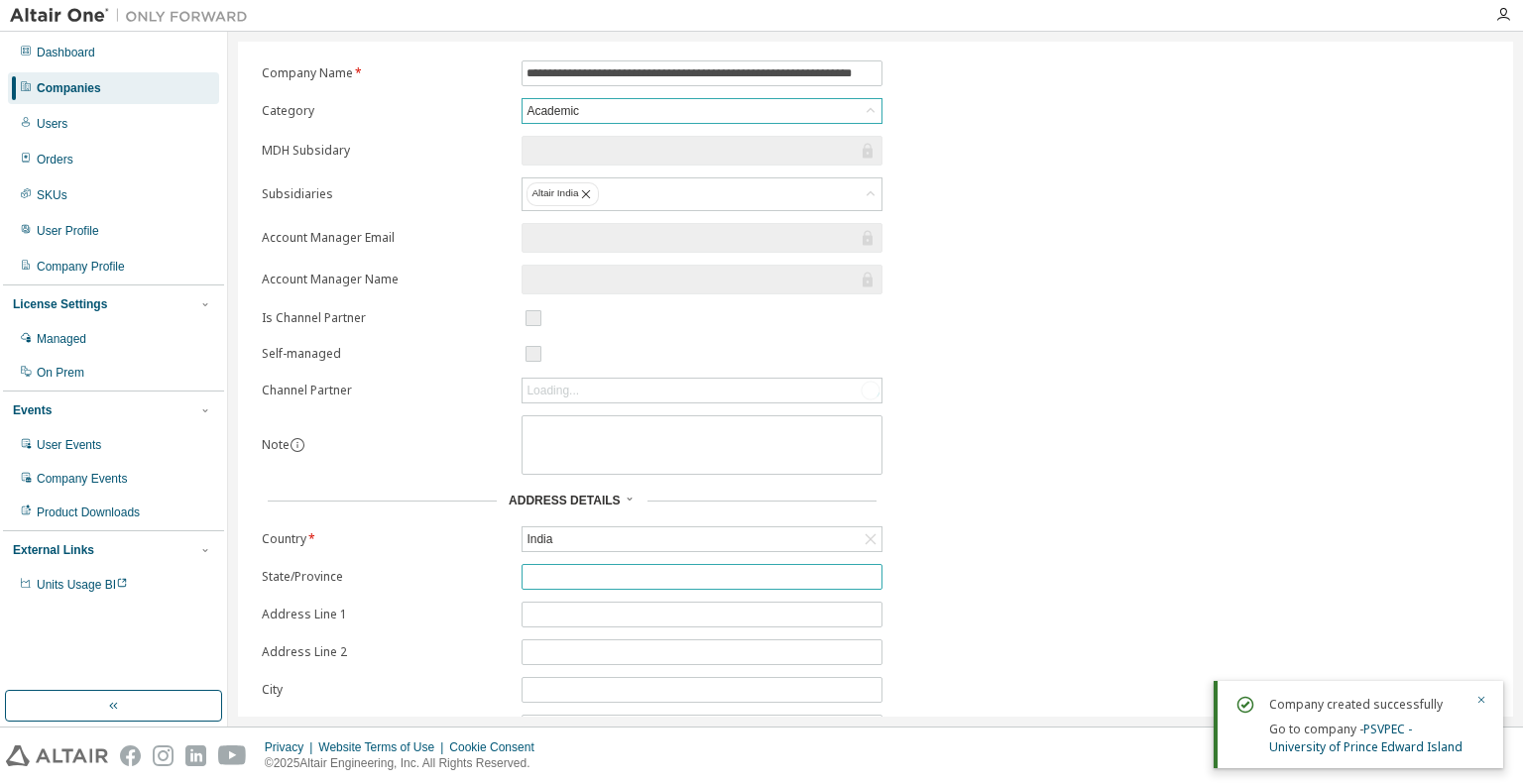 scroll, scrollTop: 226, scrollLeft: 0, axis: vertical 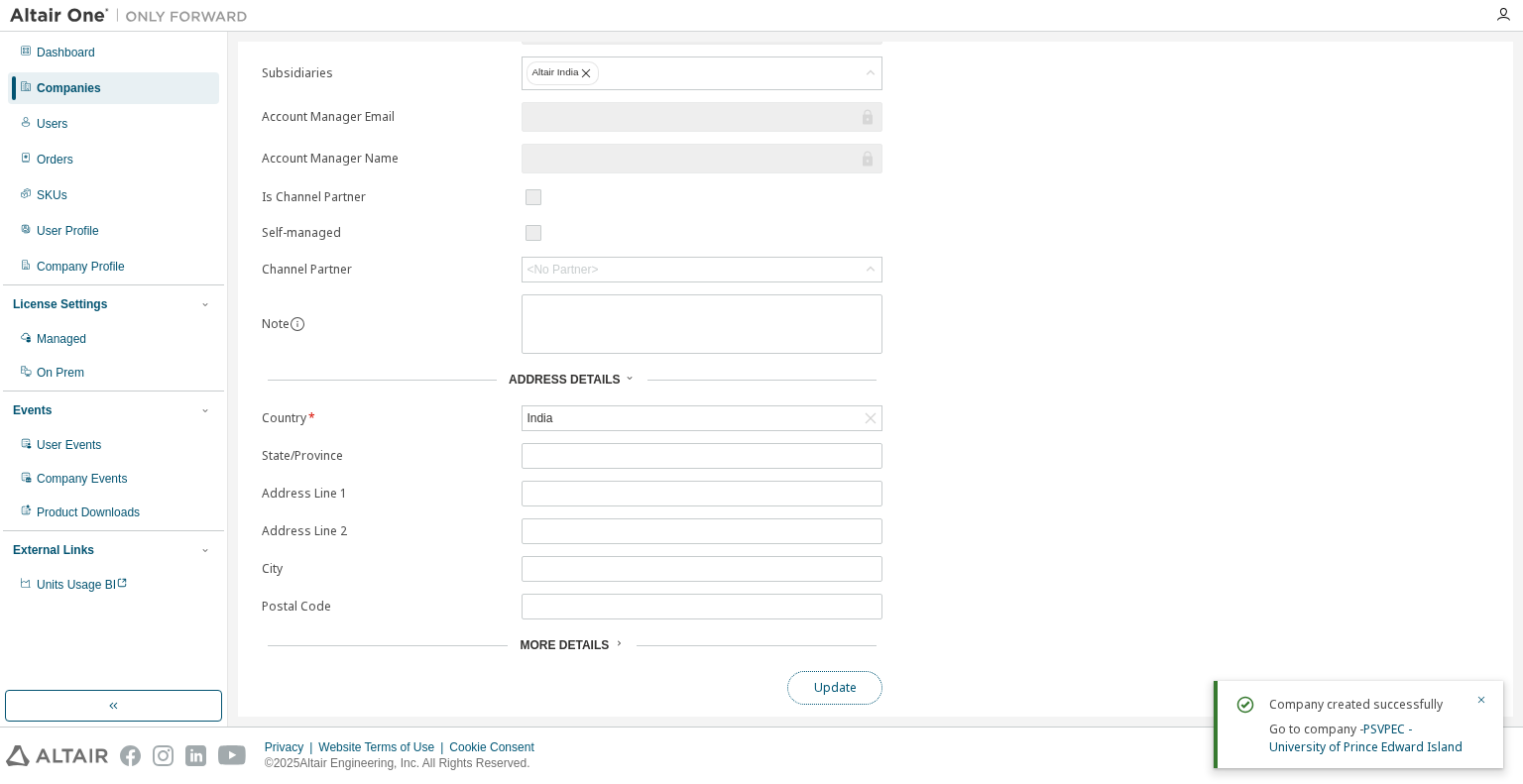 click on "Update" at bounding box center [835, 688] 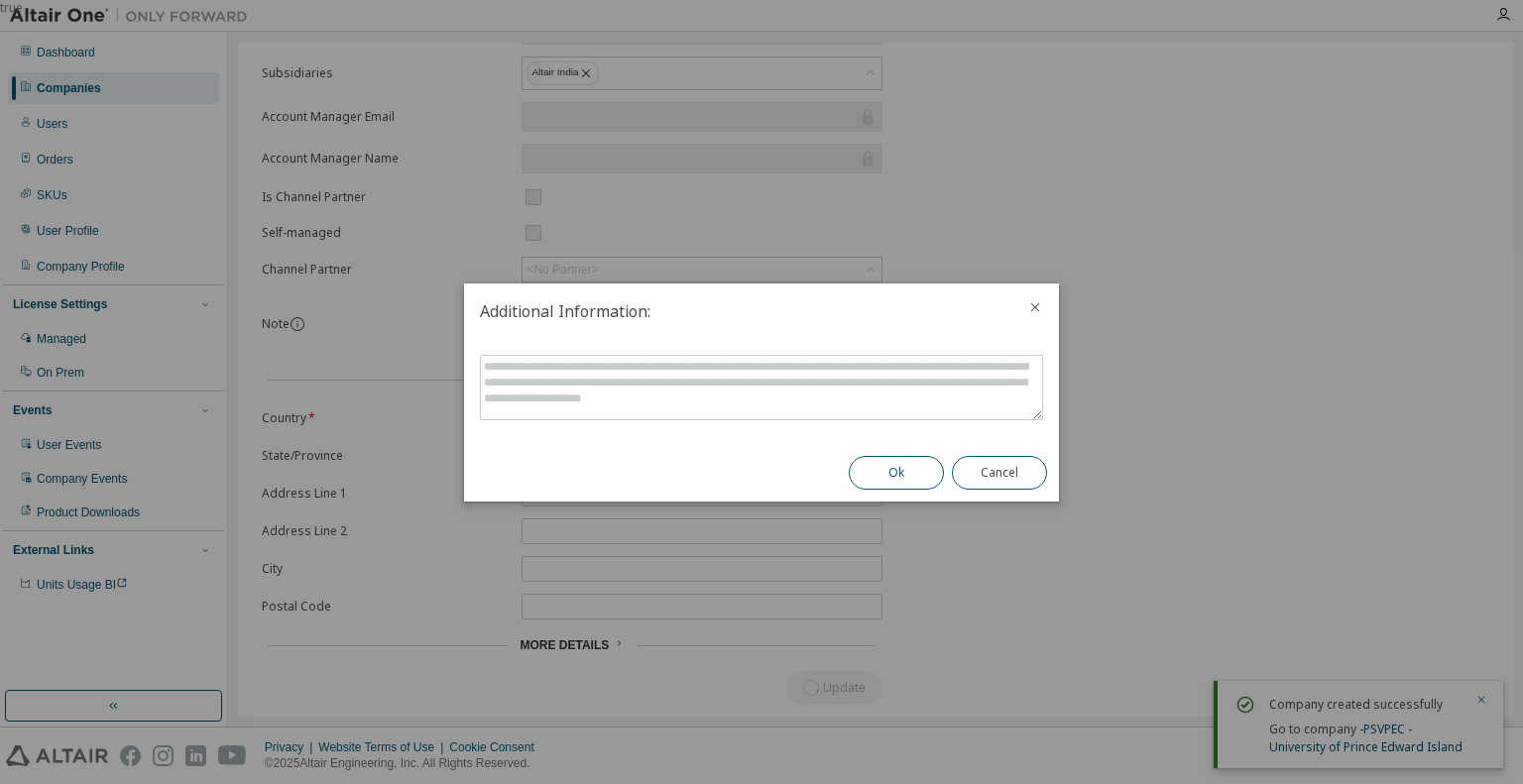 click on "Ok" at bounding box center [896, 473] 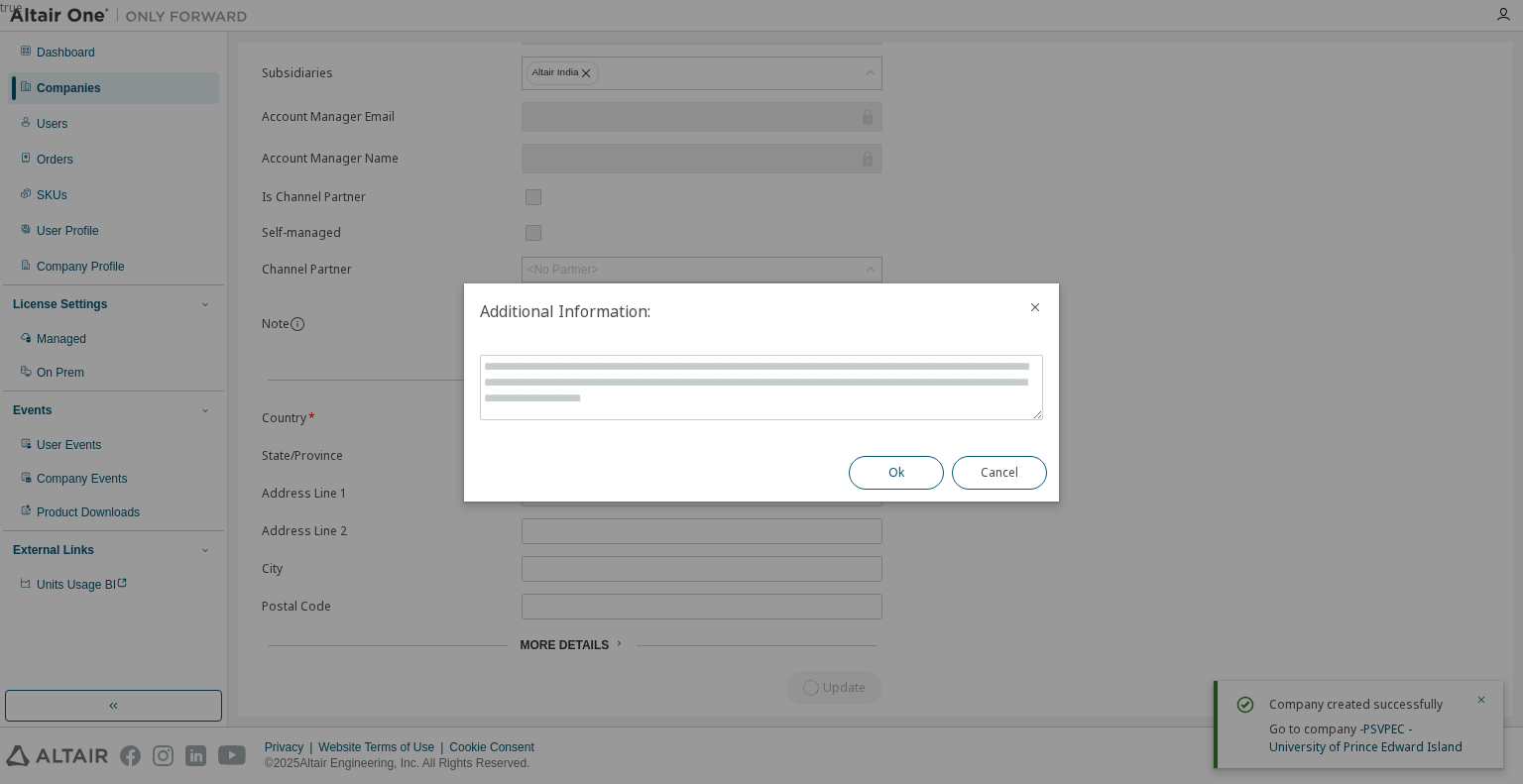 scroll, scrollTop: 0, scrollLeft: 0, axis: both 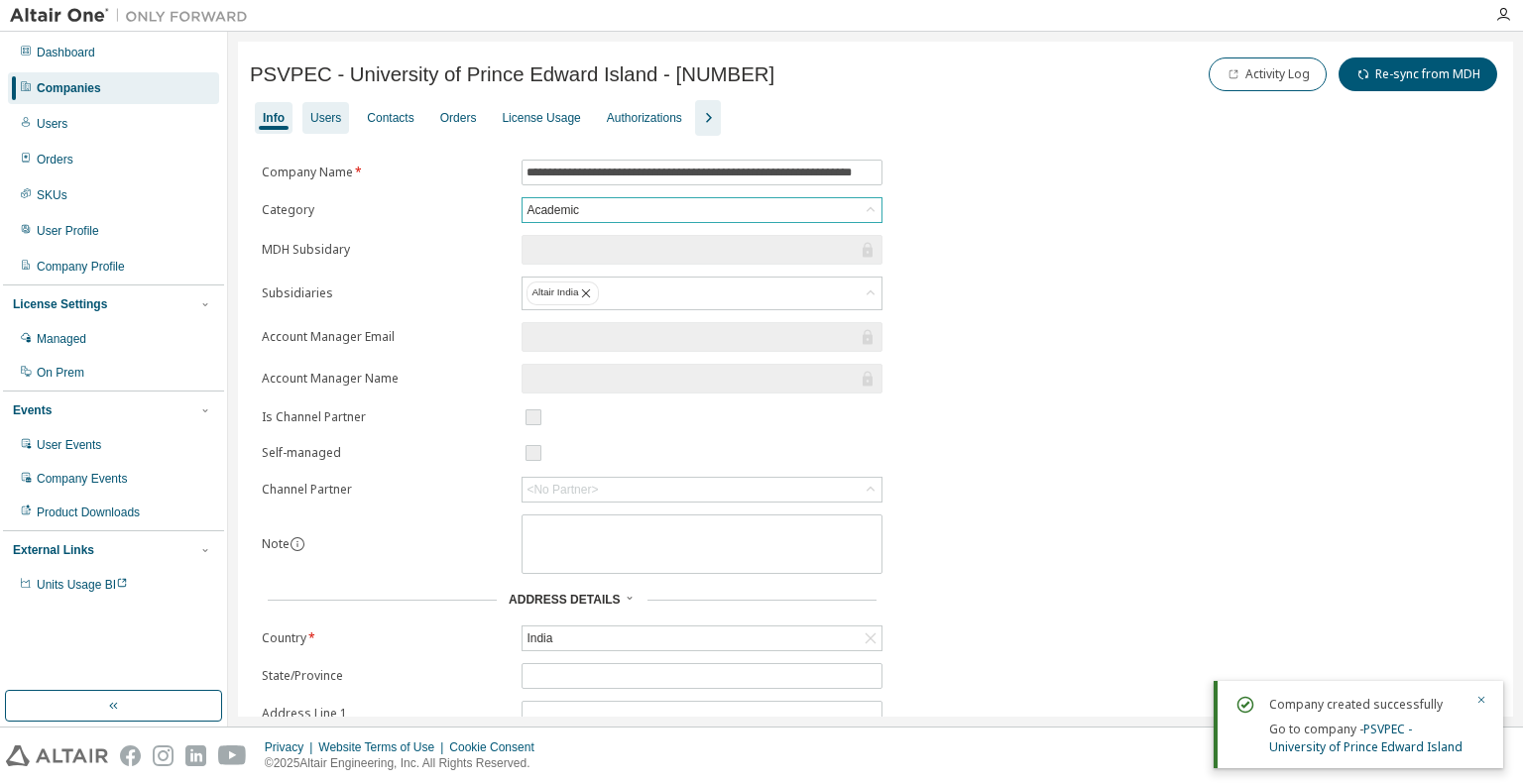 click on "Users" at bounding box center [325, 118] 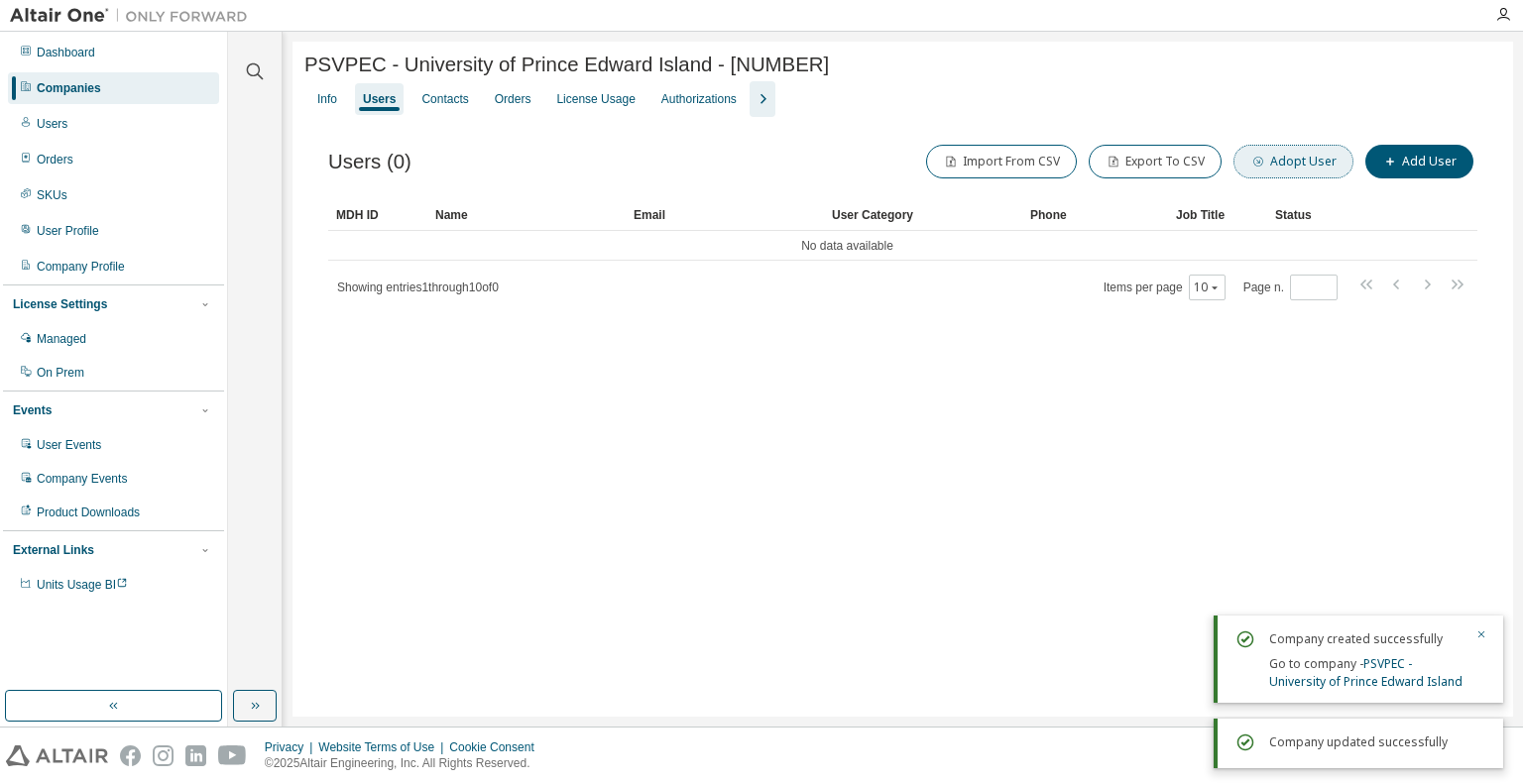 click on "Adopt User" at bounding box center [1293, 162] 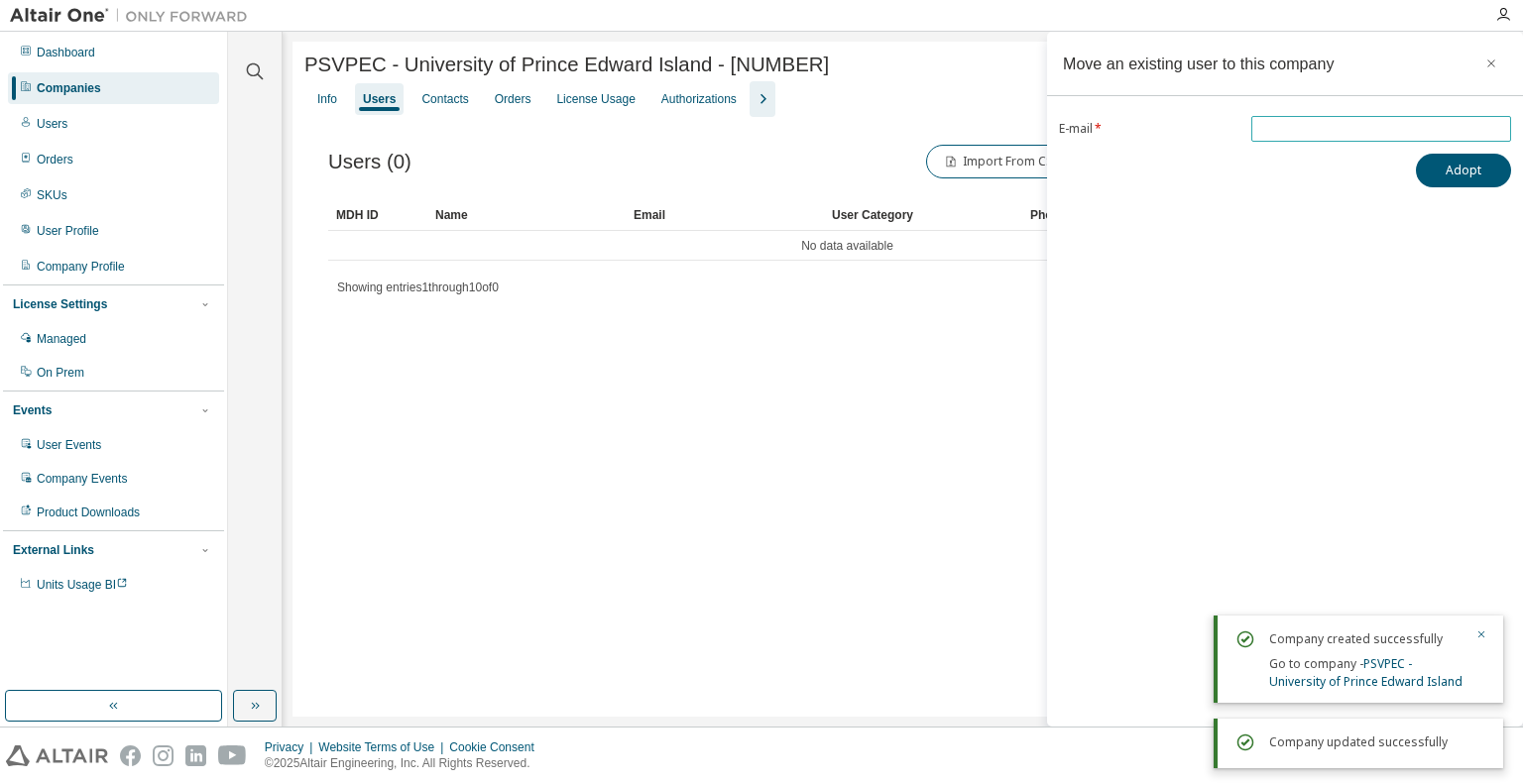 click at bounding box center [1381, 129] 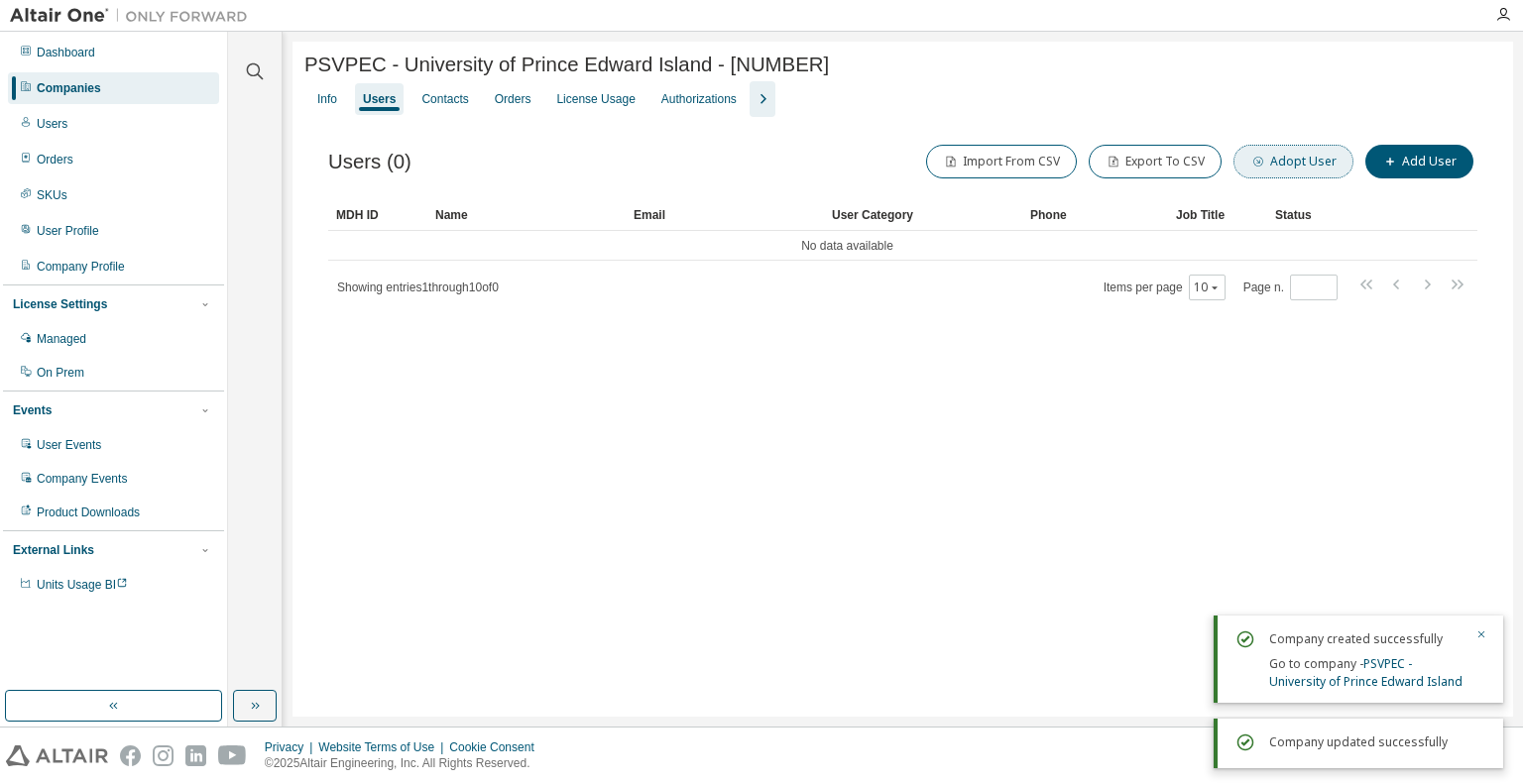 click on "Adopt User" at bounding box center (1293, 162) 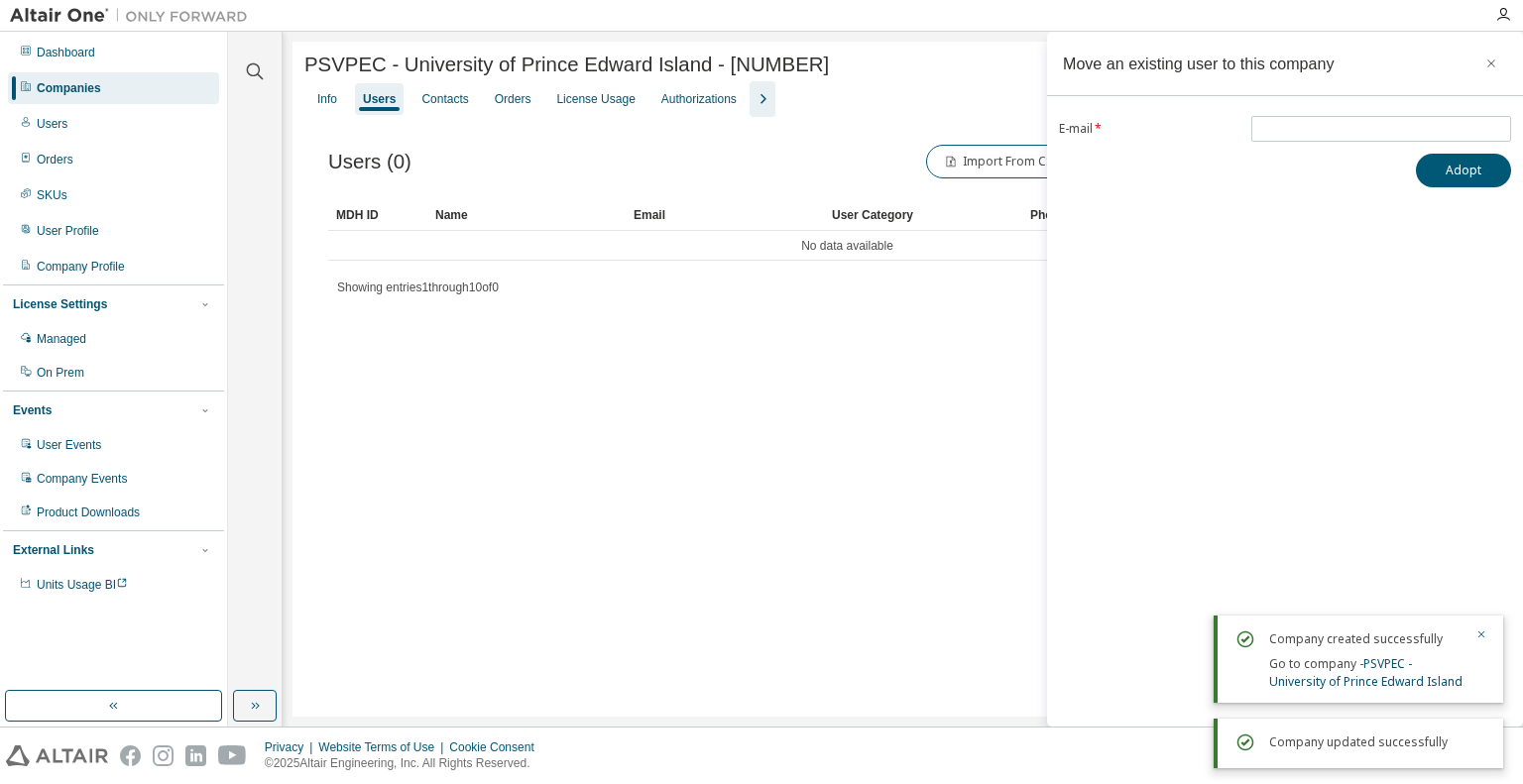 click on "Move an existing user to this company E-mail * Adopt" at bounding box center (1285, 379) 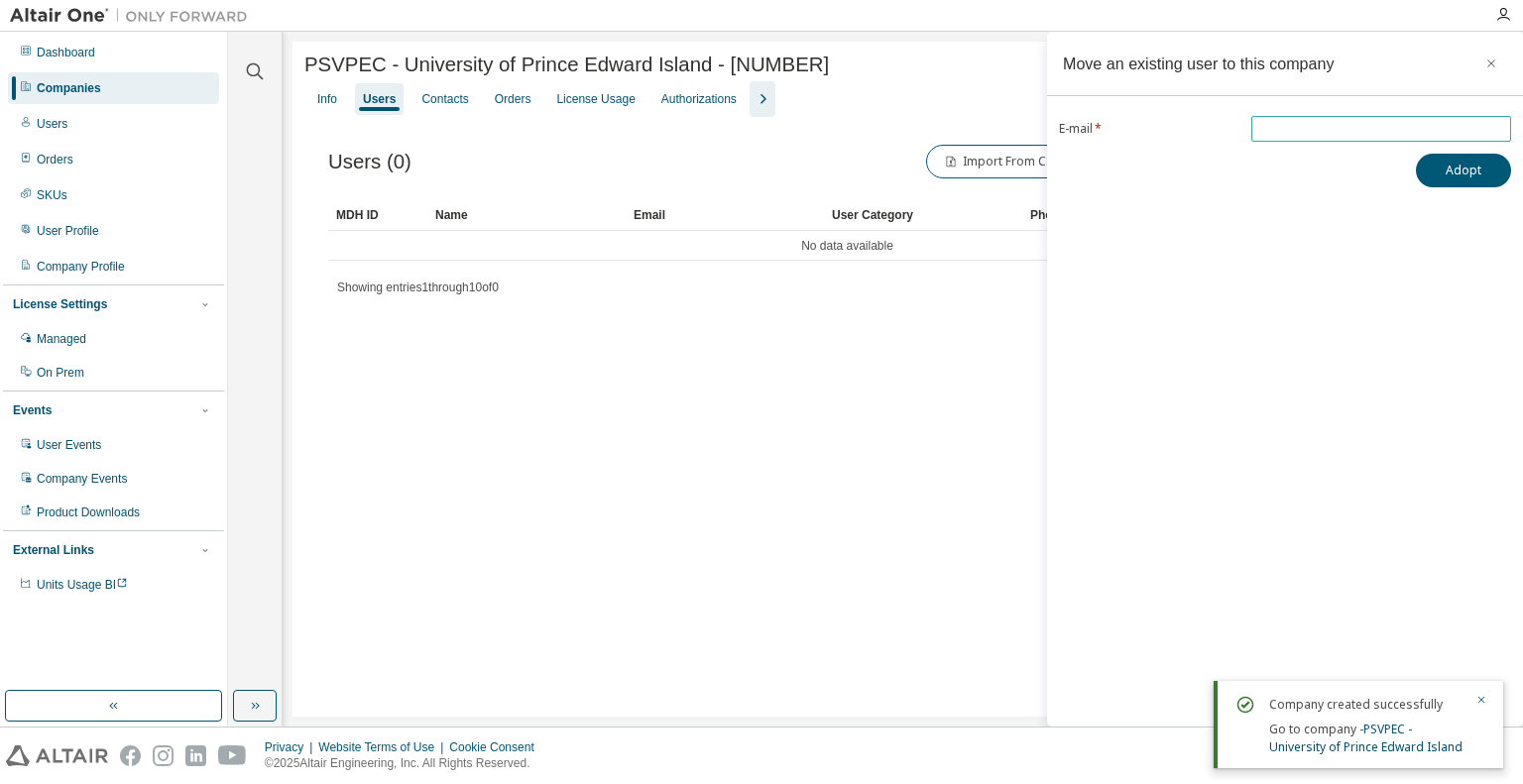 click at bounding box center (1381, 129) 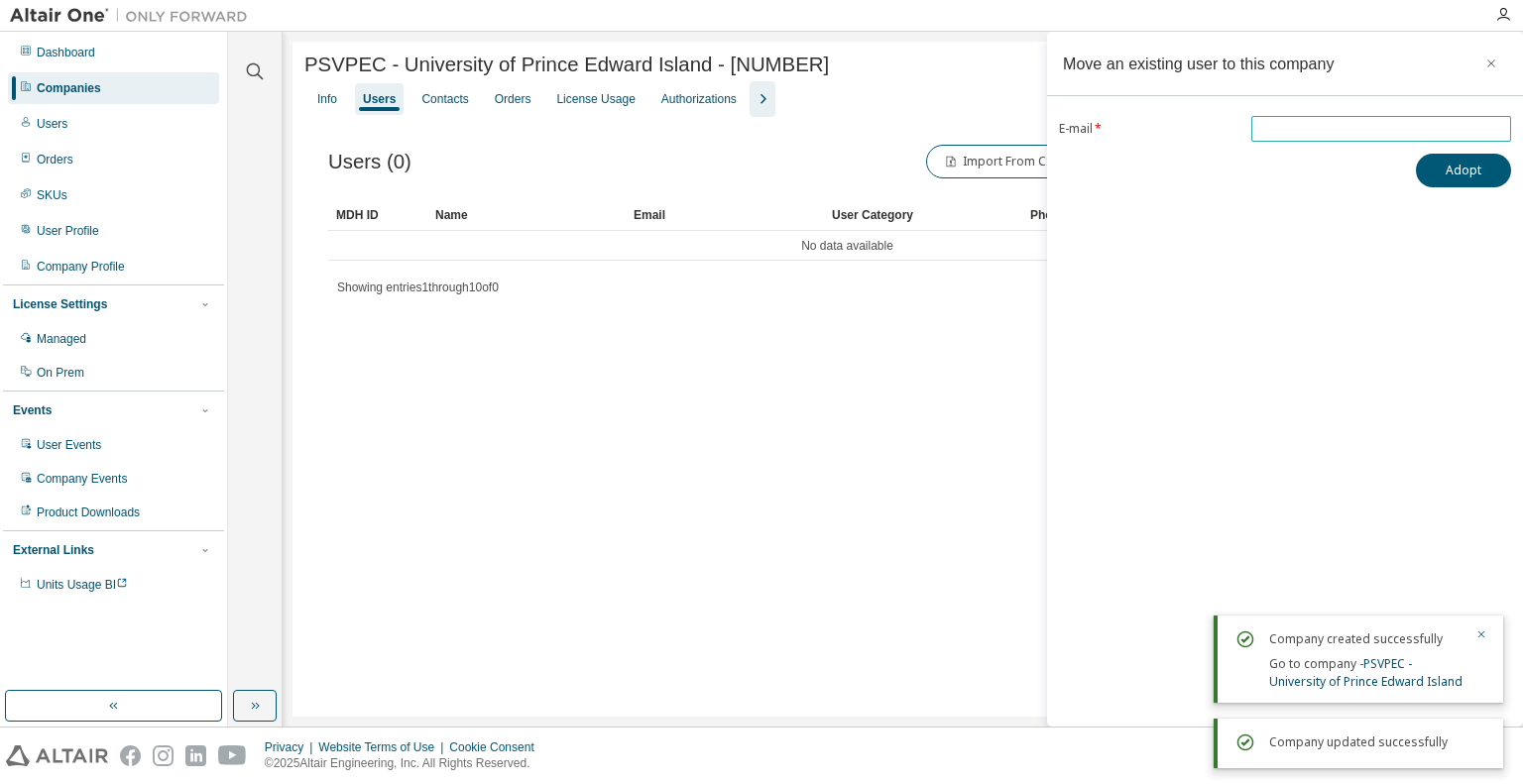 click at bounding box center (1381, 129) 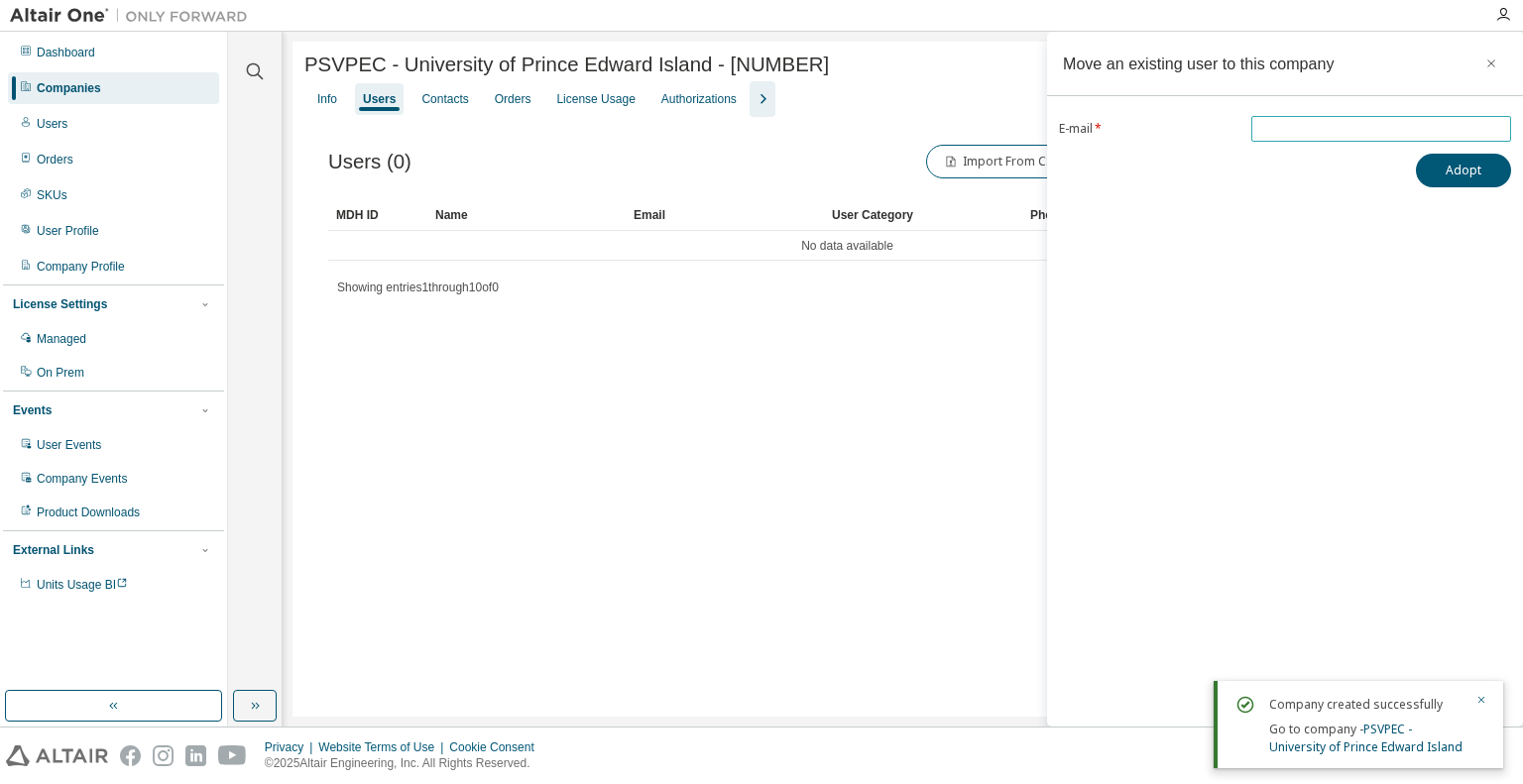 click at bounding box center [1381, 129] 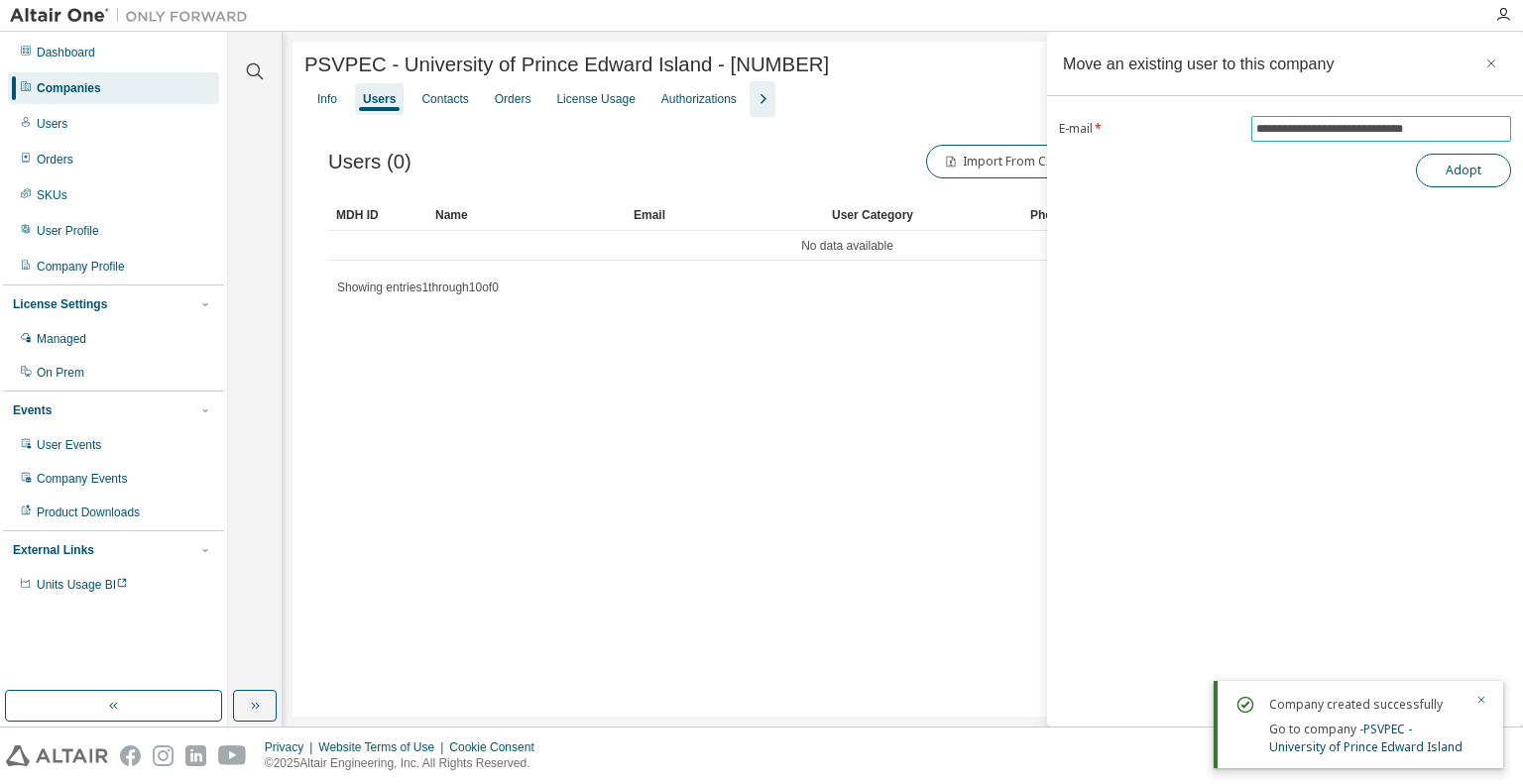 type on "**********" 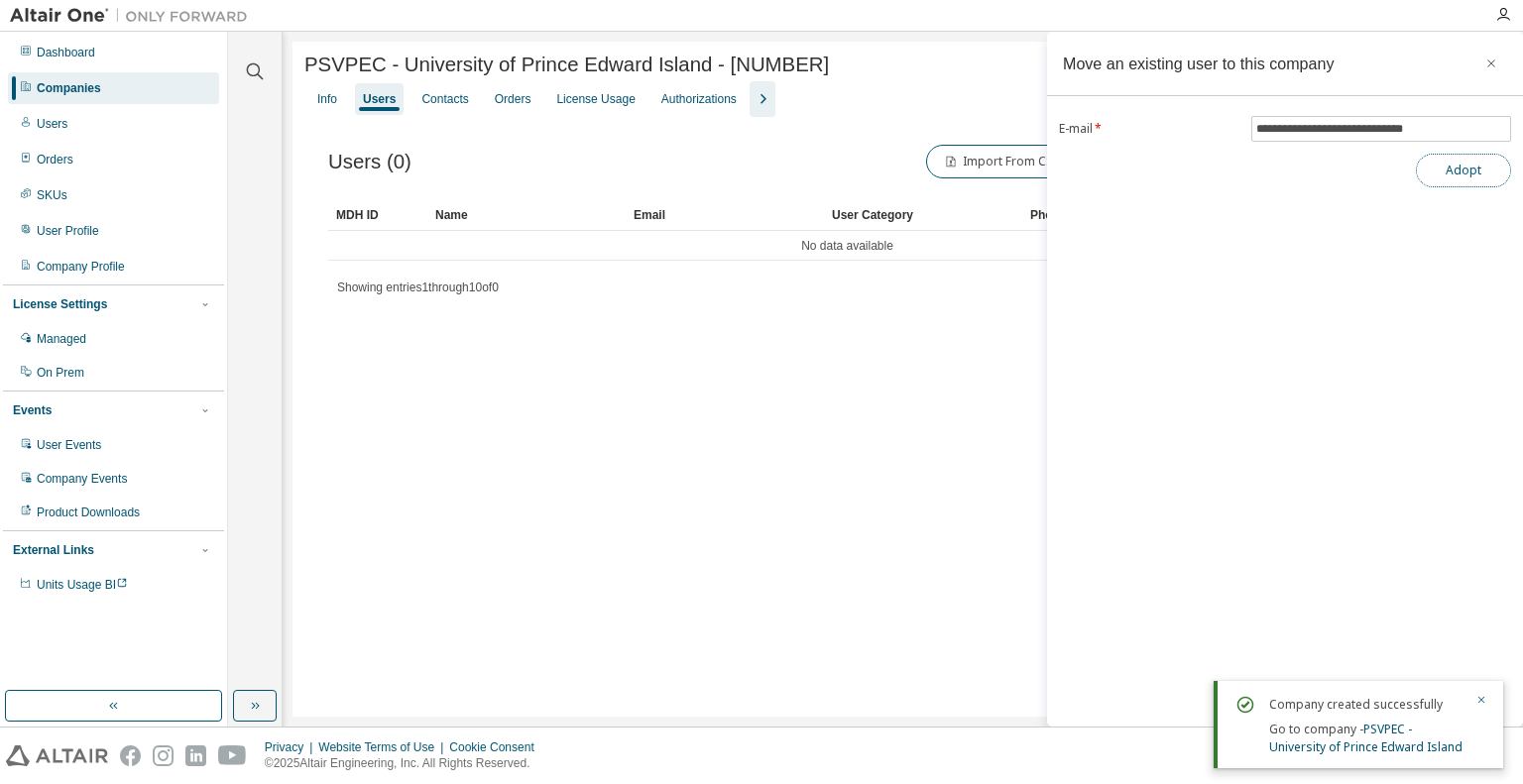 click on "Adopt" at bounding box center [1464, 170] 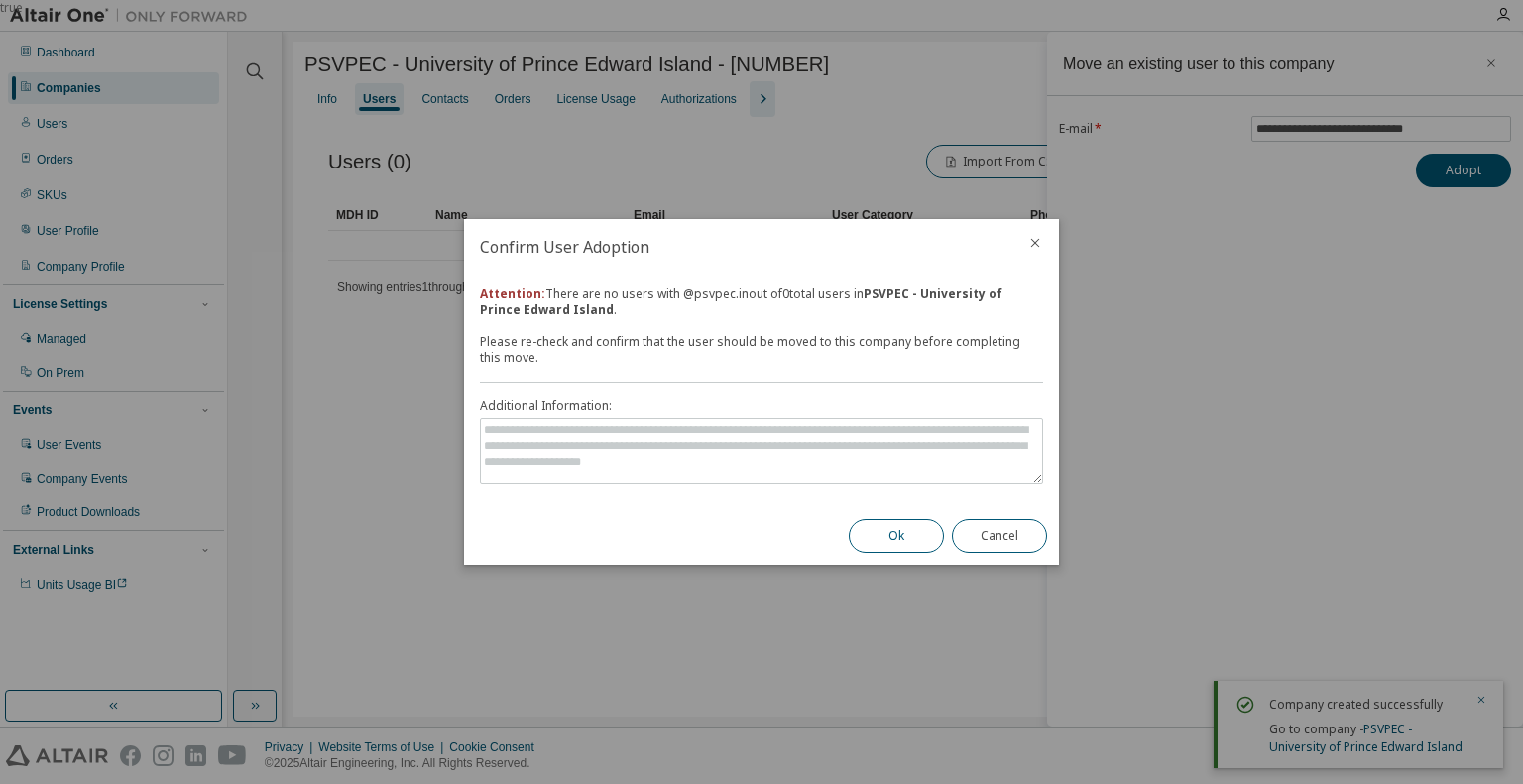 click on "Ok" at bounding box center [896, 536] 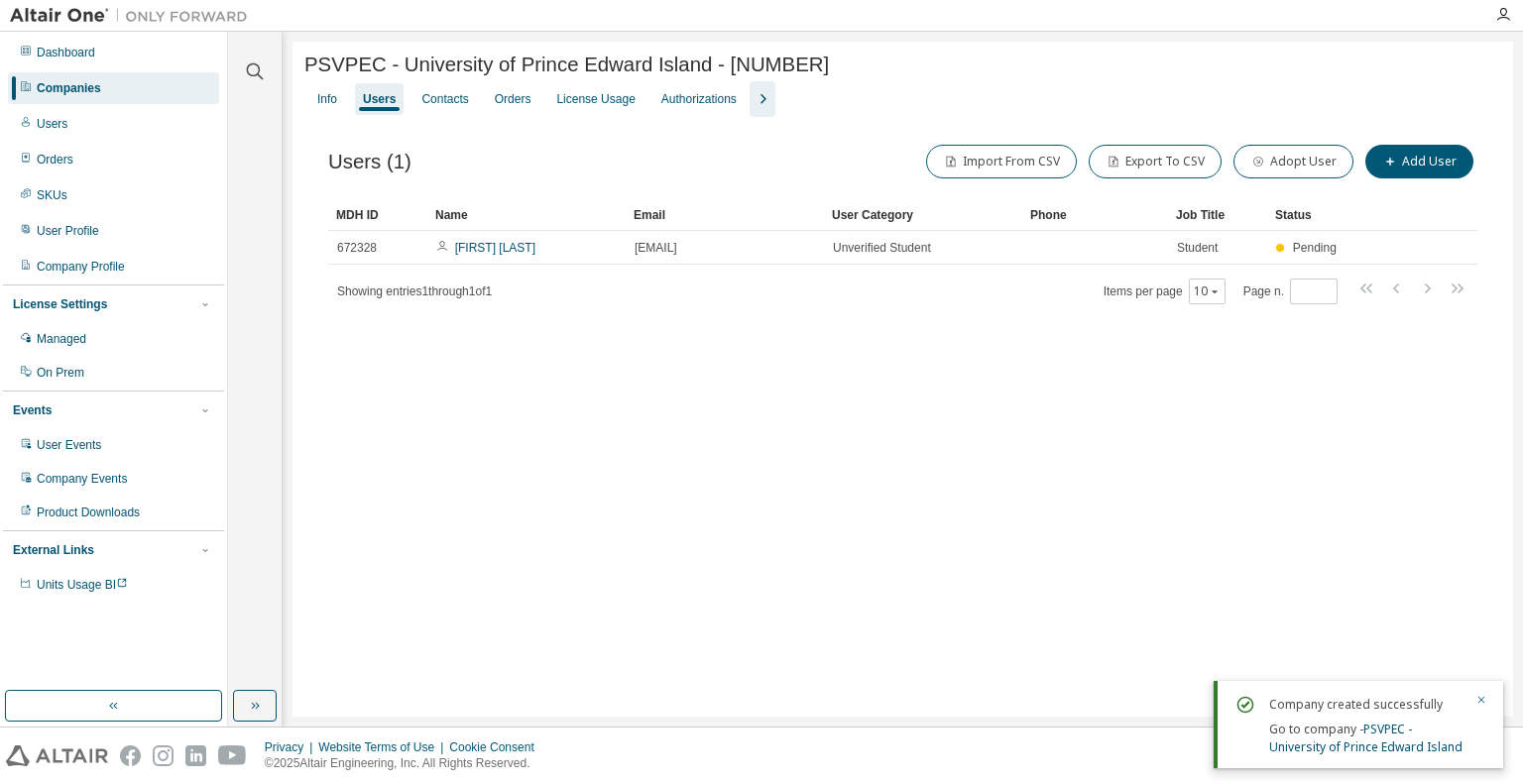drag, startPoint x: 76, startPoint y: 86, endPoint x: 116, endPoint y: 72, distance: 42.37924 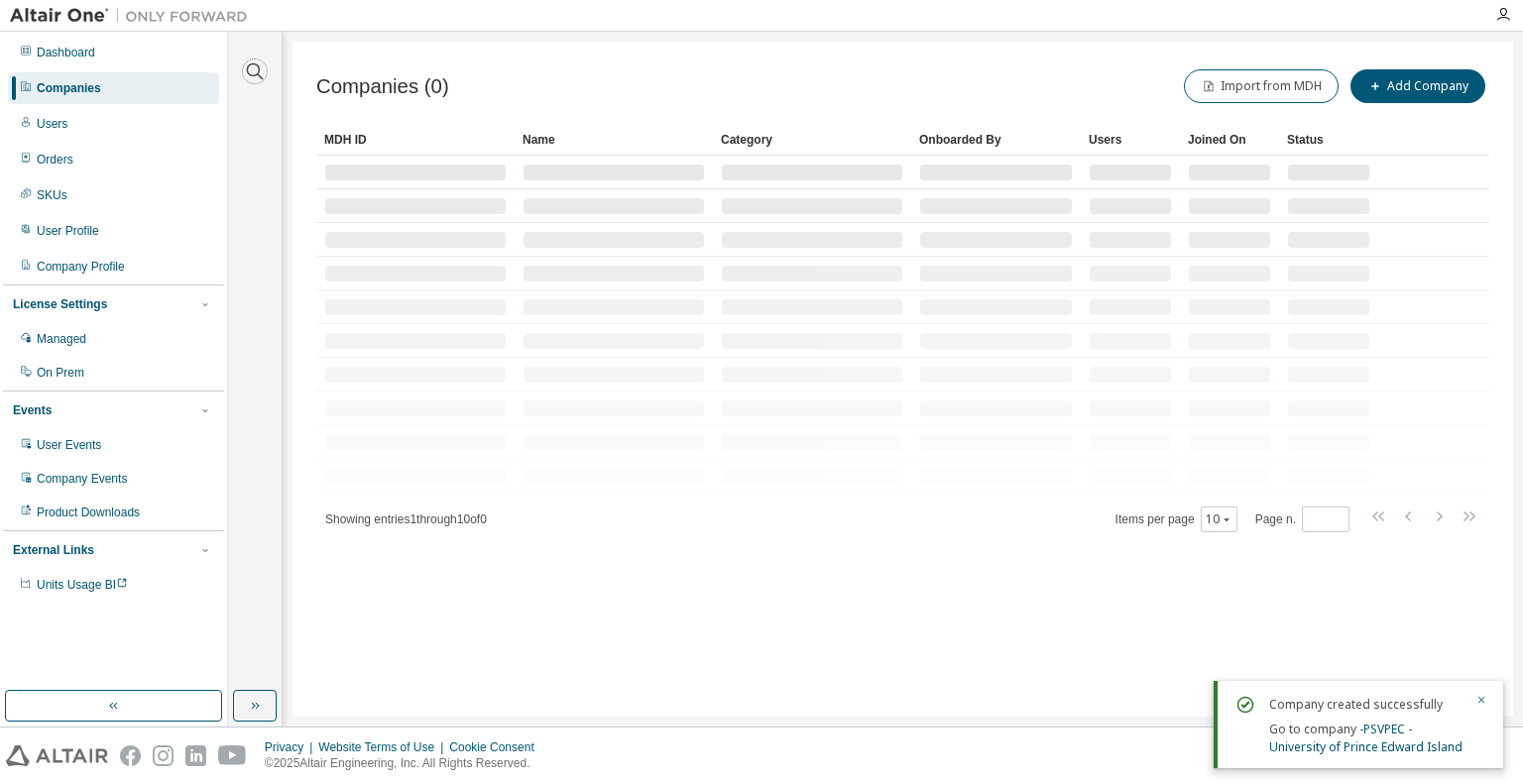 click 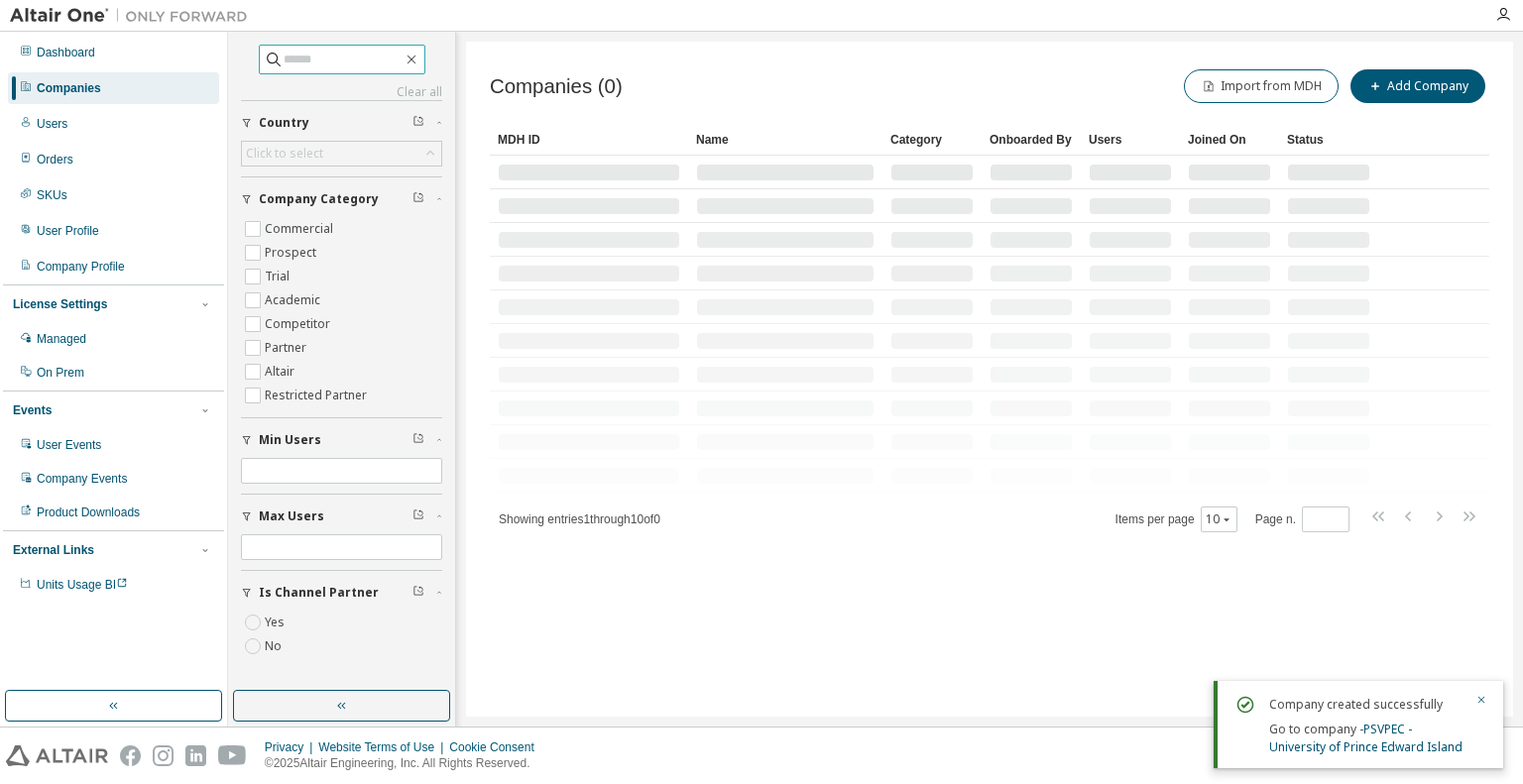 click at bounding box center (343, 59) 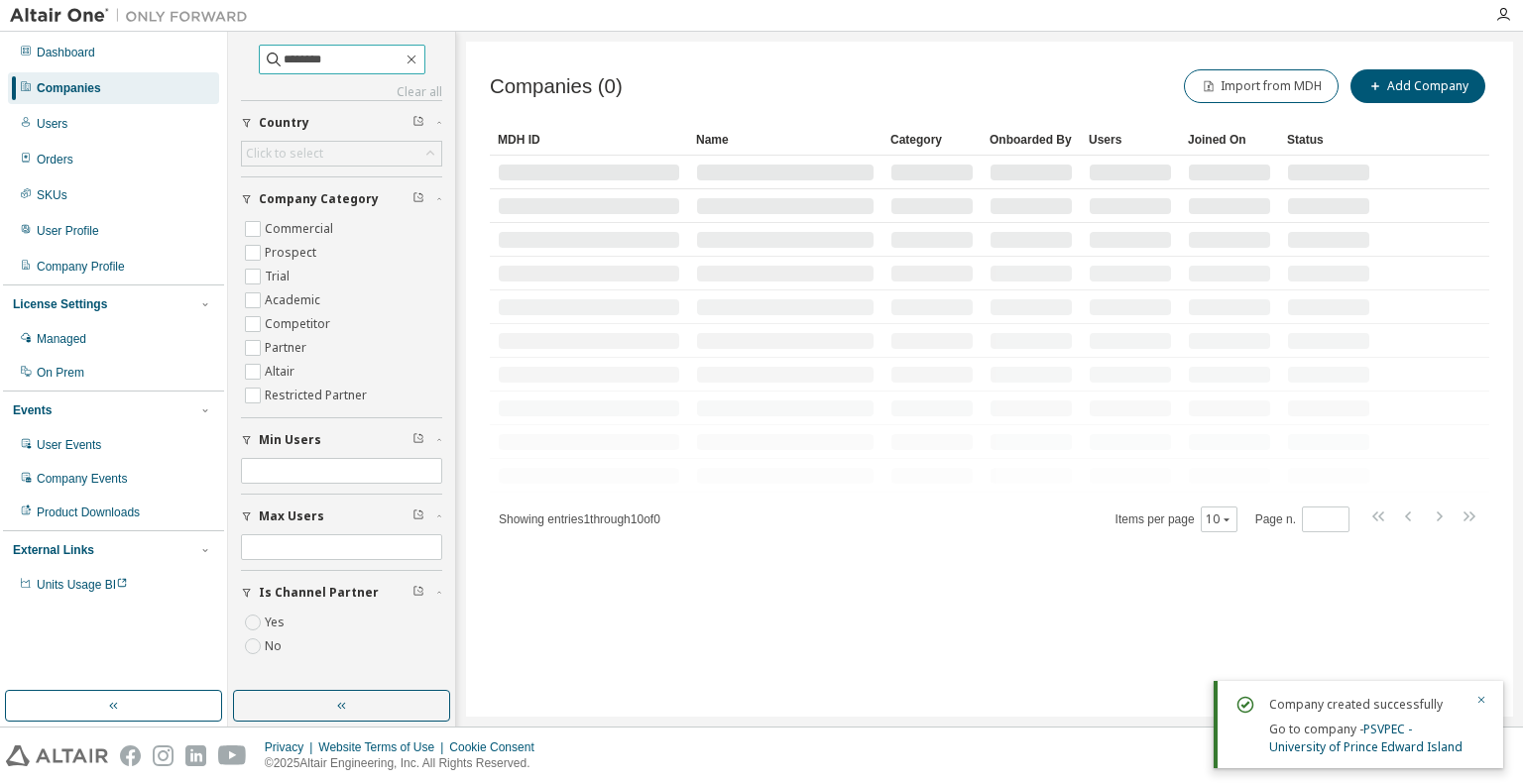 type on "********" 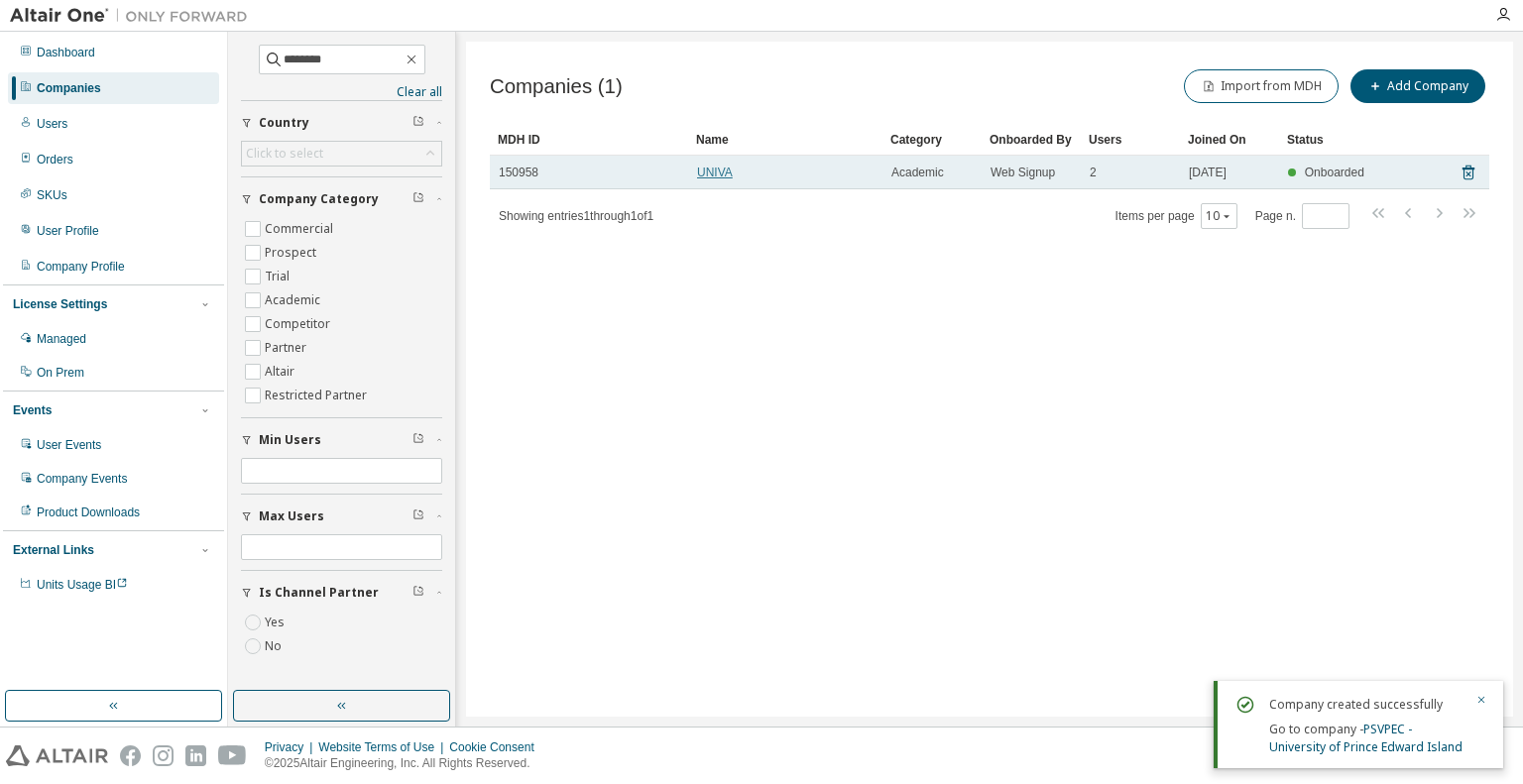 click on "UNIVA" at bounding box center (715, 172) 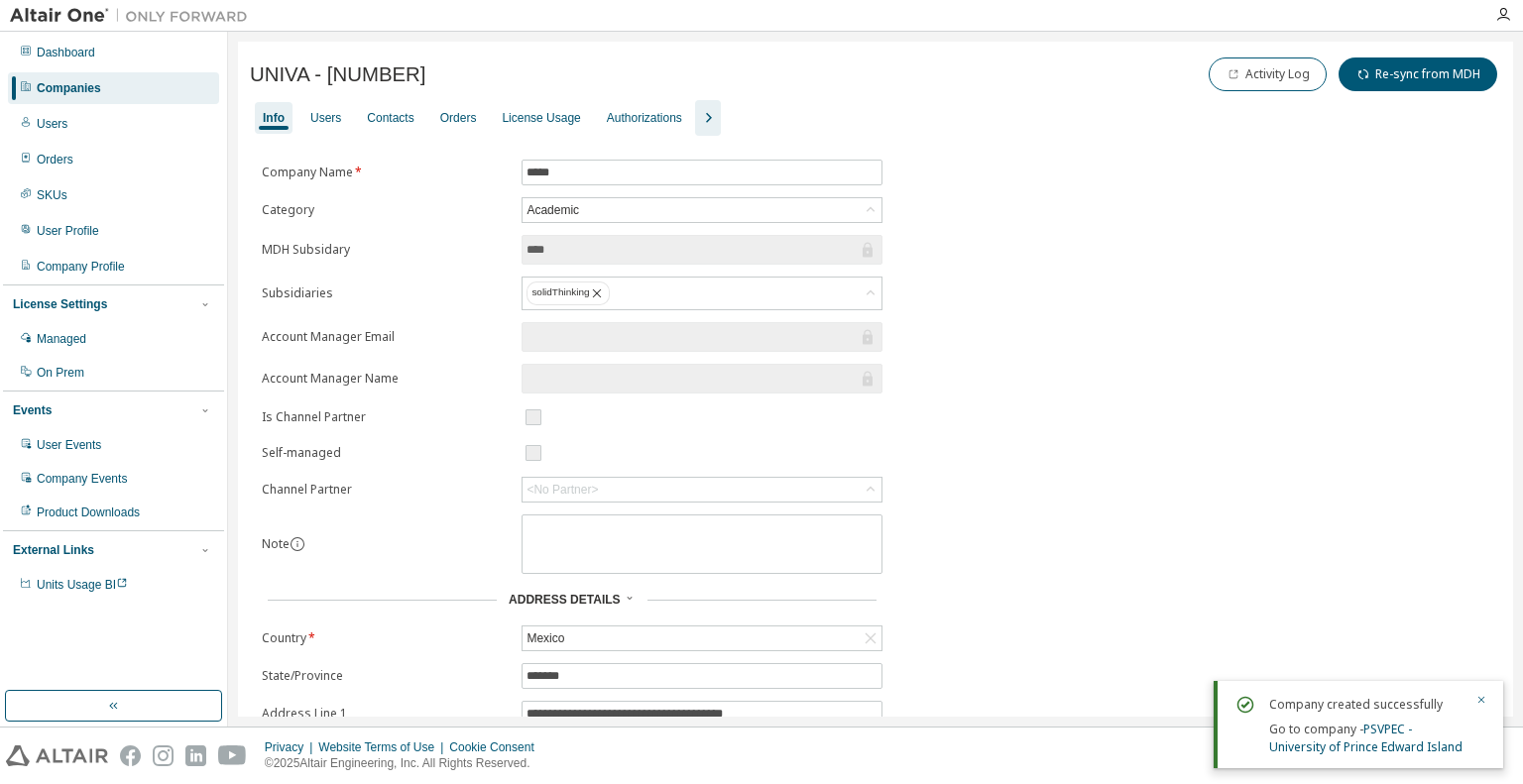 click on "Info Users Contacts Orders License Usage Authorizations" at bounding box center (876, 118) 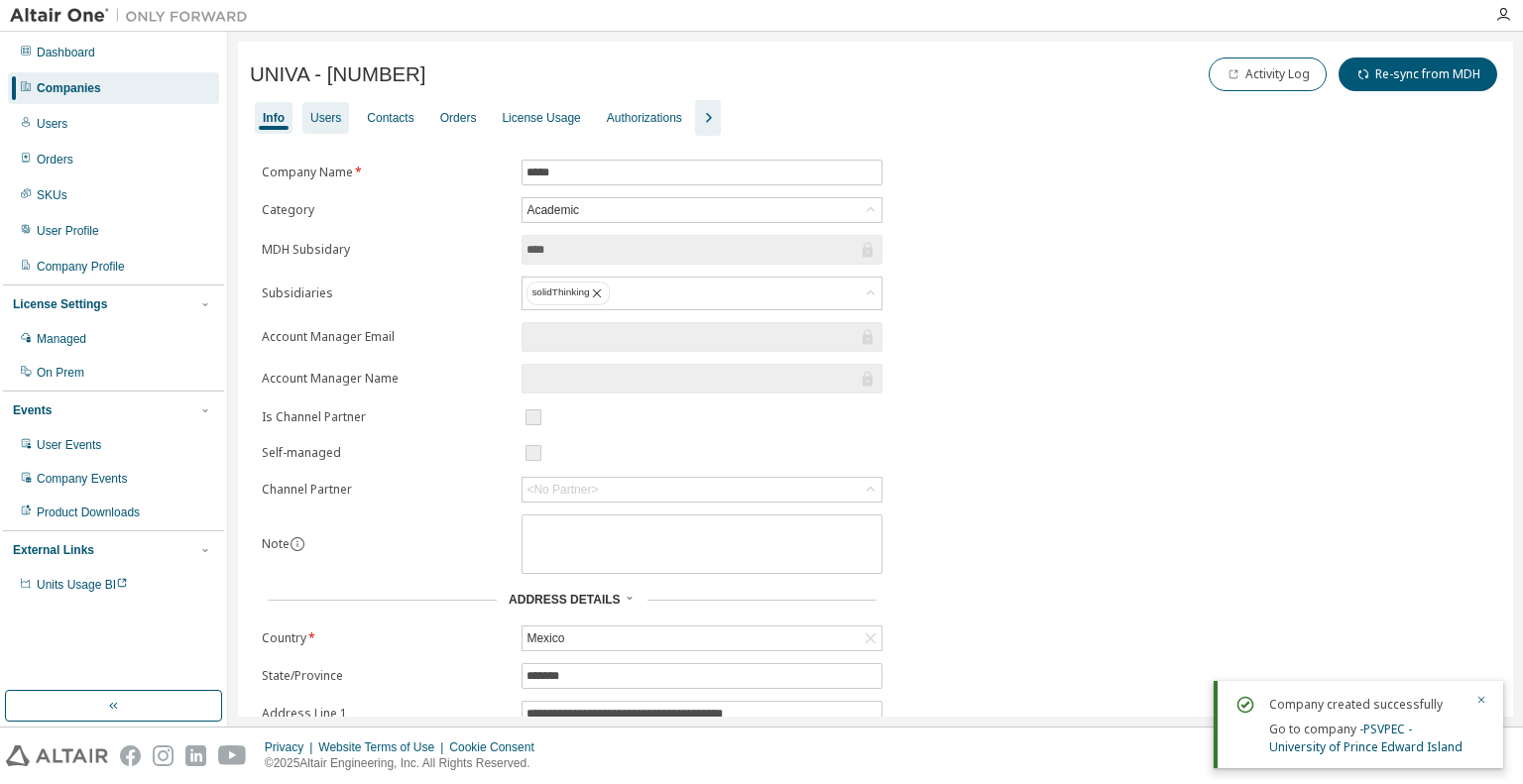 click on "Users" at bounding box center [325, 118] 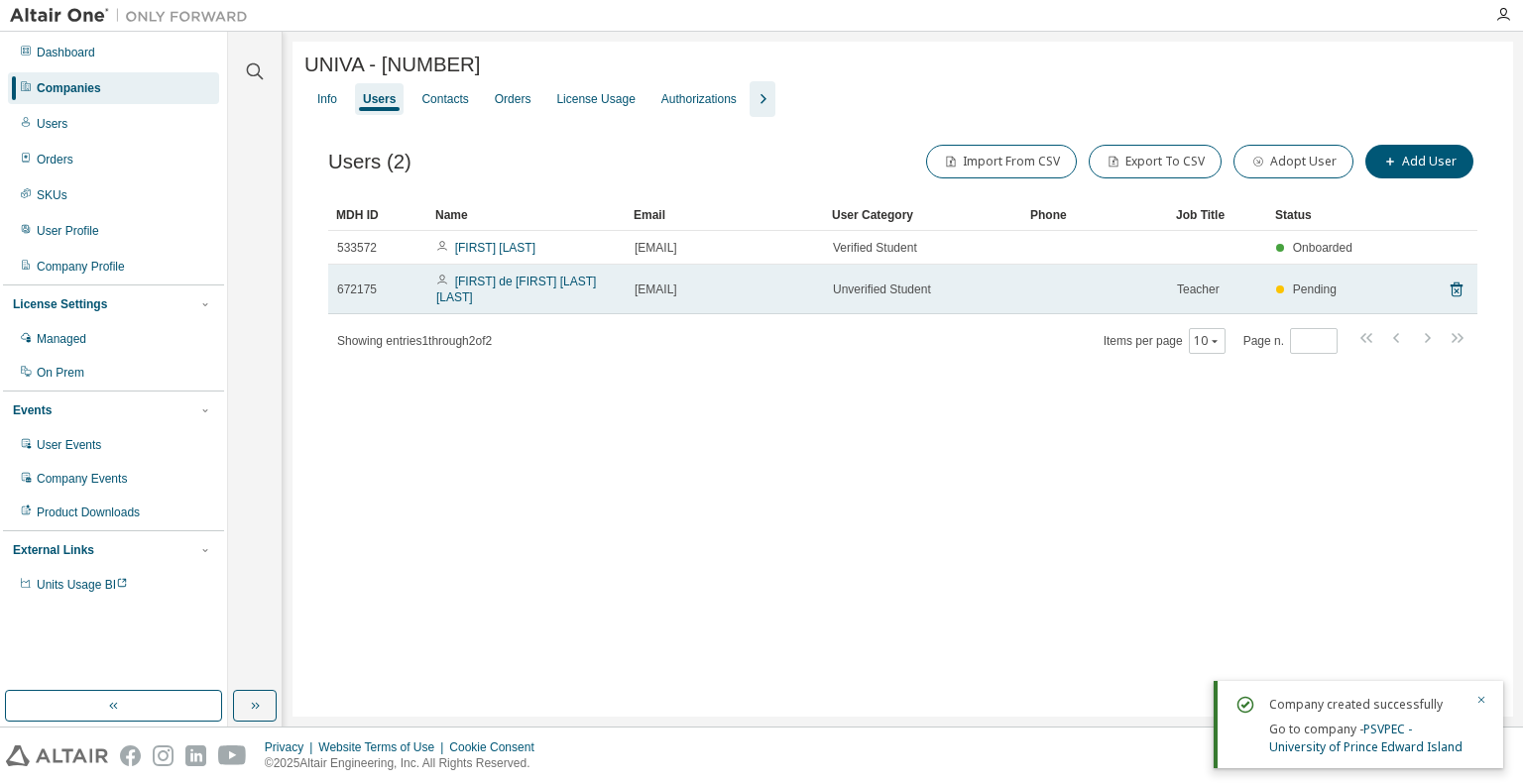 drag, startPoint x: 754, startPoint y: 286, endPoint x: 696, endPoint y: 281, distance: 58.21512 